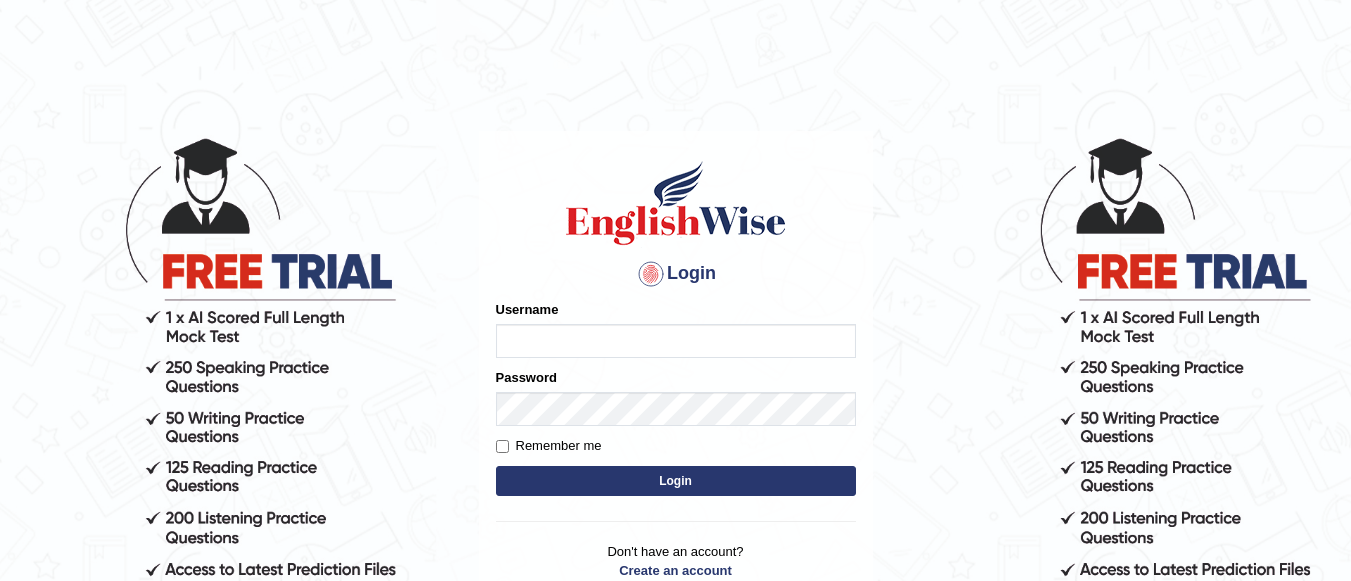 scroll, scrollTop: 0, scrollLeft: 0, axis: both 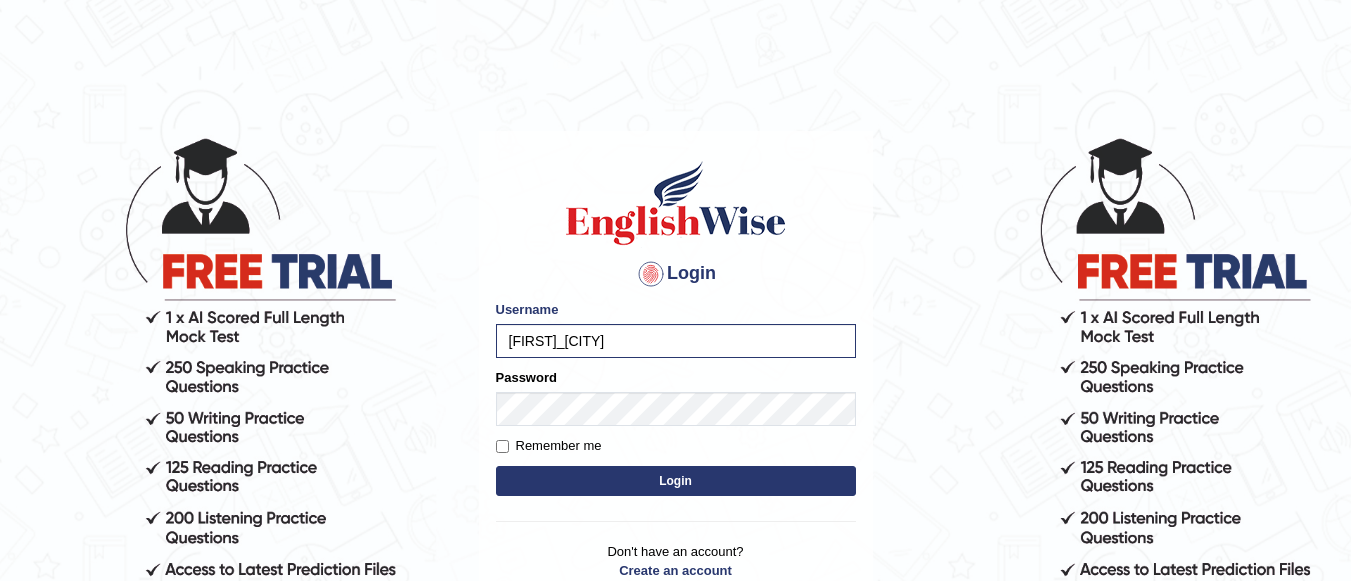 click on "Login" at bounding box center [676, 481] 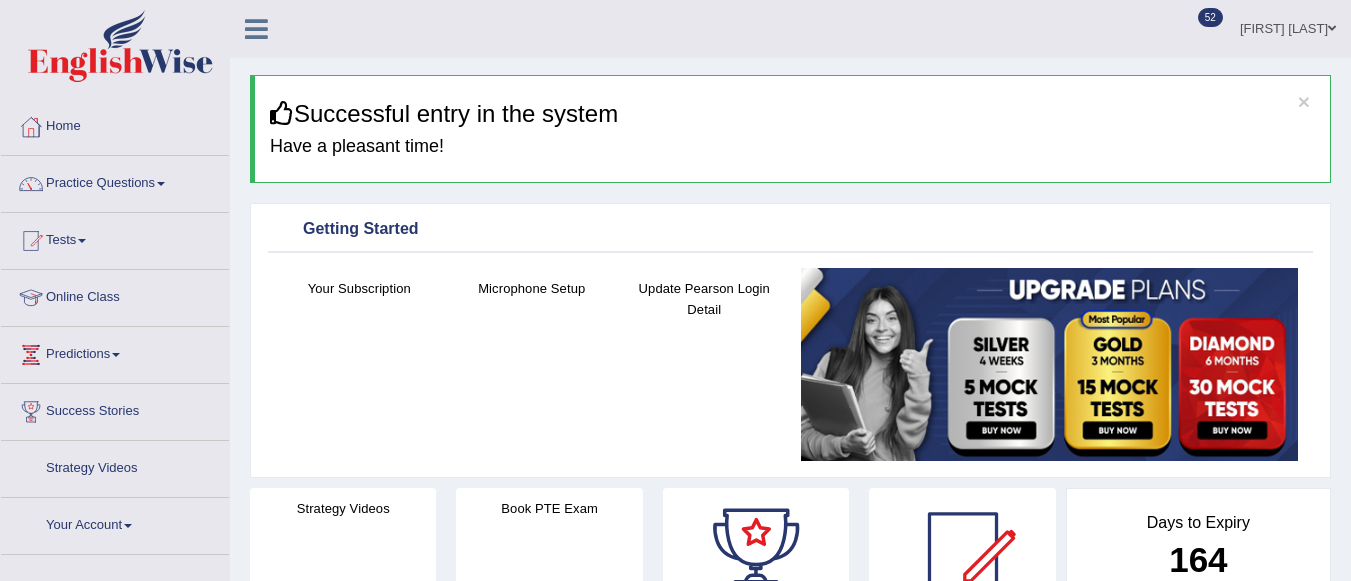 scroll, scrollTop: 0, scrollLeft: 0, axis: both 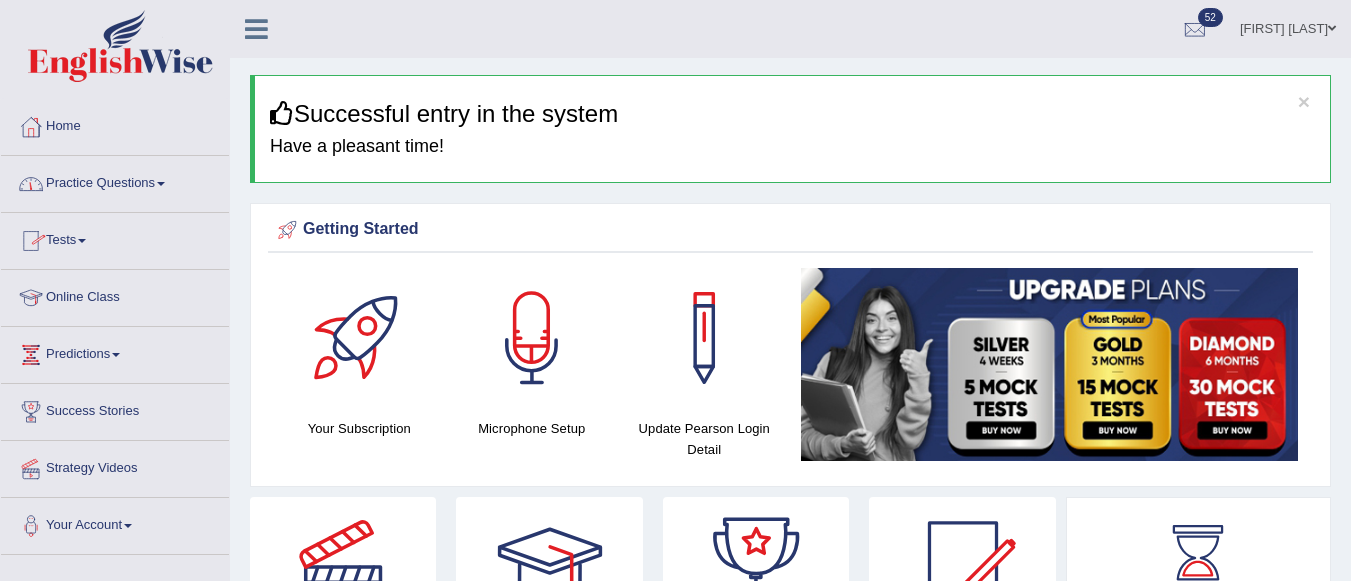 click on "Practice Questions" at bounding box center [115, 181] 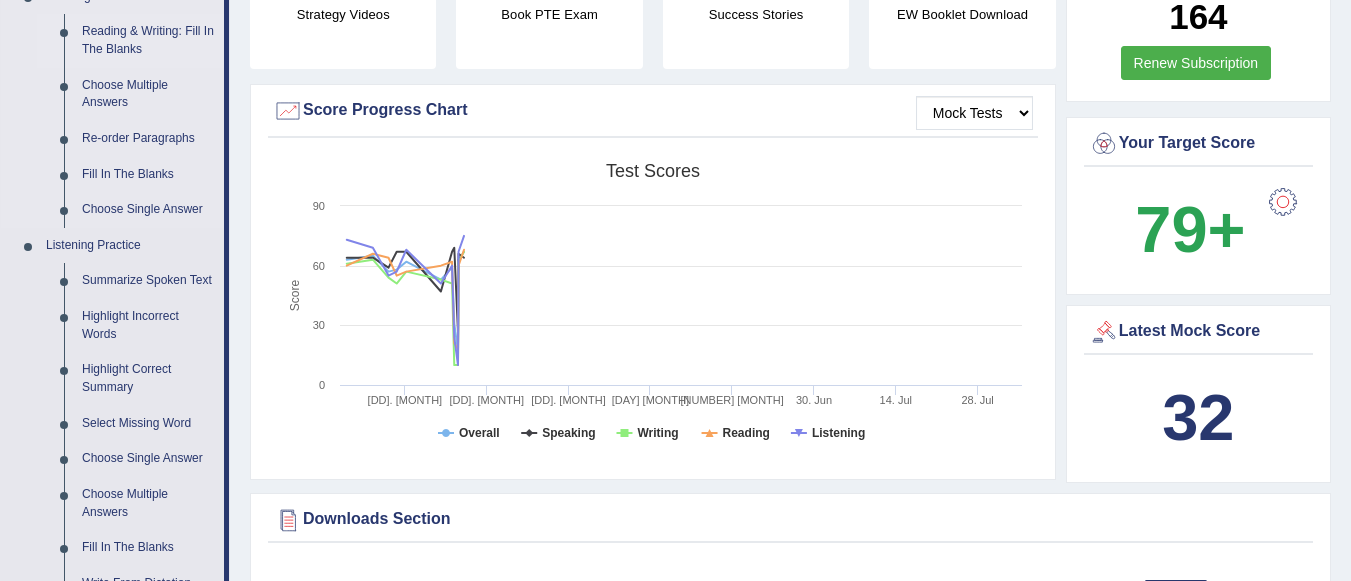 scroll, scrollTop: 700, scrollLeft: 0, axis: vertical 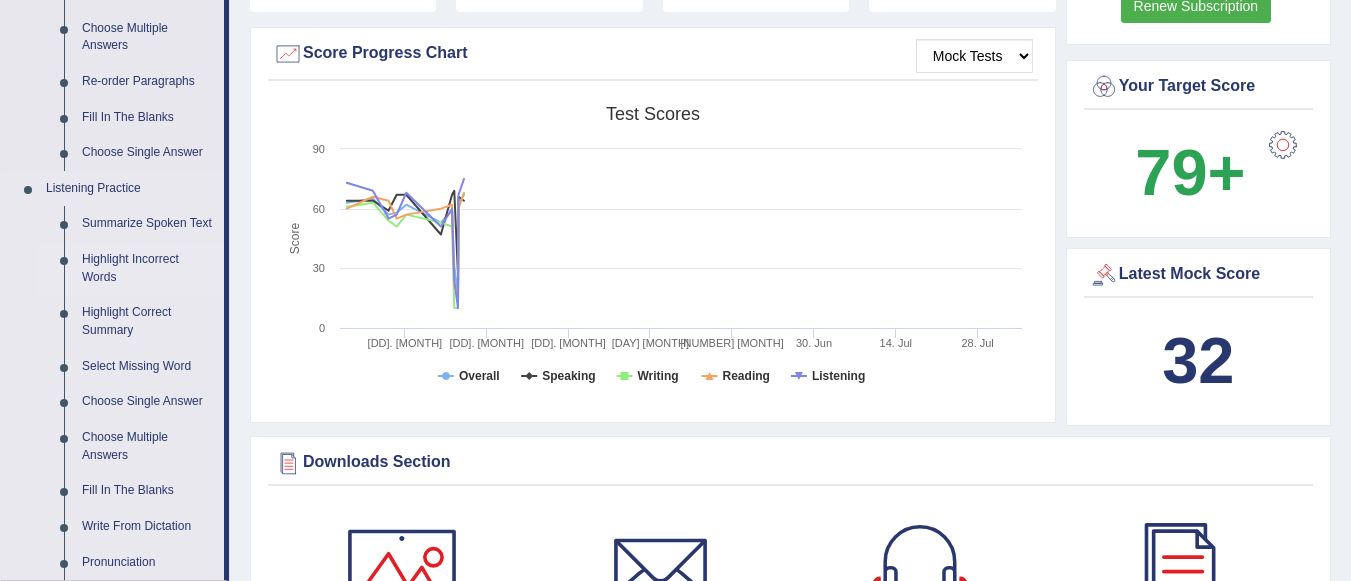 click on "Highlight Incorrect Words" at bounding box center [148, 268] 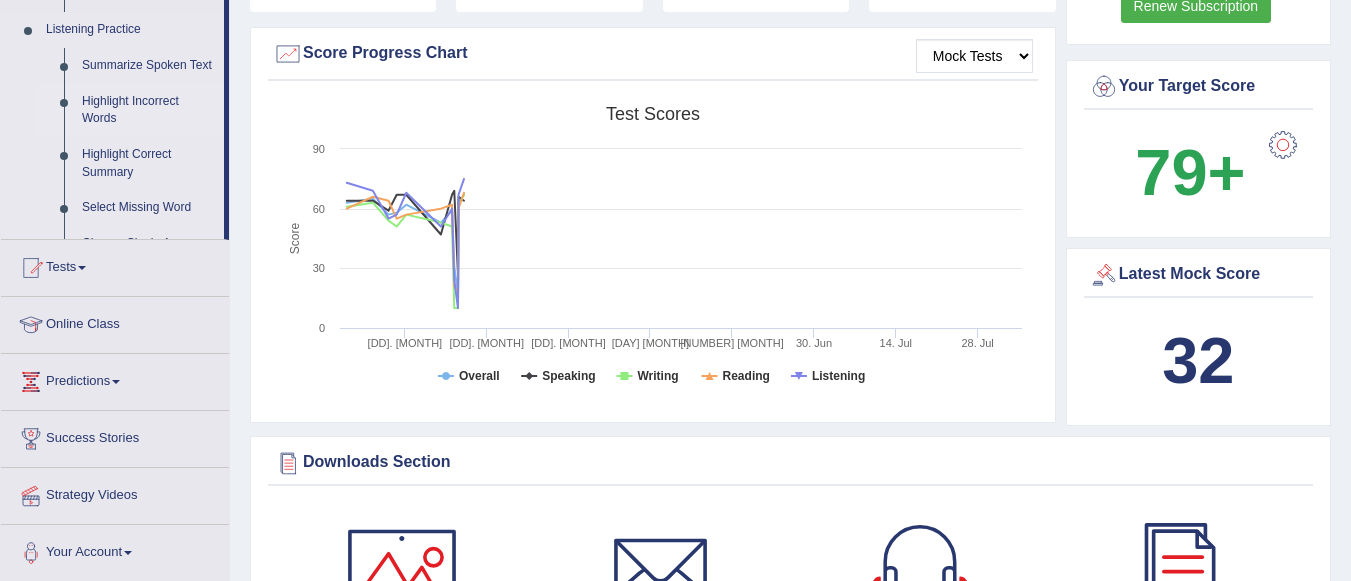 scroll, scrollTop: 283, scrollLeft: 0, axis: vertical 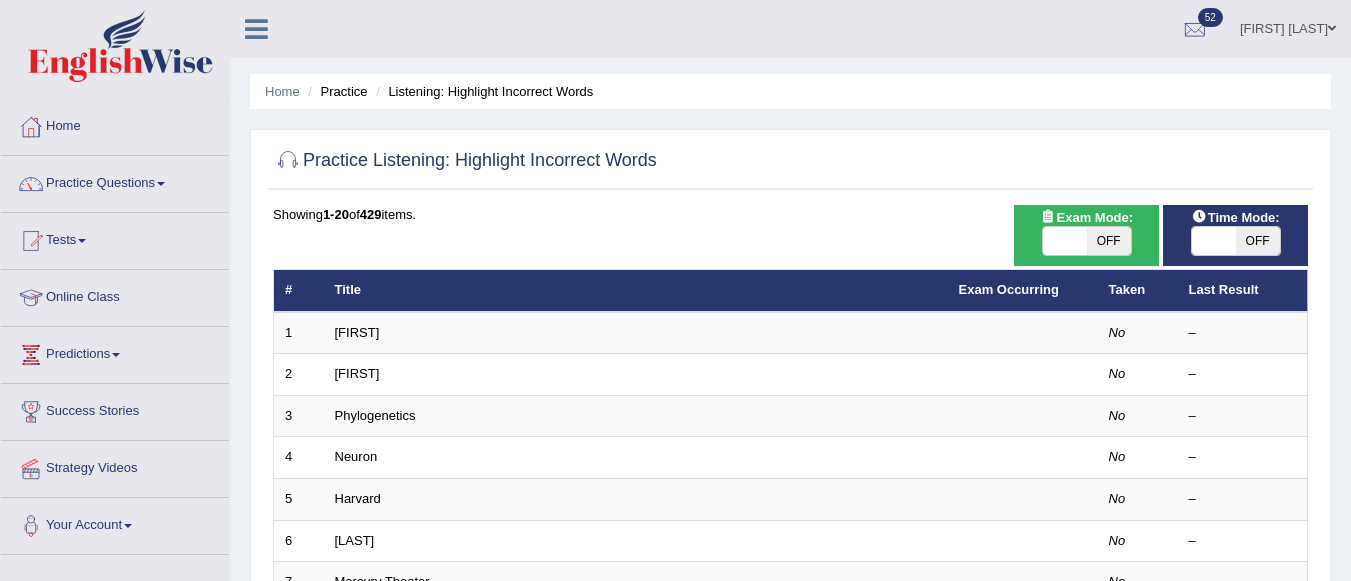 click on "OFF" at bounding box center [1109, 241] 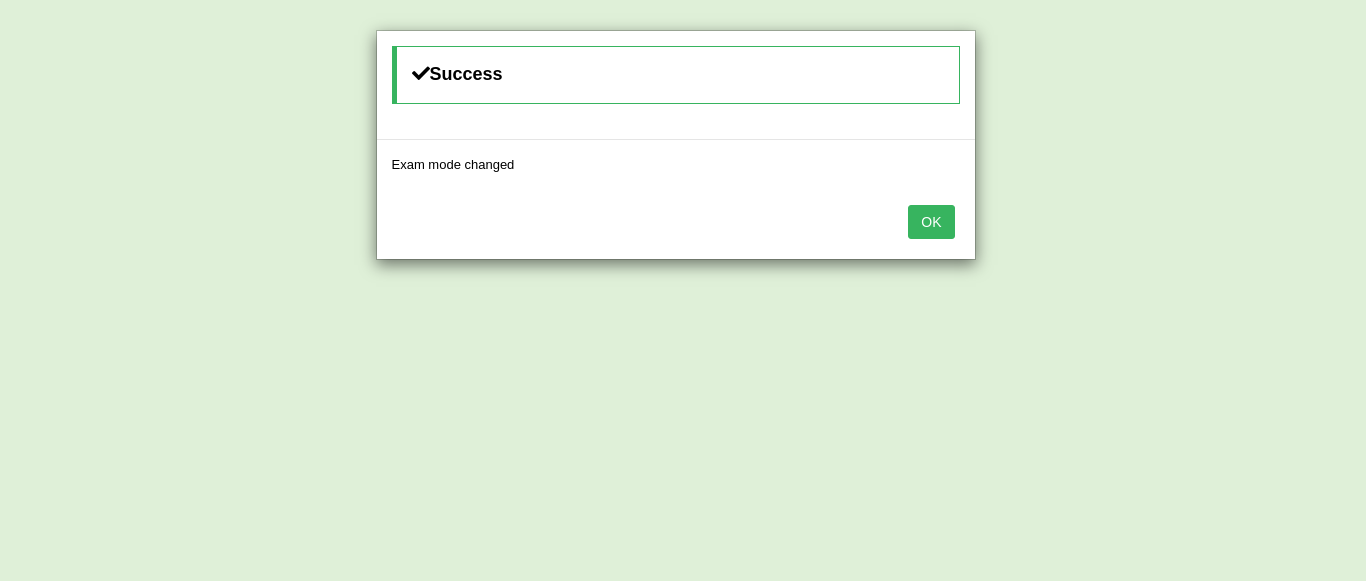 click on "OK" at bounding box center (931, 222) 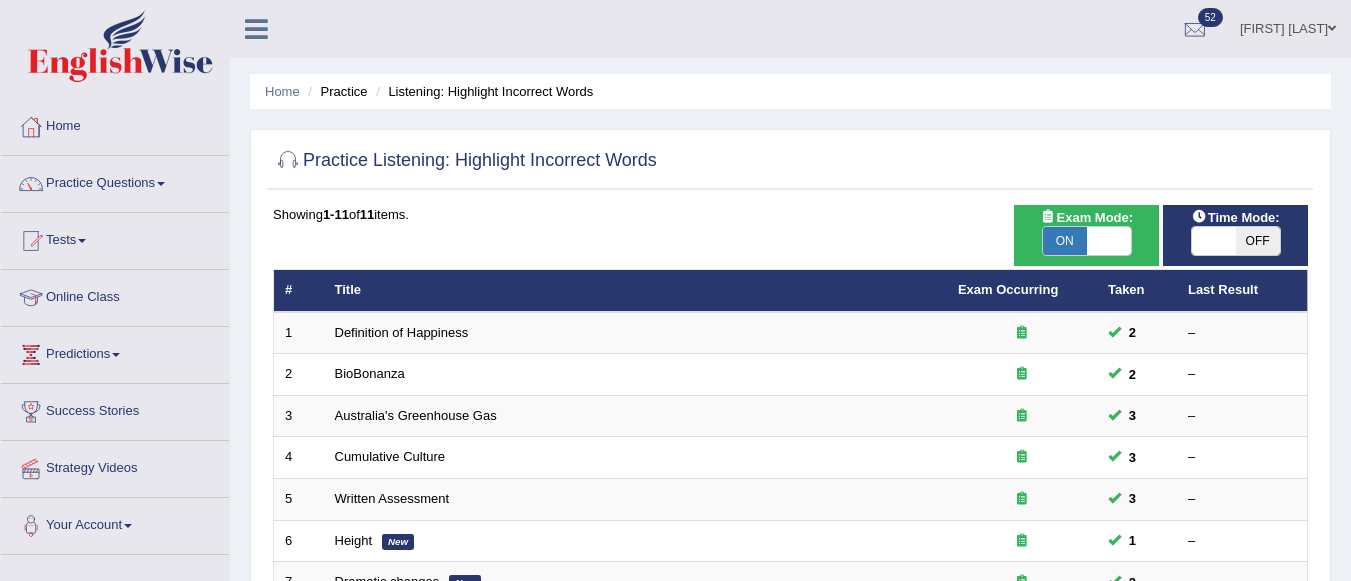 scroll, scrollTop: 0, scrollLeft: 0, axis: both 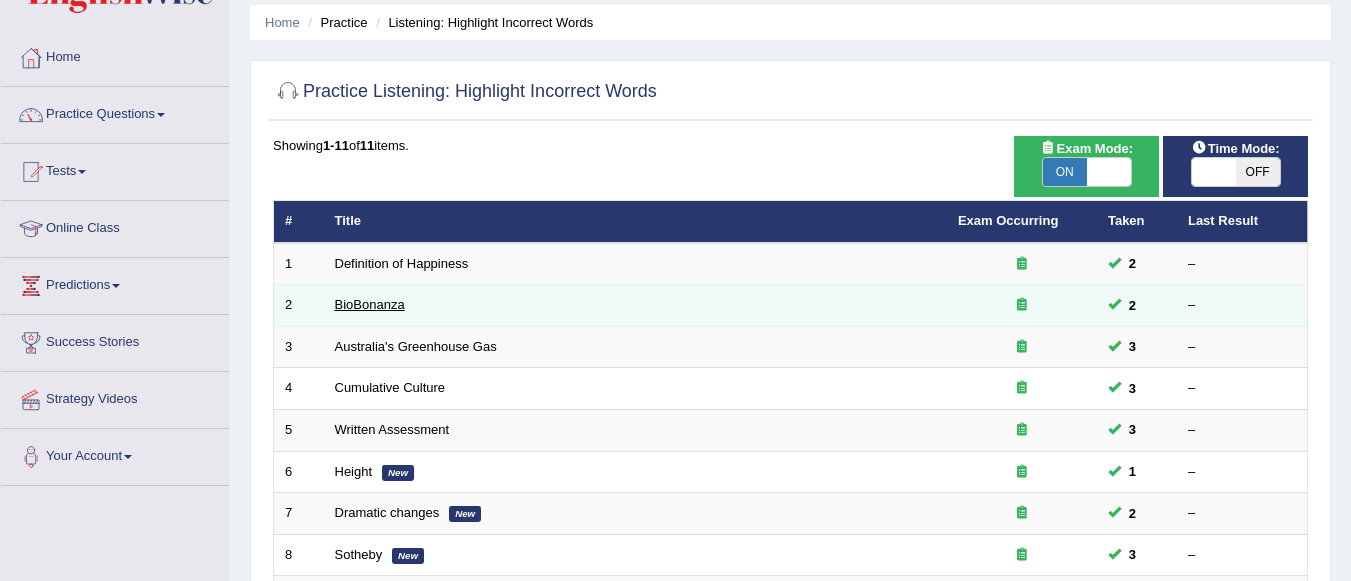 click on "BioBonanza" at bounding box center [370, 304] 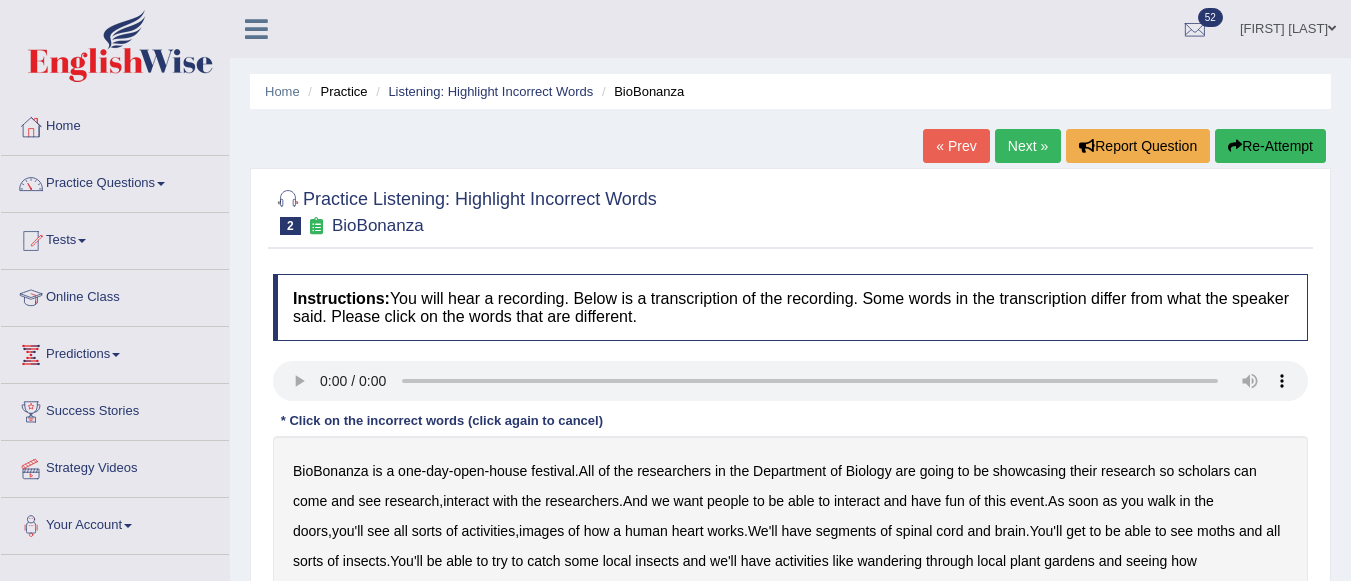 scroll, scrollTop: 0, scrollLeft: 0, axis: both 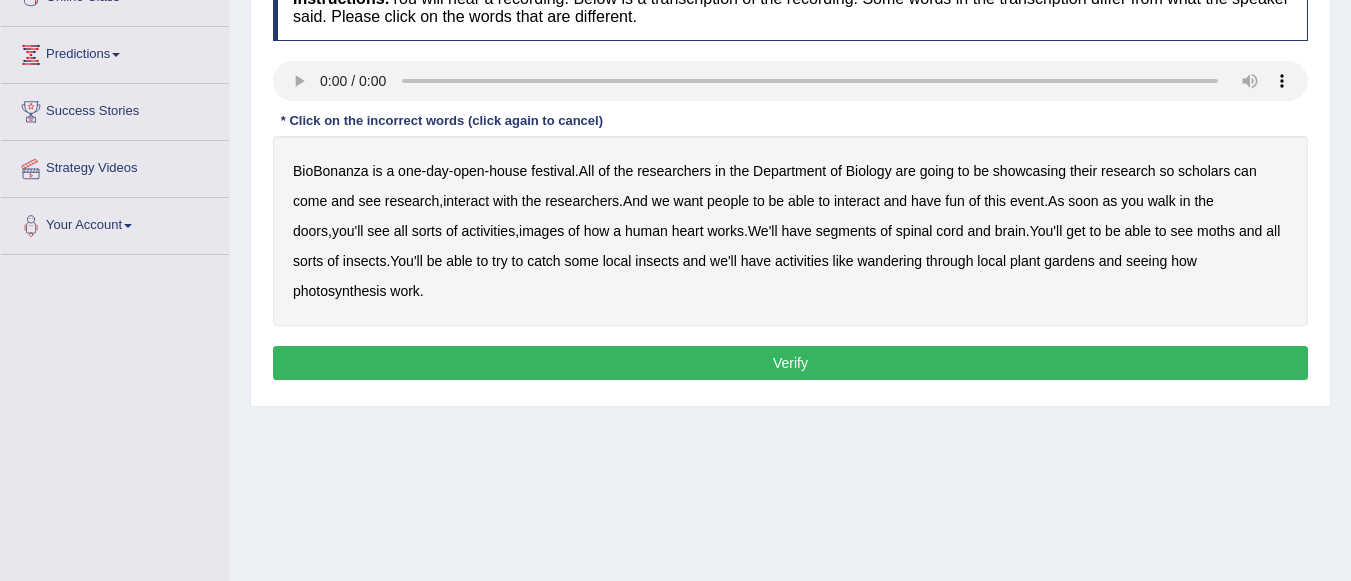 click on "scholars" at bounding box center [1204, 171] 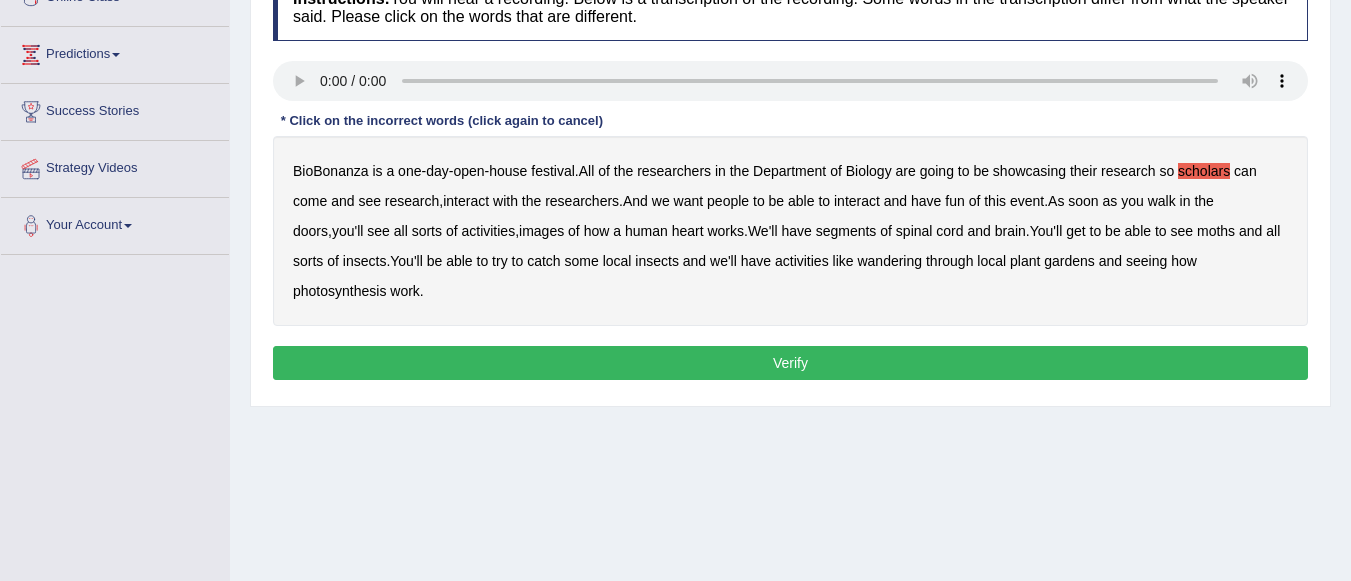 click on "images" at bounding box center [541, 231] 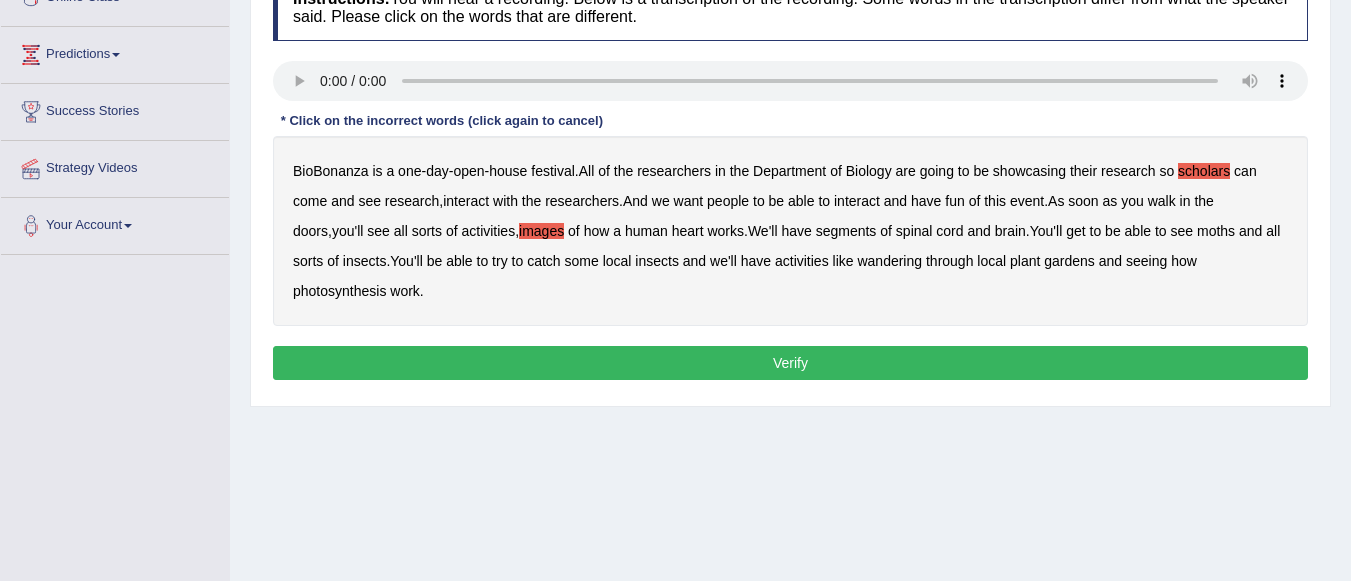 click on "segments" at bounding box center [846, 231] 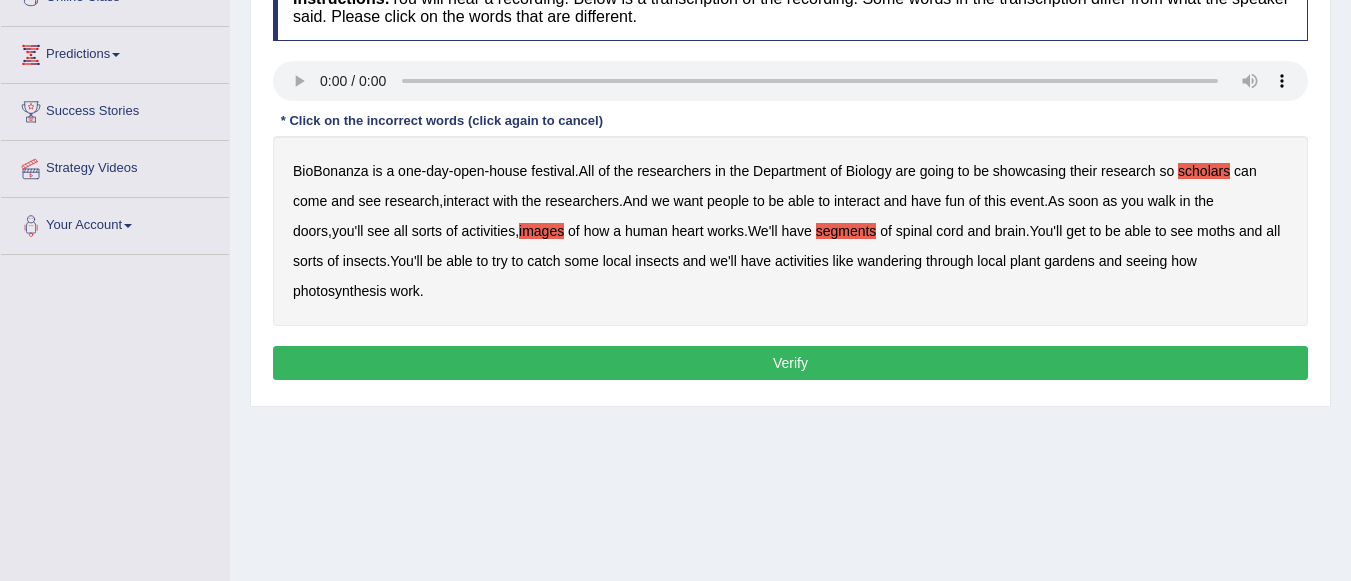 click on "moths" at bounding box center (1216, 231) 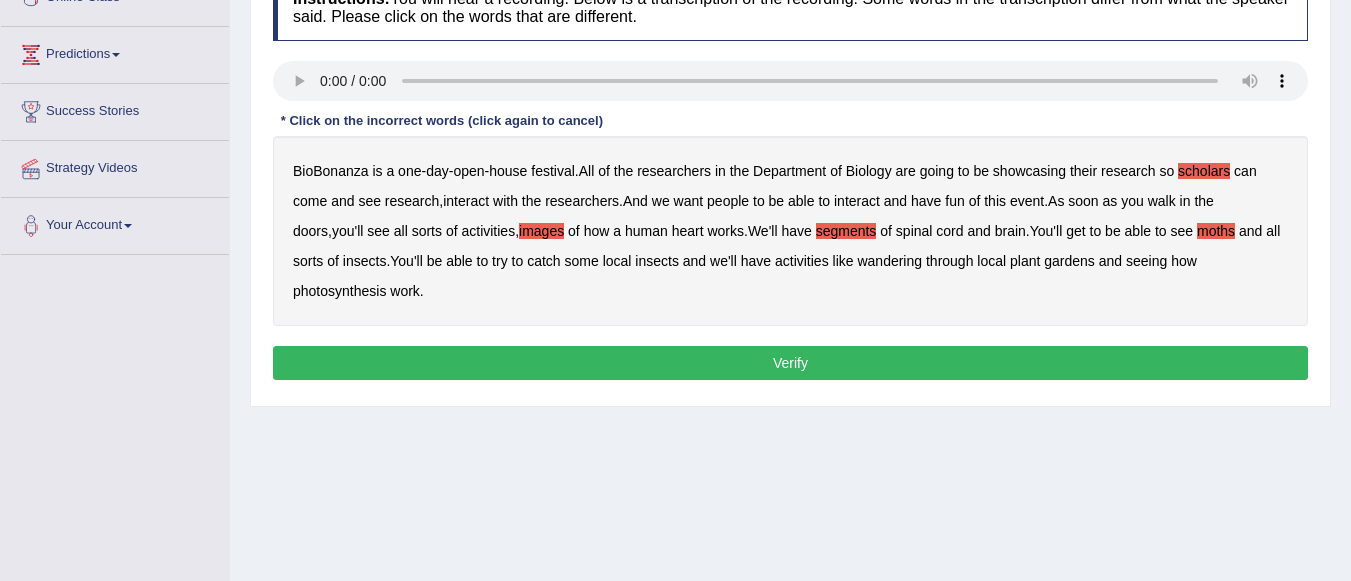 click on "wandering" at bounding box center (889, 261) 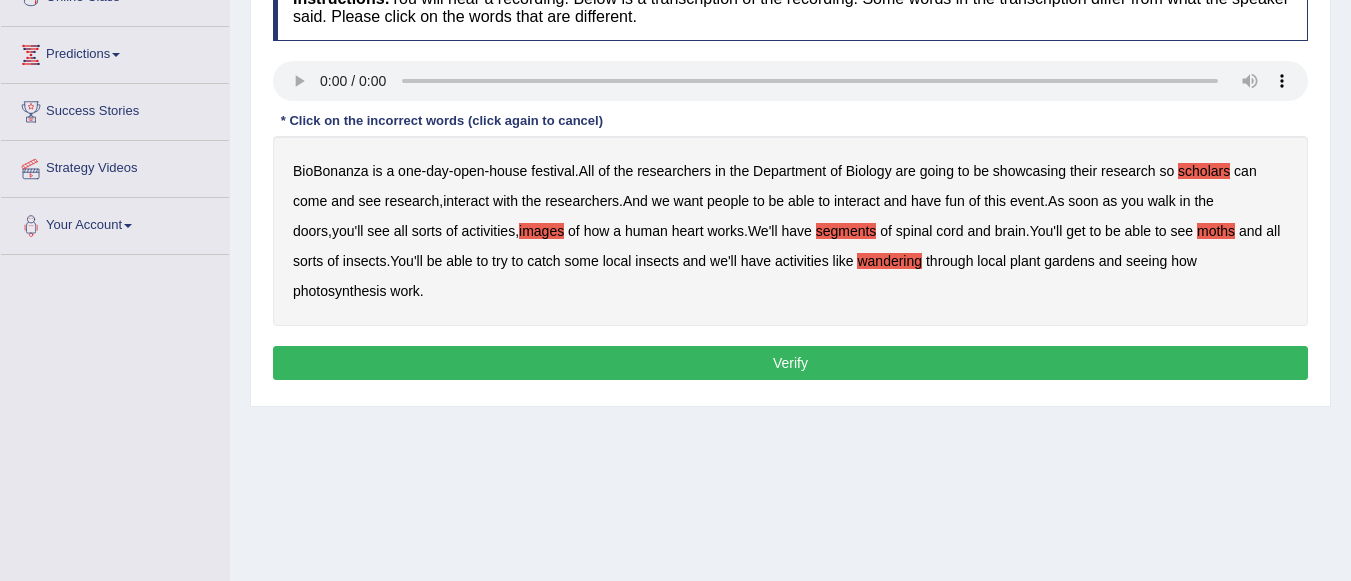 click on "Verify" at bounding box center [790, 363] 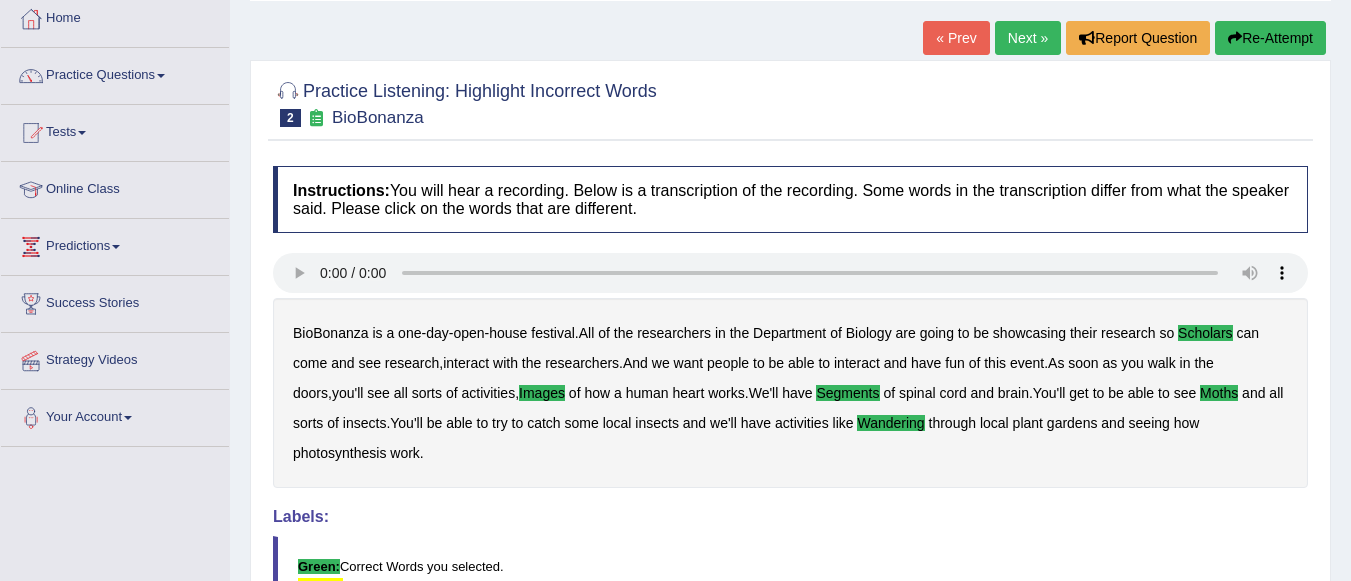 scroll, scrollTop: 100, scrollLeft: 0, axis: vertical 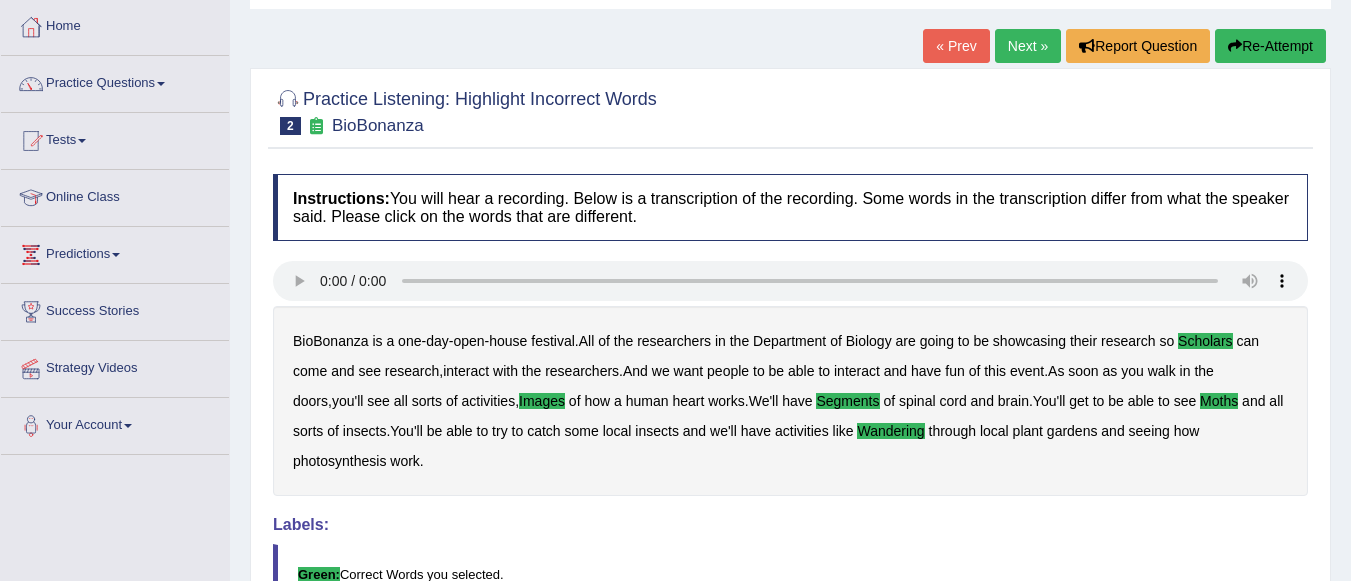 click on "Next »" at bounding box center [1028, 46] 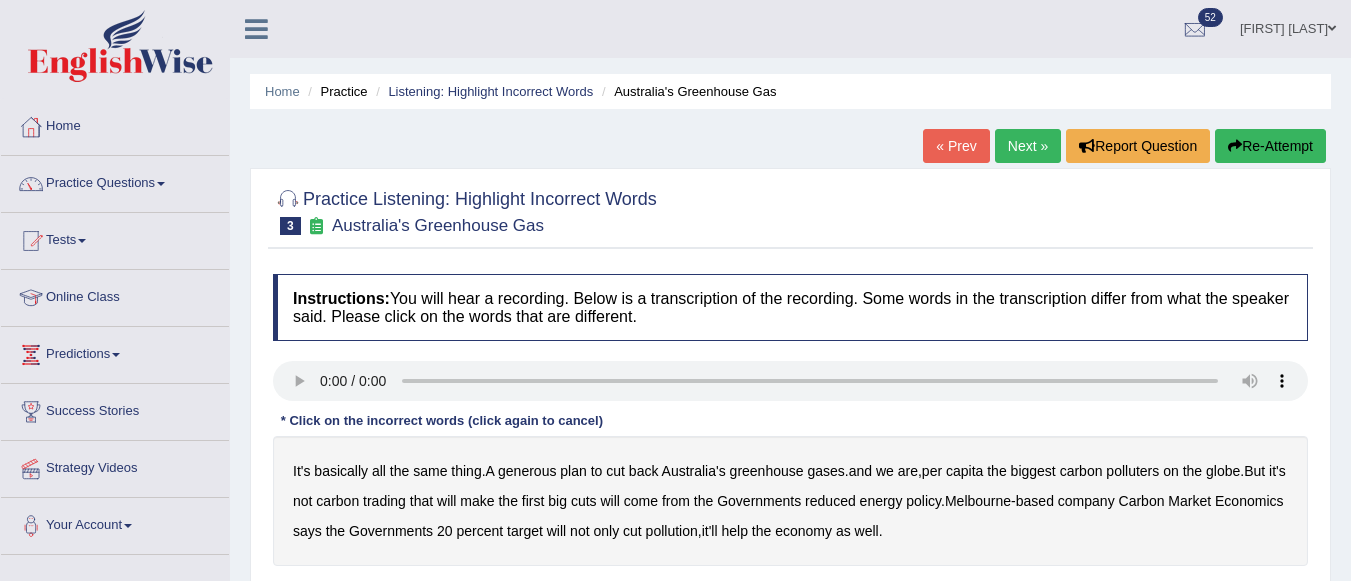 scroll, scrollTop: 0, scrollLeft: 0, axis: both 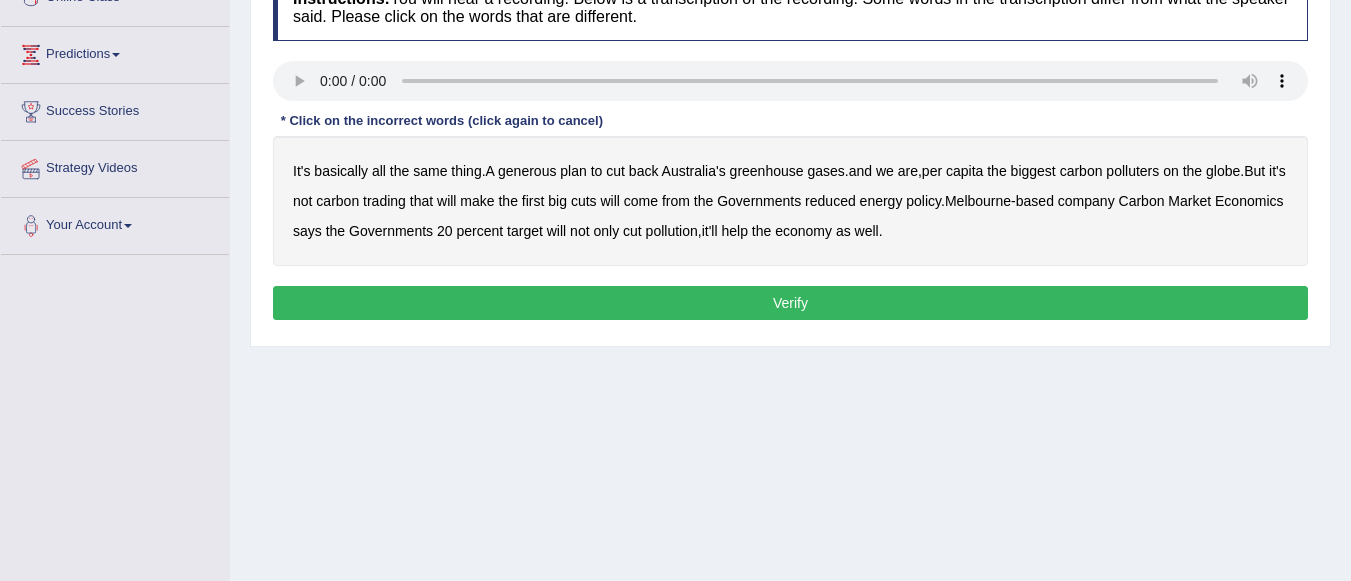 click on "generous" at bounding box center (527, 171) 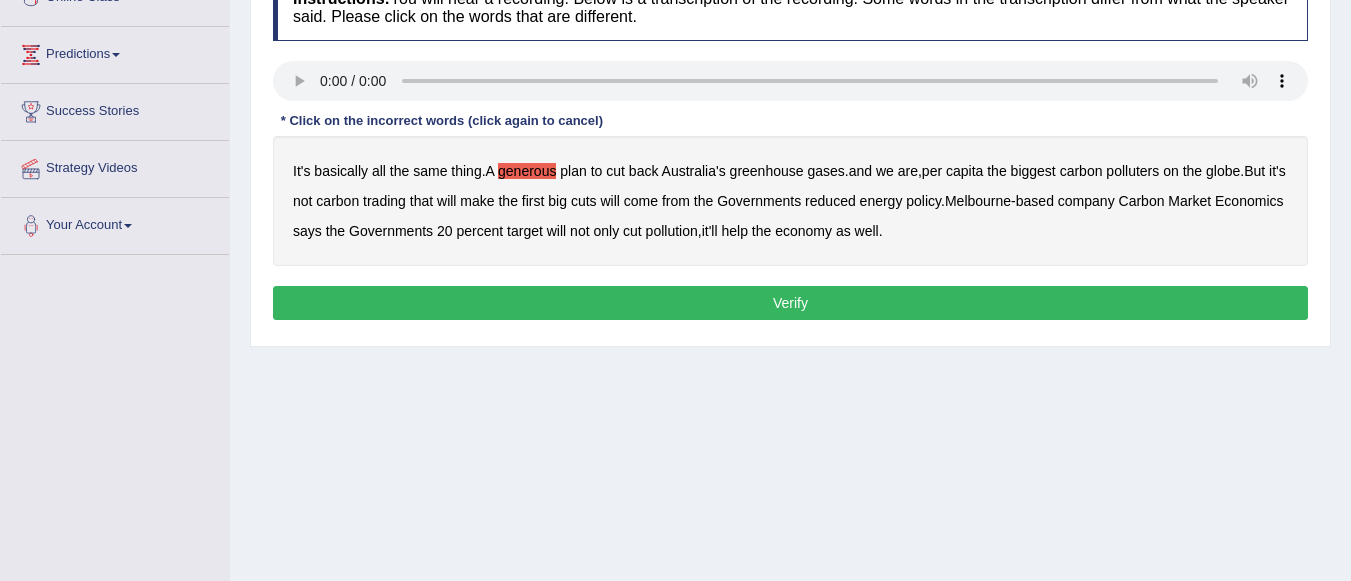 click on "globe" at bounding box center [1223, 171] 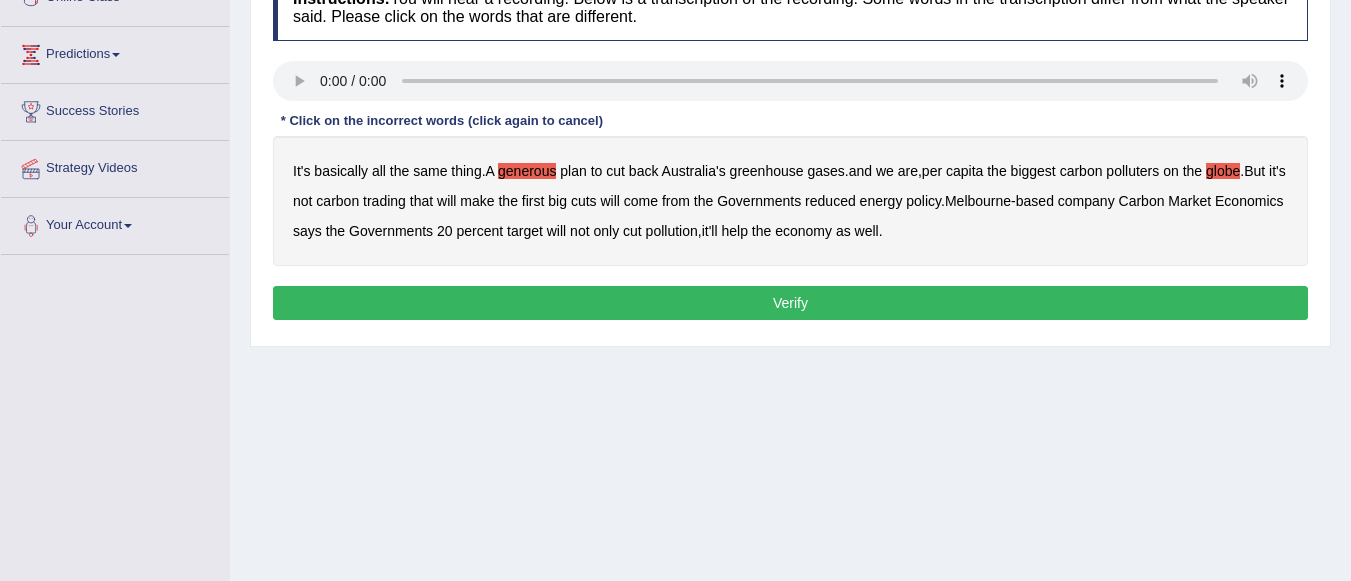 click on "will" at bounding box center [446, 201] 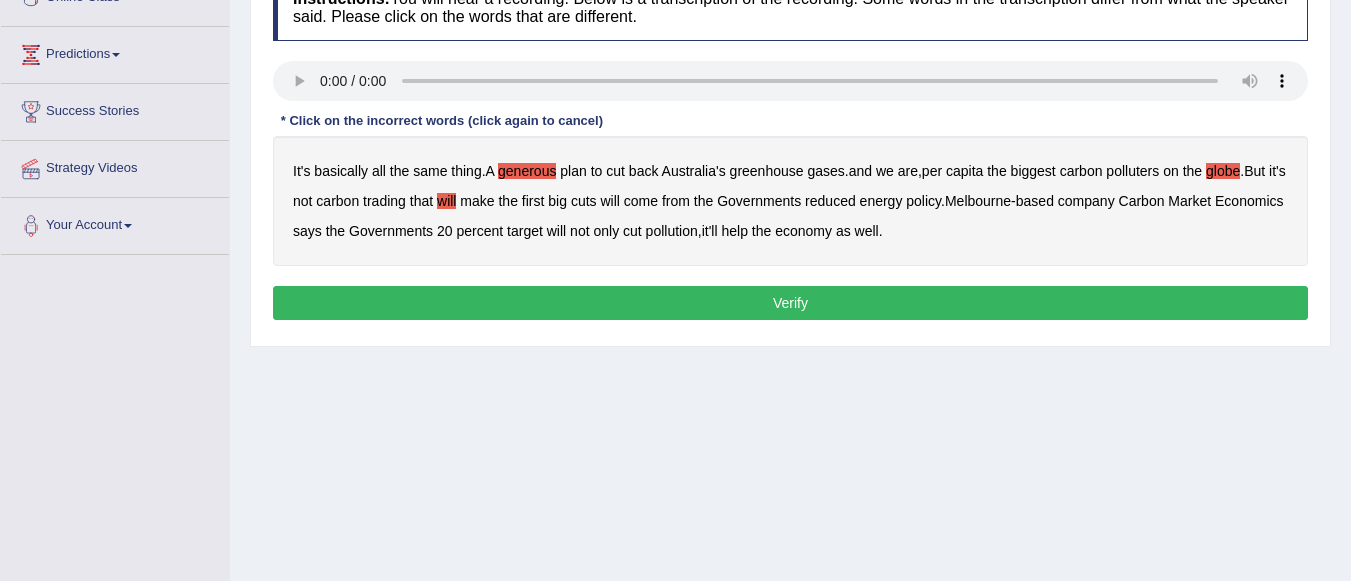 click on "will" at bounding box center [446, 201] 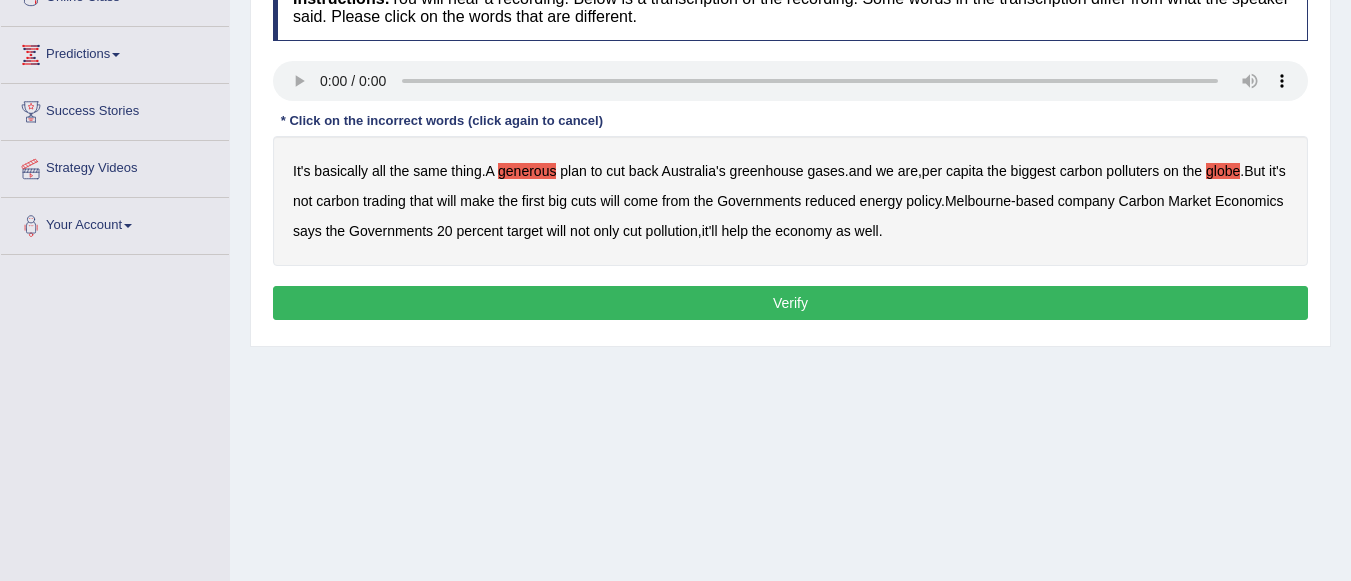 click on "Verify" at bounding box center (790, 303) 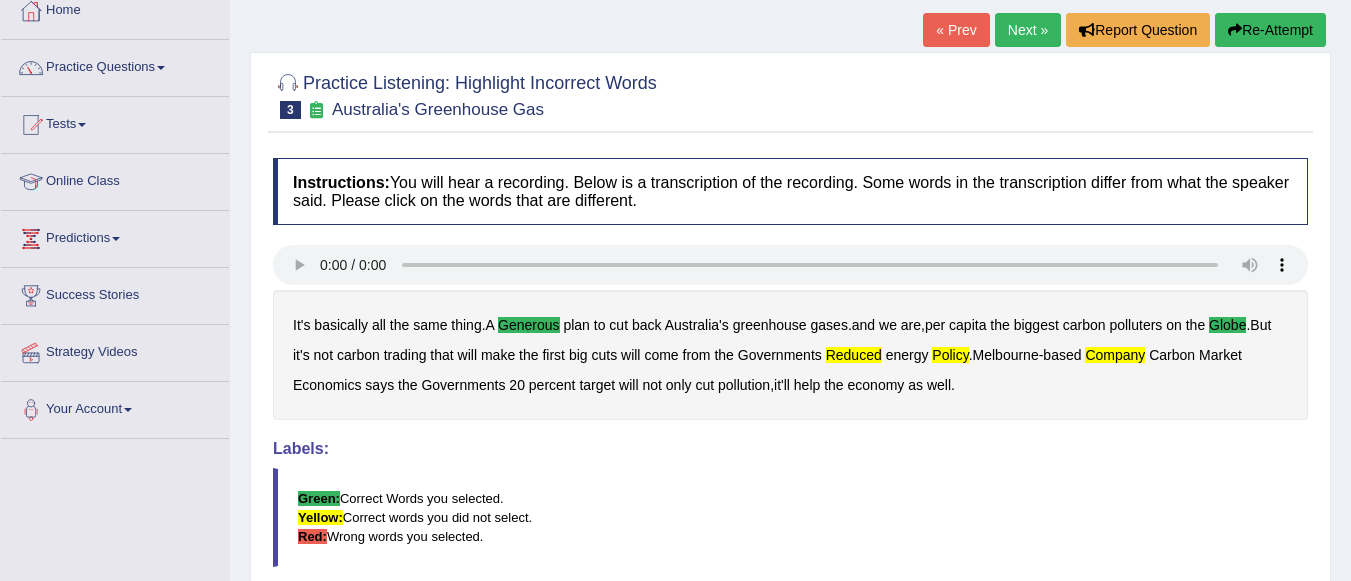 scroll, scrollTop: 100, scrollLeft: 0, axis: vertical 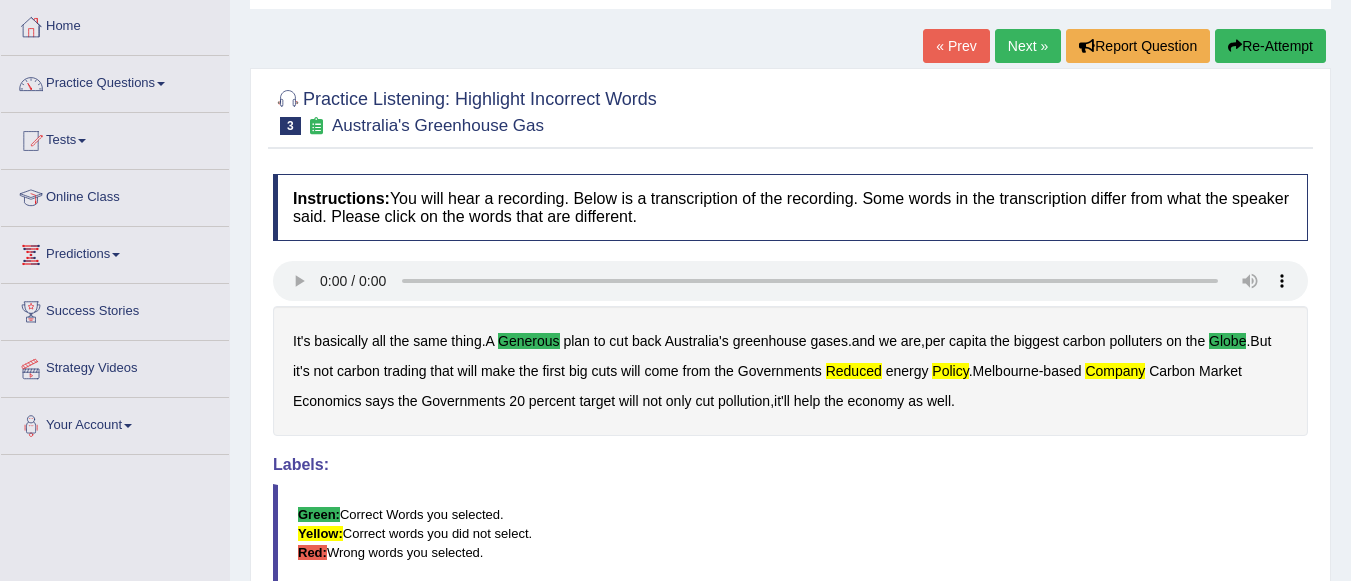 click on "Next »" at bounding box center (1028, 46) 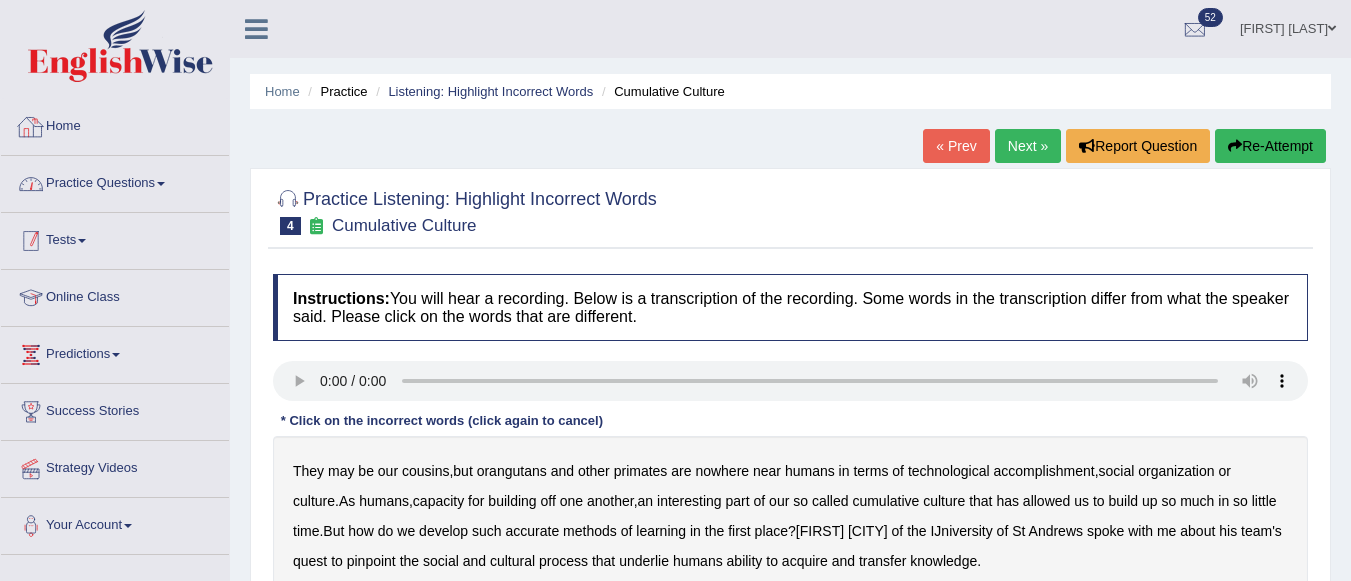 scroll, scrollTop: 0, scrollLeft: 0, axis: both 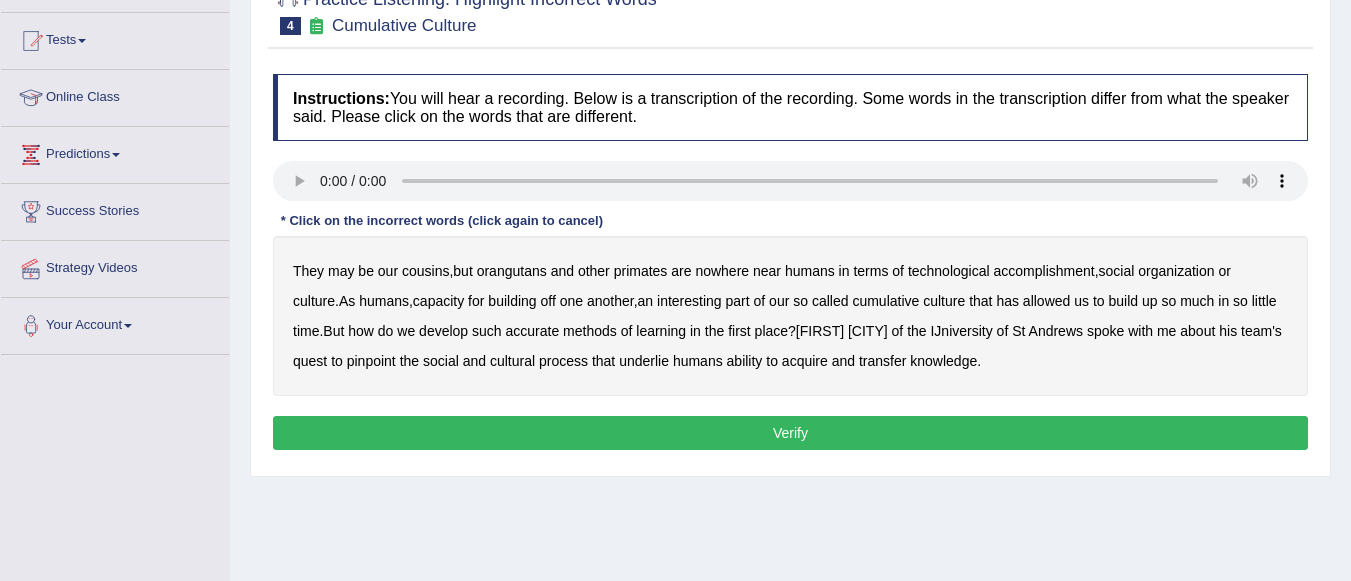 click on "accomplishment" at bounding box center (1044, 271) 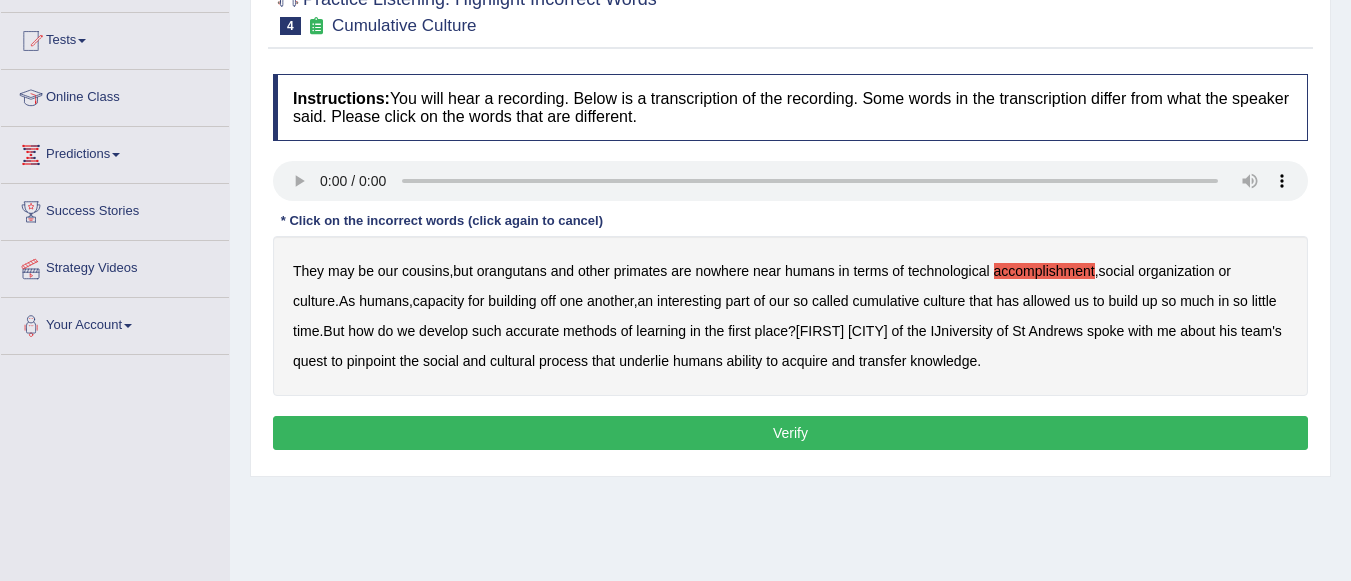 click on "interesting" at bounding box center (689, 301) 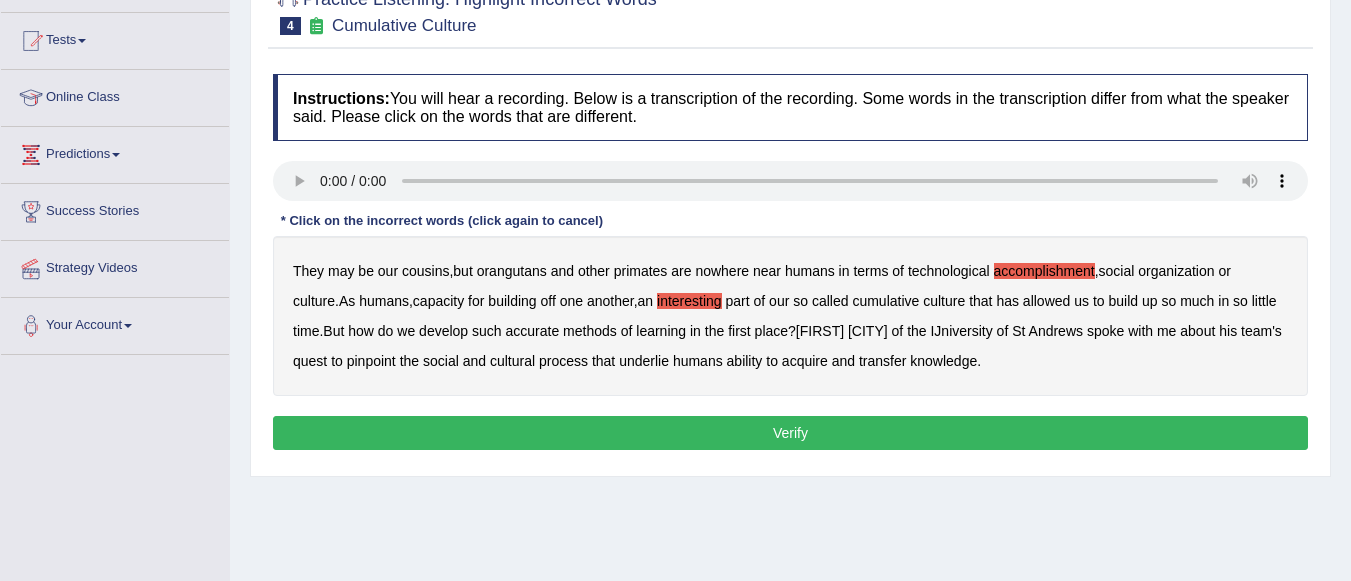 click on "accurate" at bounding box center (533, 331) 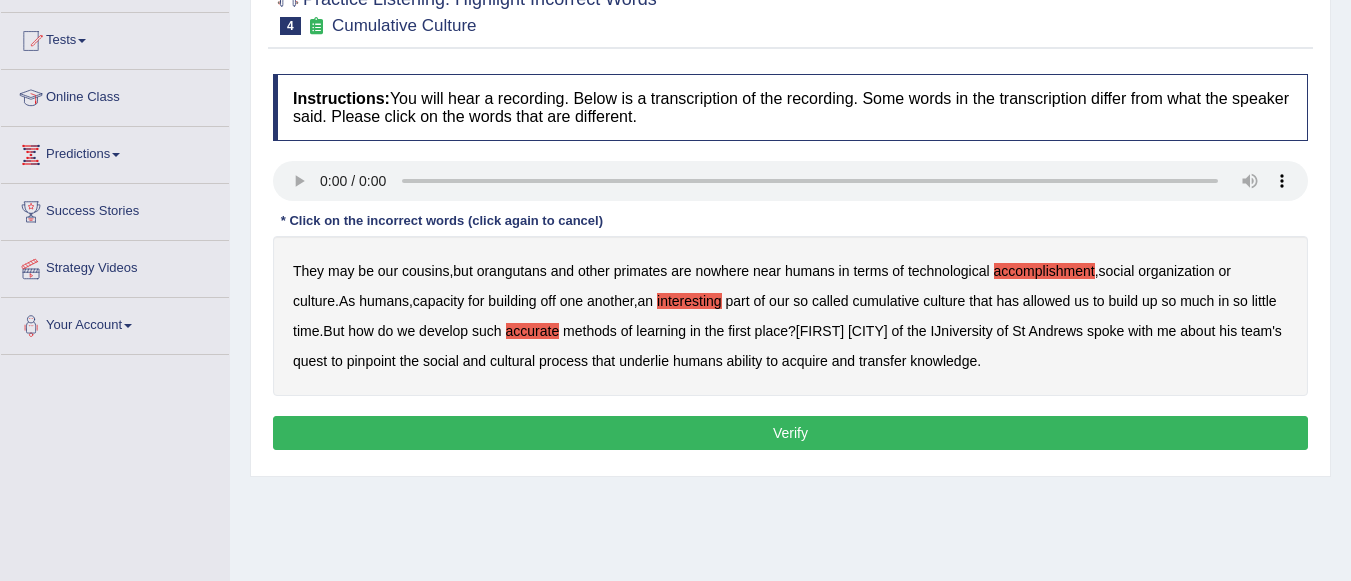 click on "IJniversity" at bounding box center (961, 331) 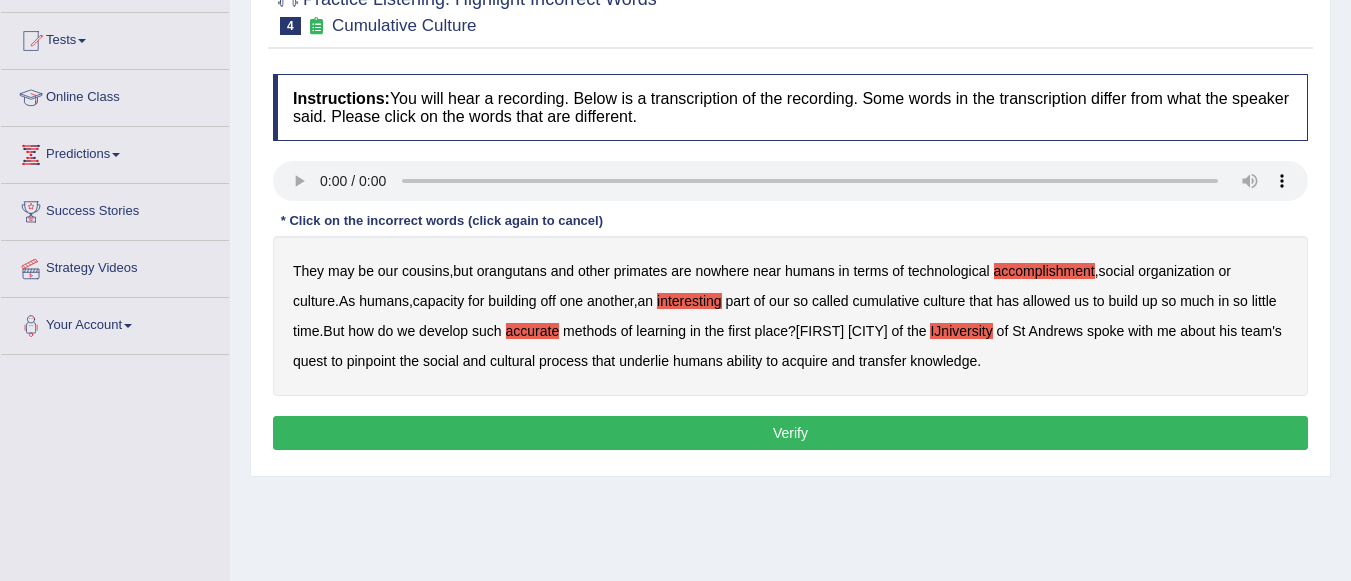 click on "cultural" at bounding box center [512, 361] 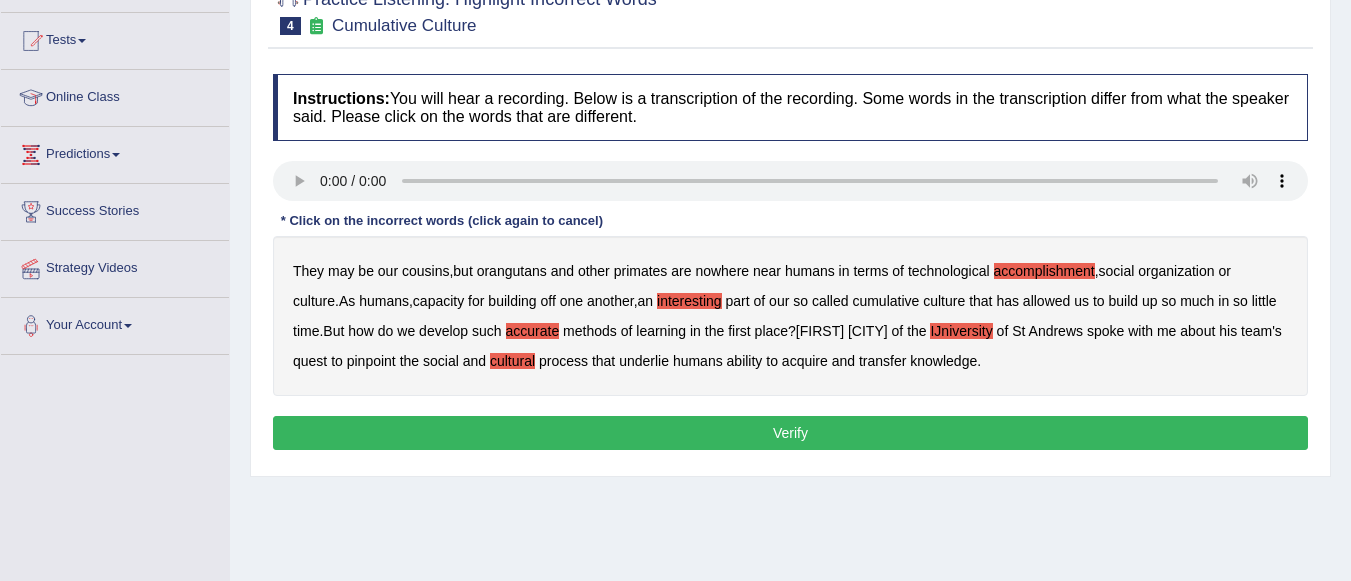 click on "Verify" at bounding box center [790, 433] 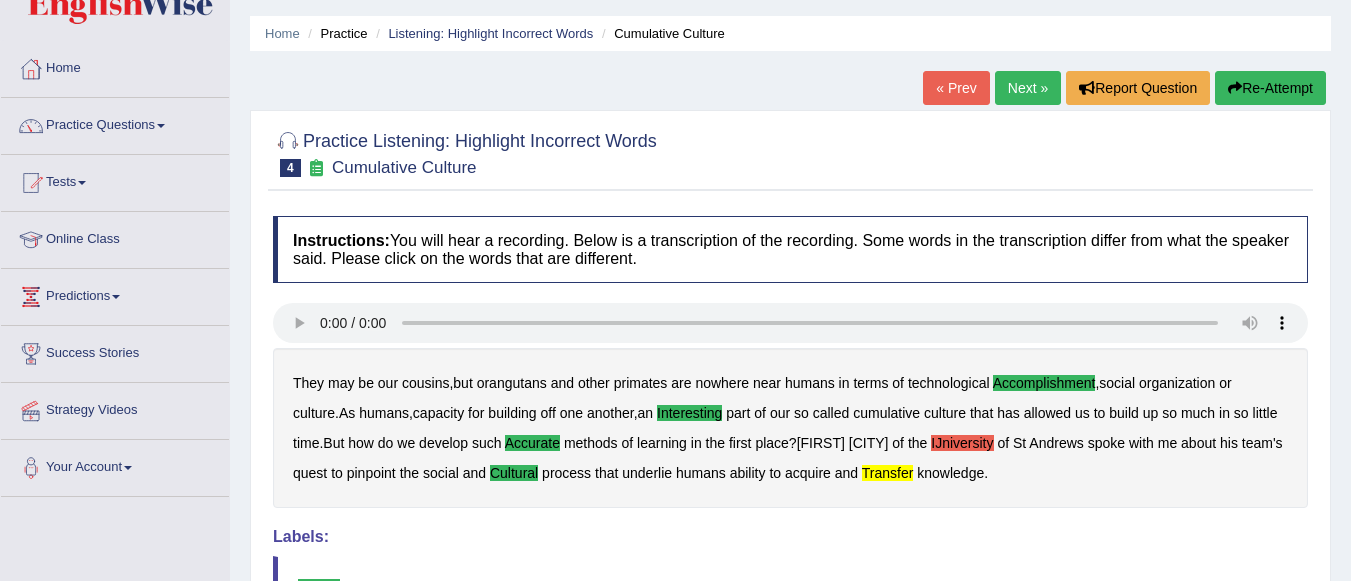 scroll, scrollTop: 0, scrollLeft: 0, axis: both 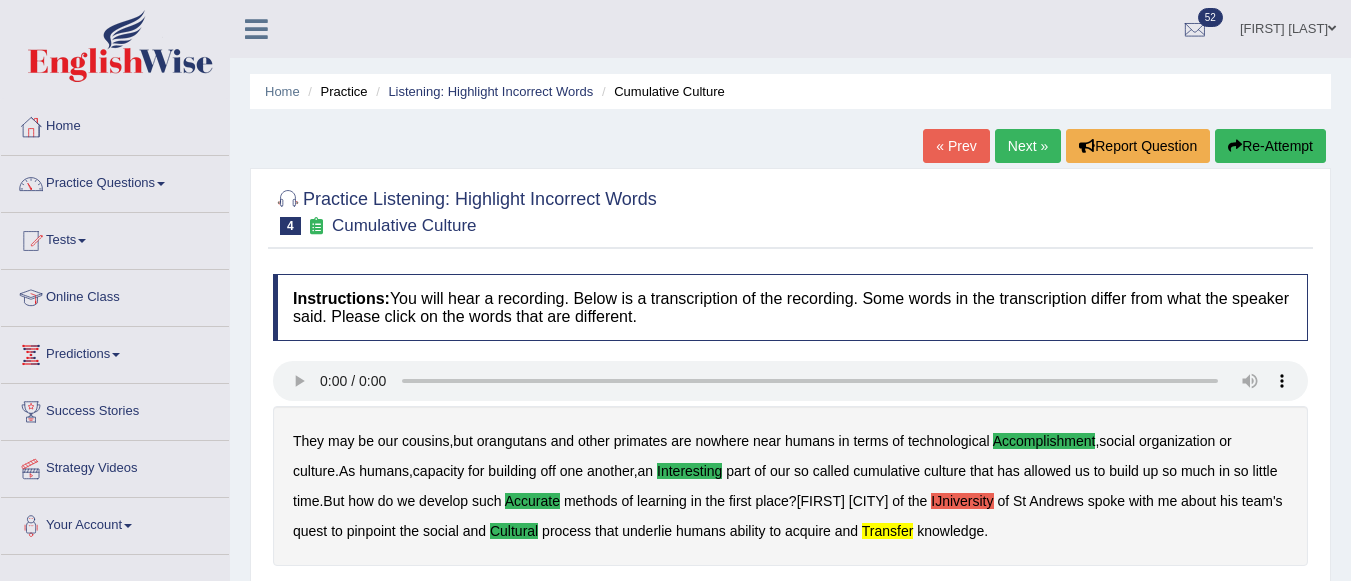 click on "Next »" at bounding box center [1028, 146] 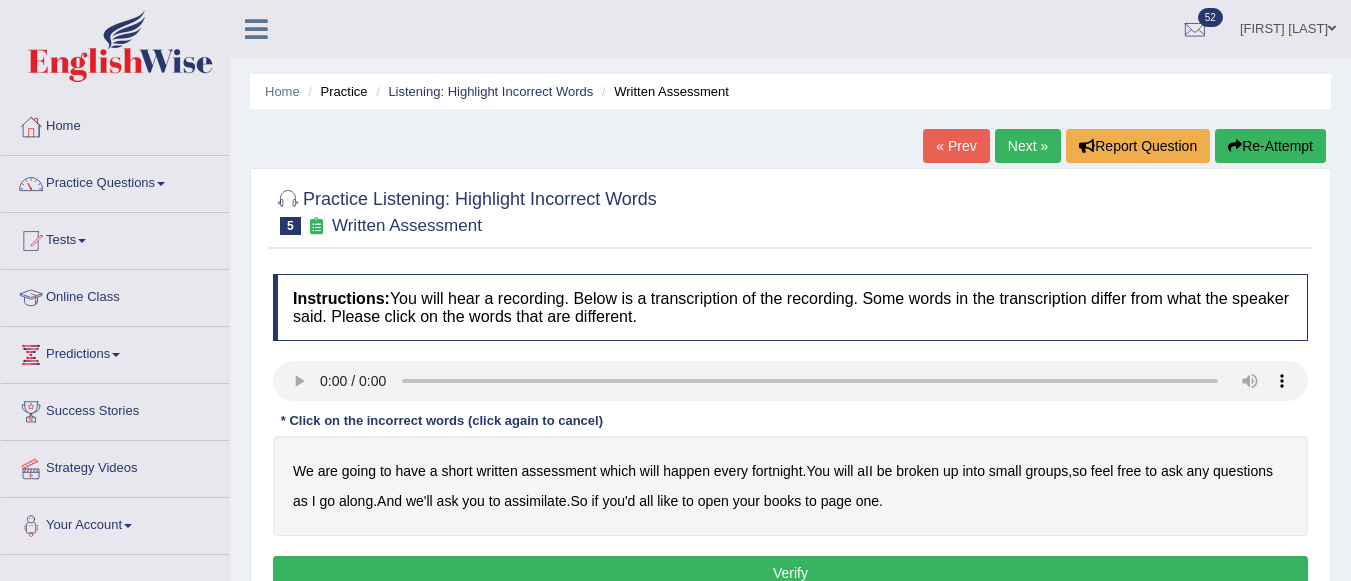 scroll, scrollTop: 0, scrollLeft: 0, axis: both 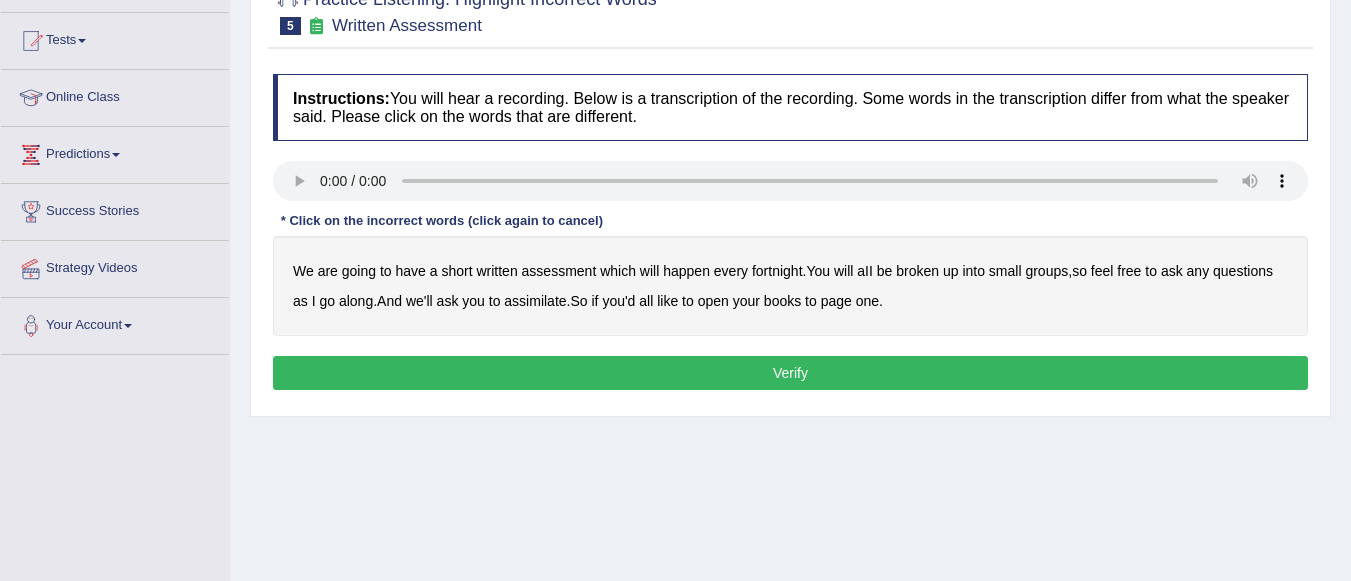click on "broken" at bounding box center (917, 271) 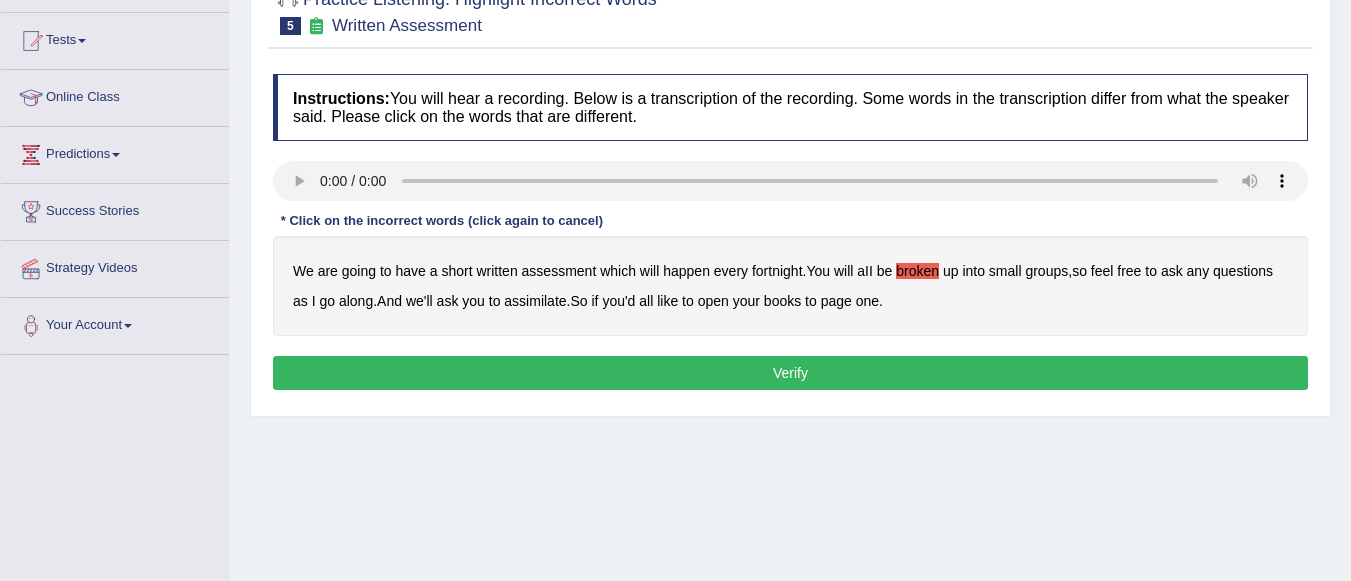 click on "assimilate" at bounding box center [535, 301] 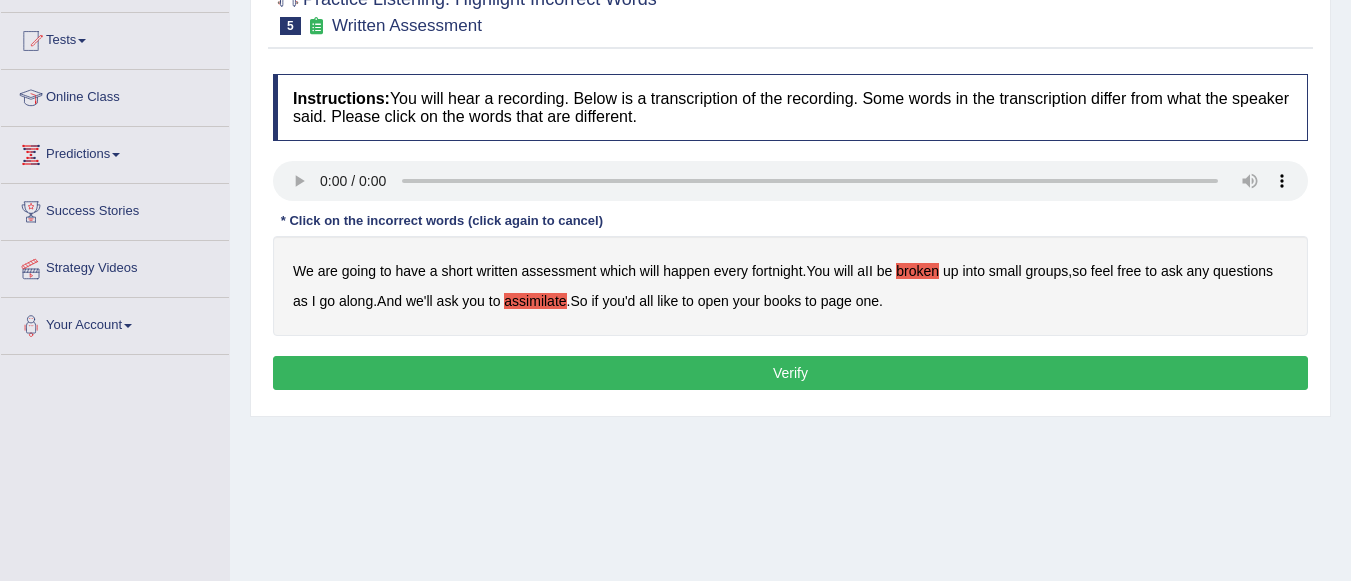 click on "you'd" at bounding box center (618, 301) 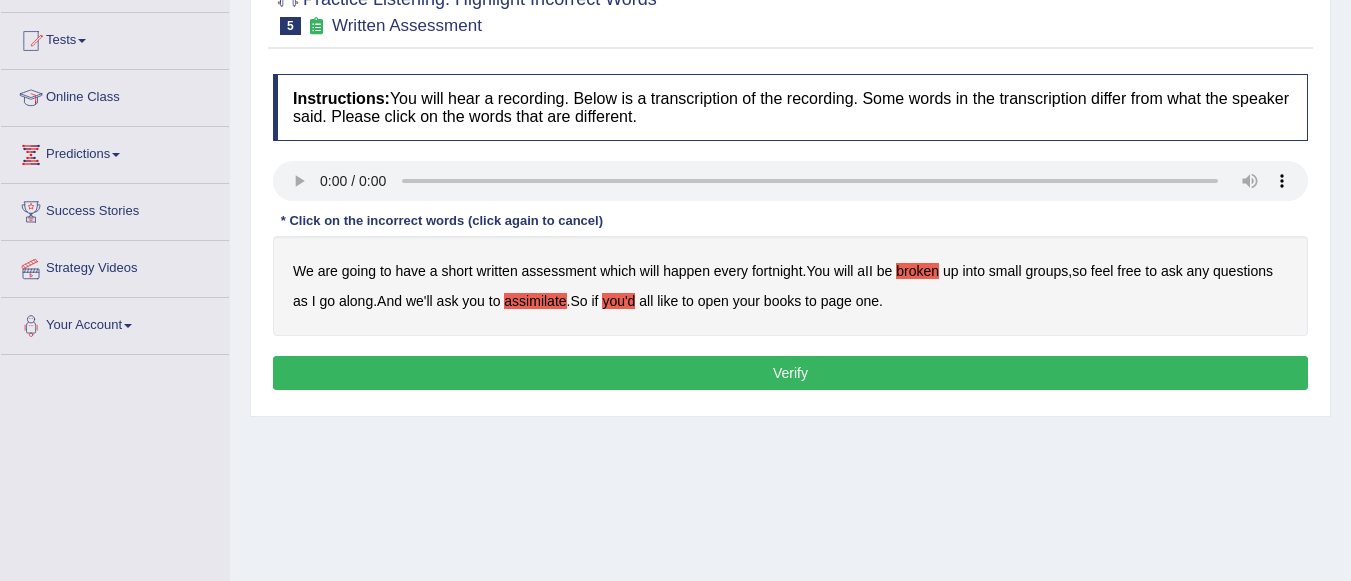 click on "you'd" at bounding box center (618, 301) 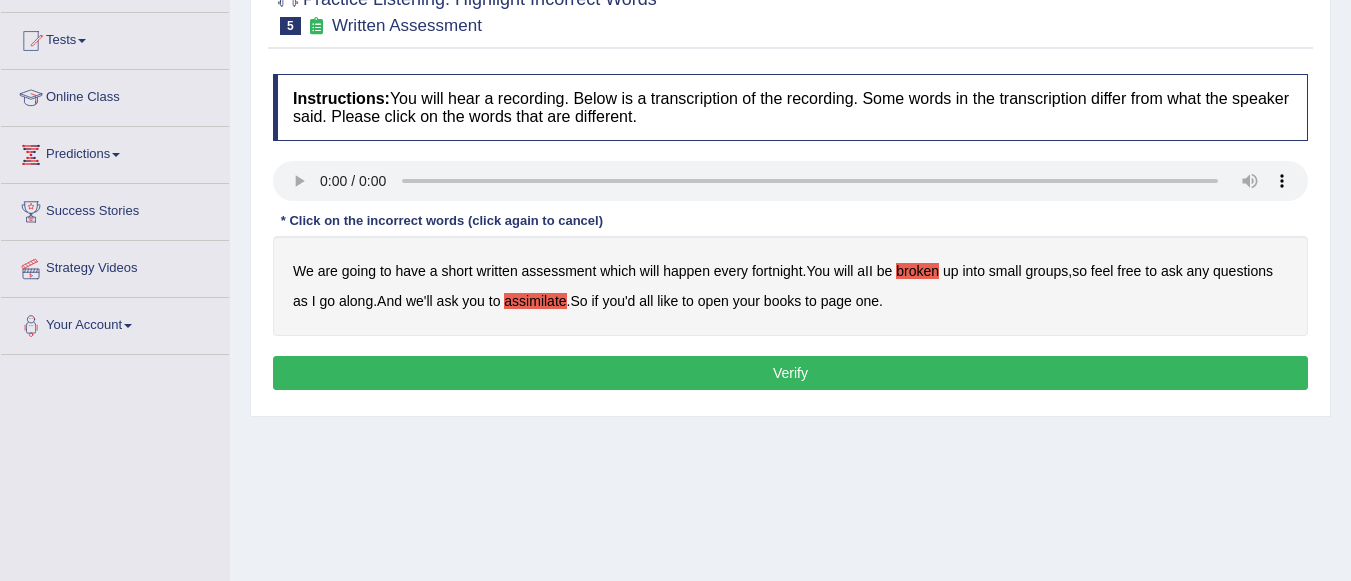 click on "Verify" at bounding box center [790, 373] 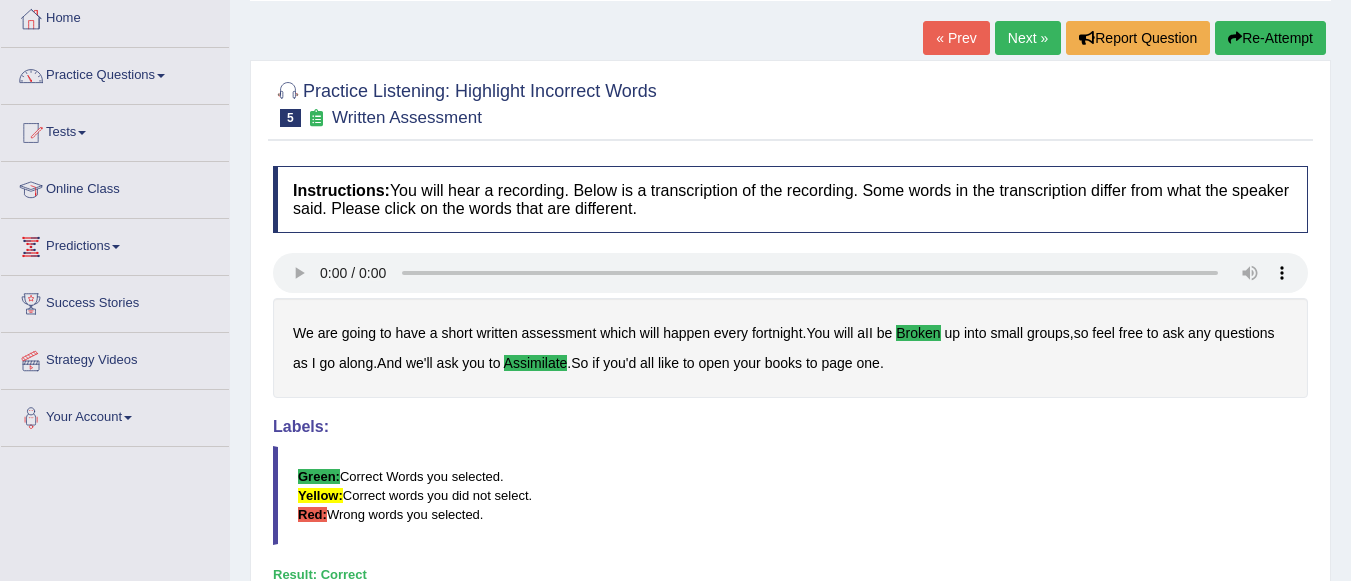 scroll, scrollTop: 0, scrollLeft: 0, axis: both 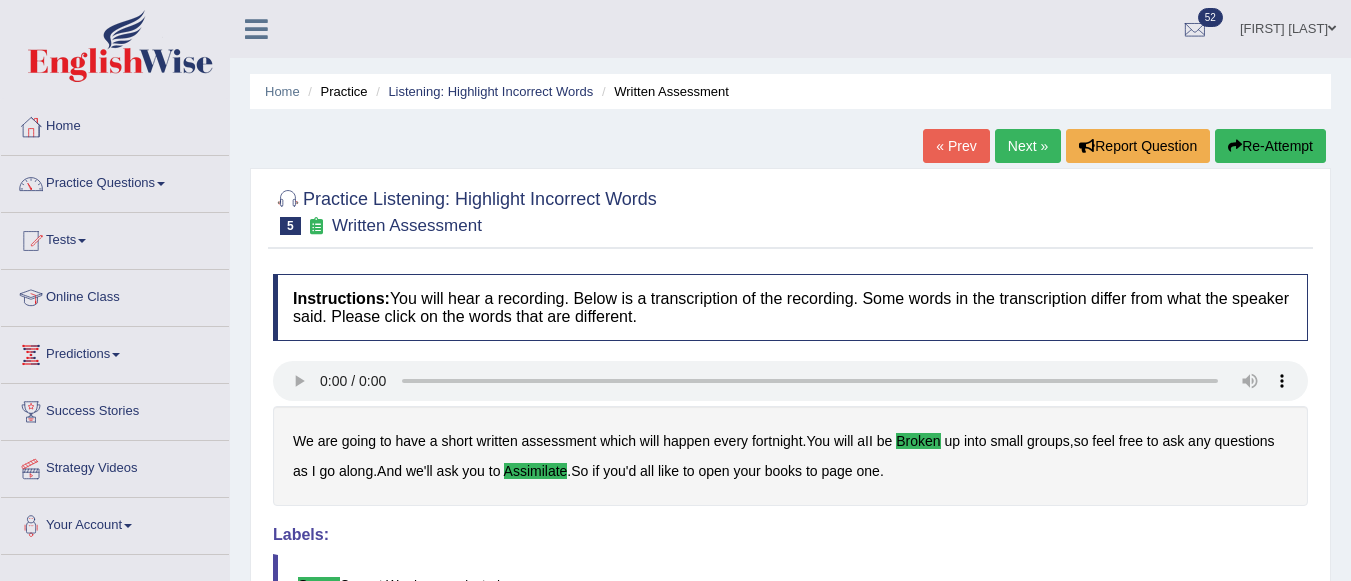 click on "Next »" at bounding box center [1028, 146] 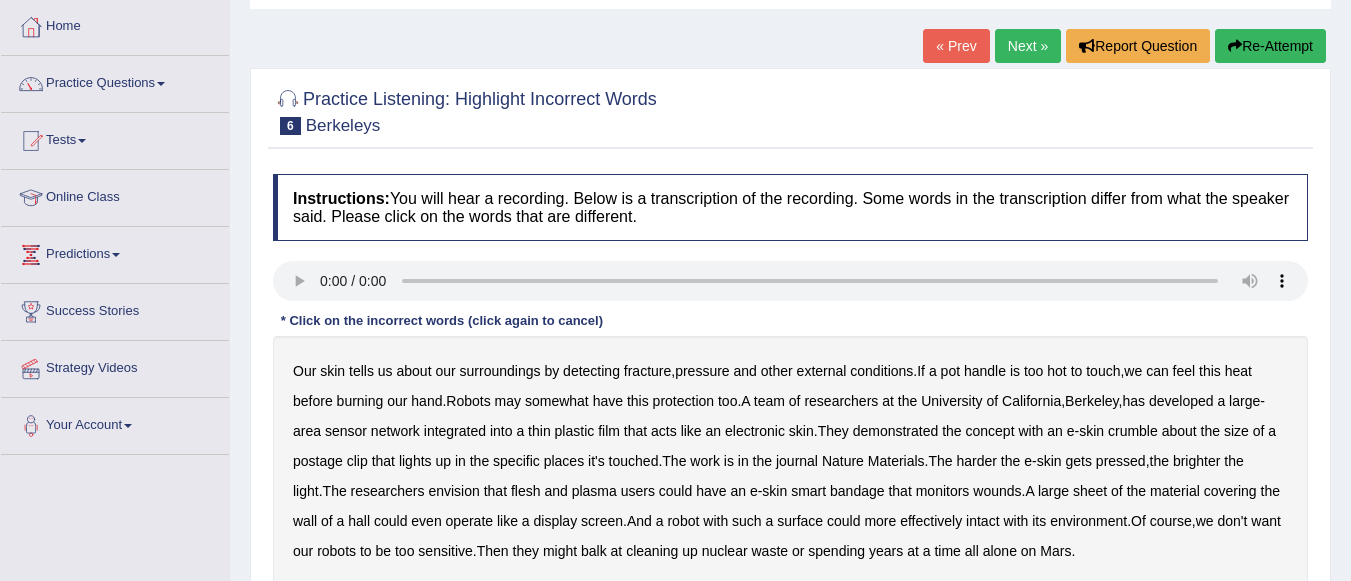 scroll, scrollTop: 0, scrollLeft: 0, axis: both 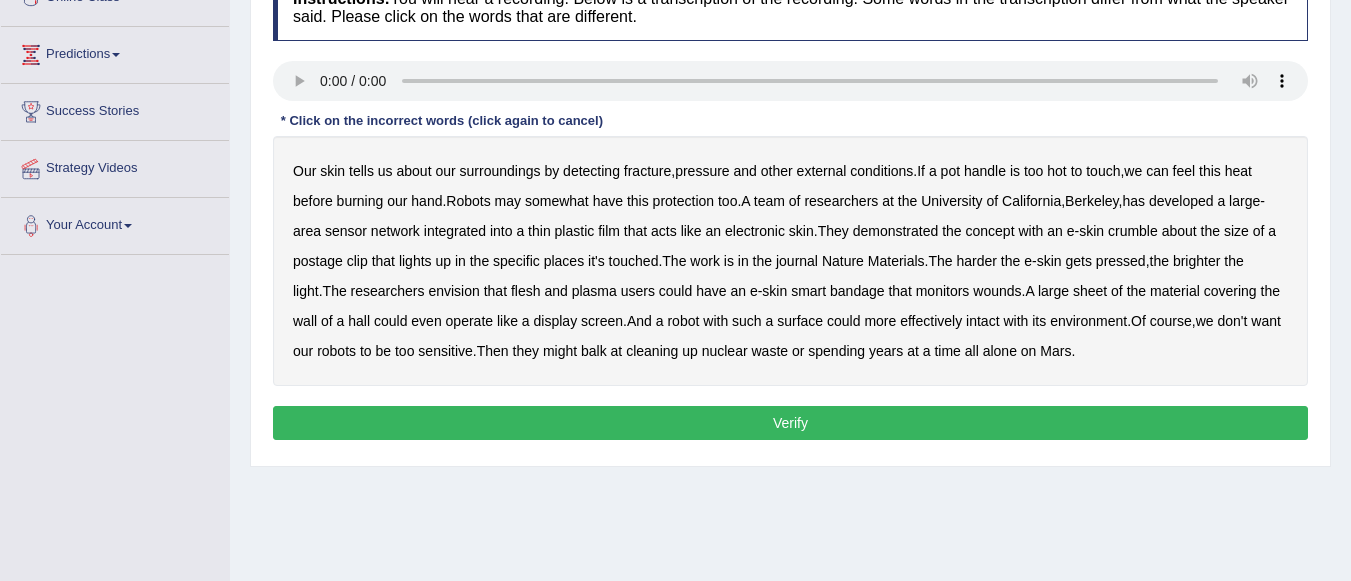 click on "fracture" at bounding box center (647, 171) 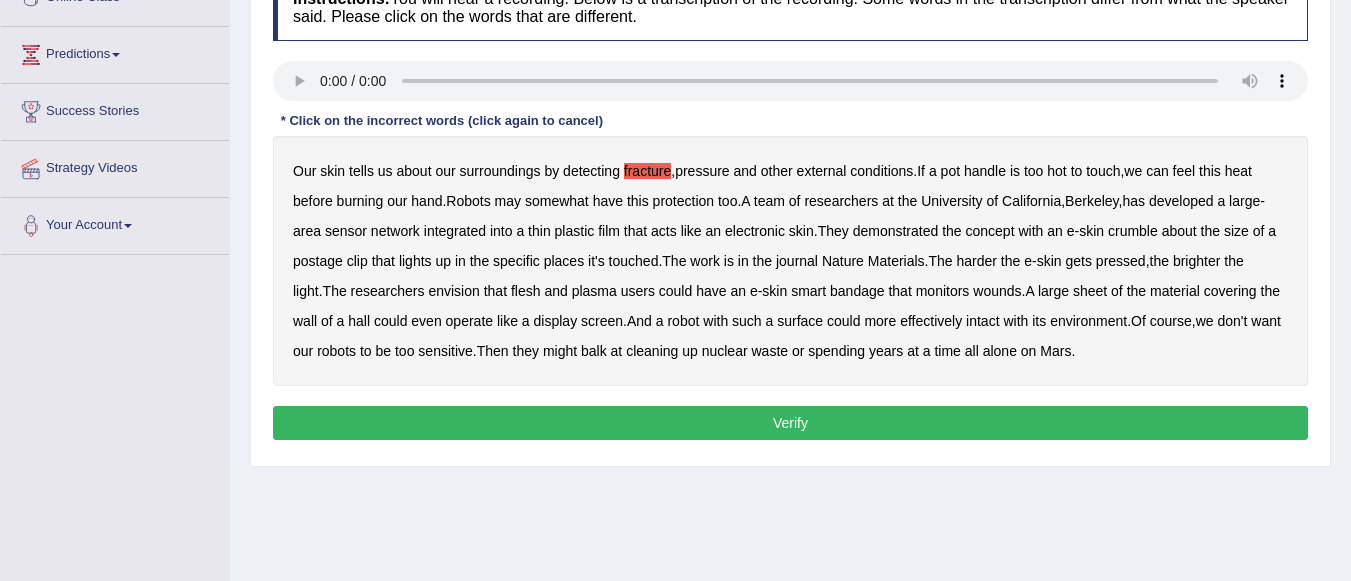 click on "plasma" at bounding box center (594, 291) 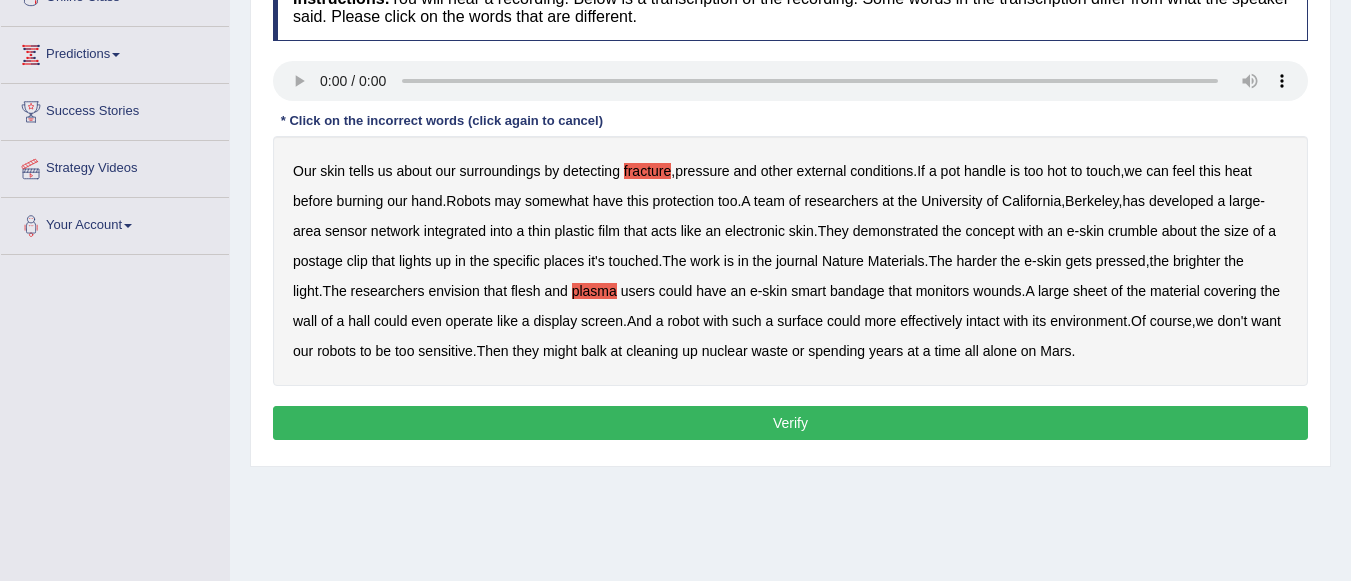 click on "intact" at bounding box center [982, 321] 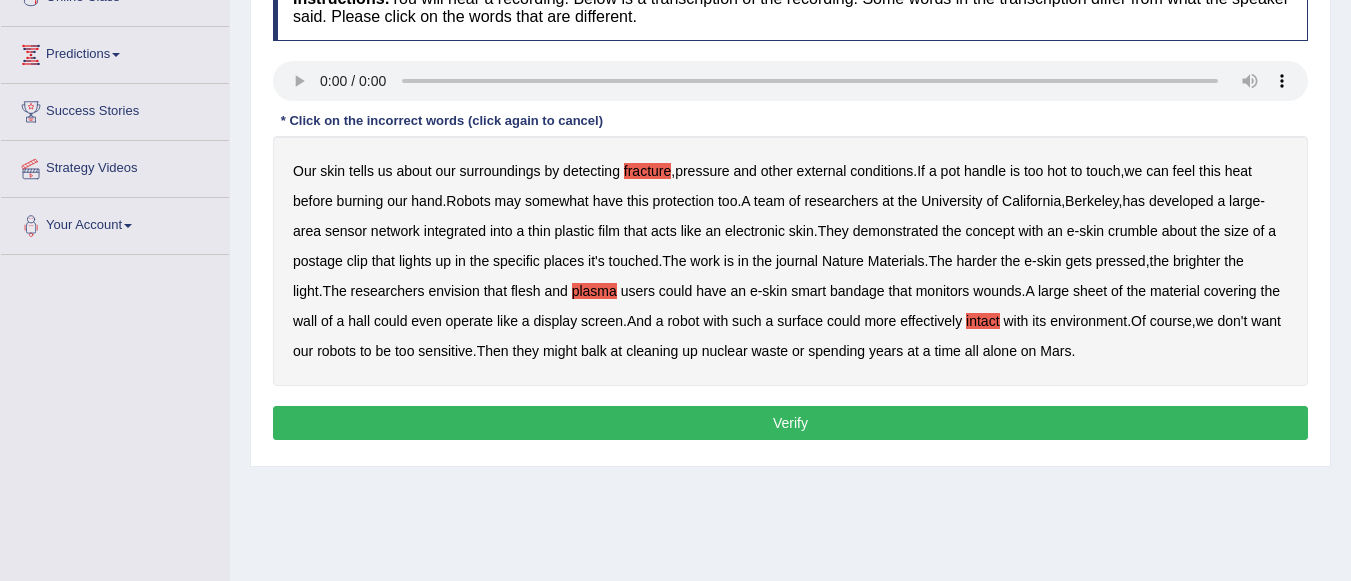 click on "Verify" at bounding box center (790, 423) 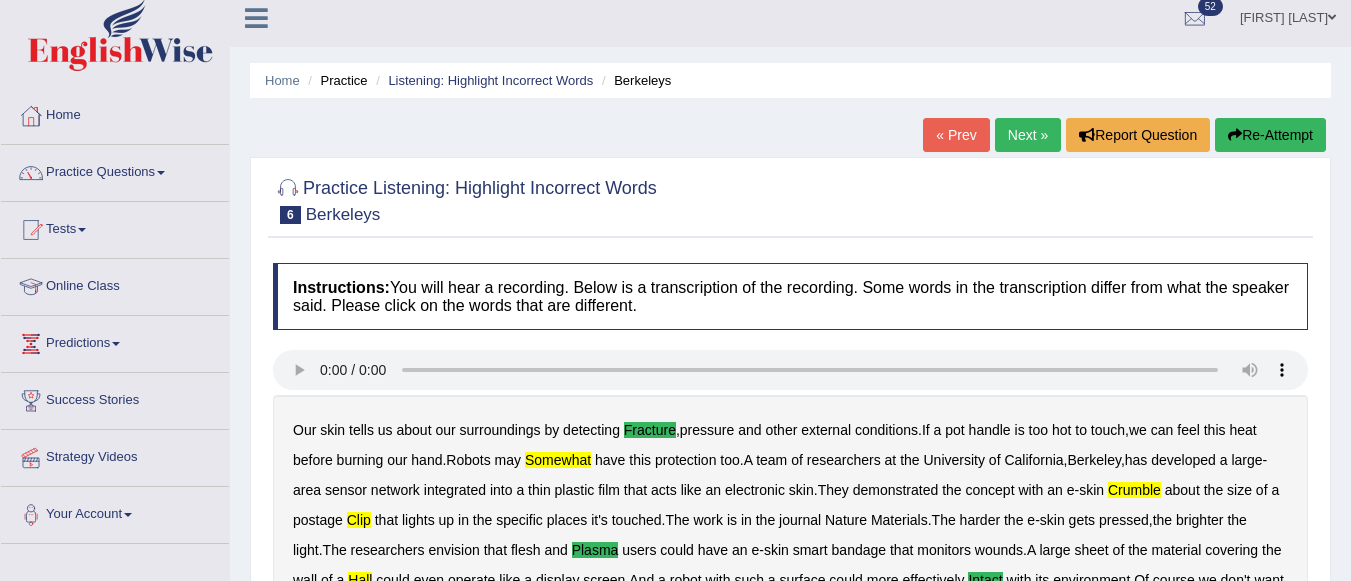 scroll, scrollTop: 0, scrollLeft: 0, axis: both 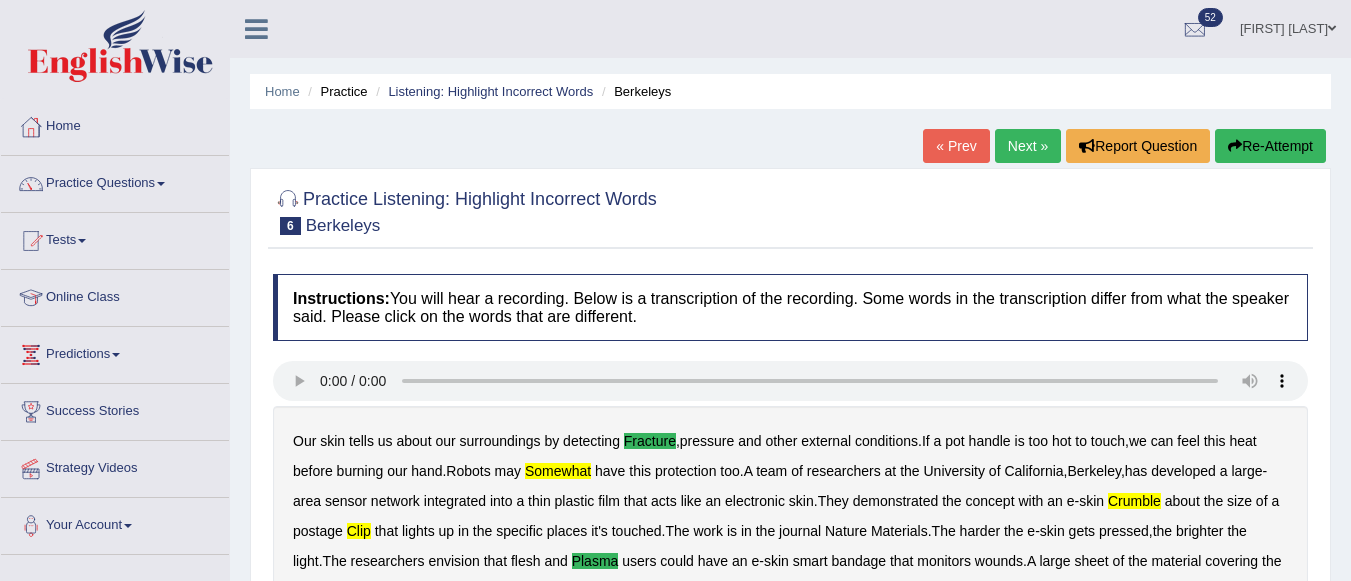 click on "Next »" at bounding box center (1028, 146) 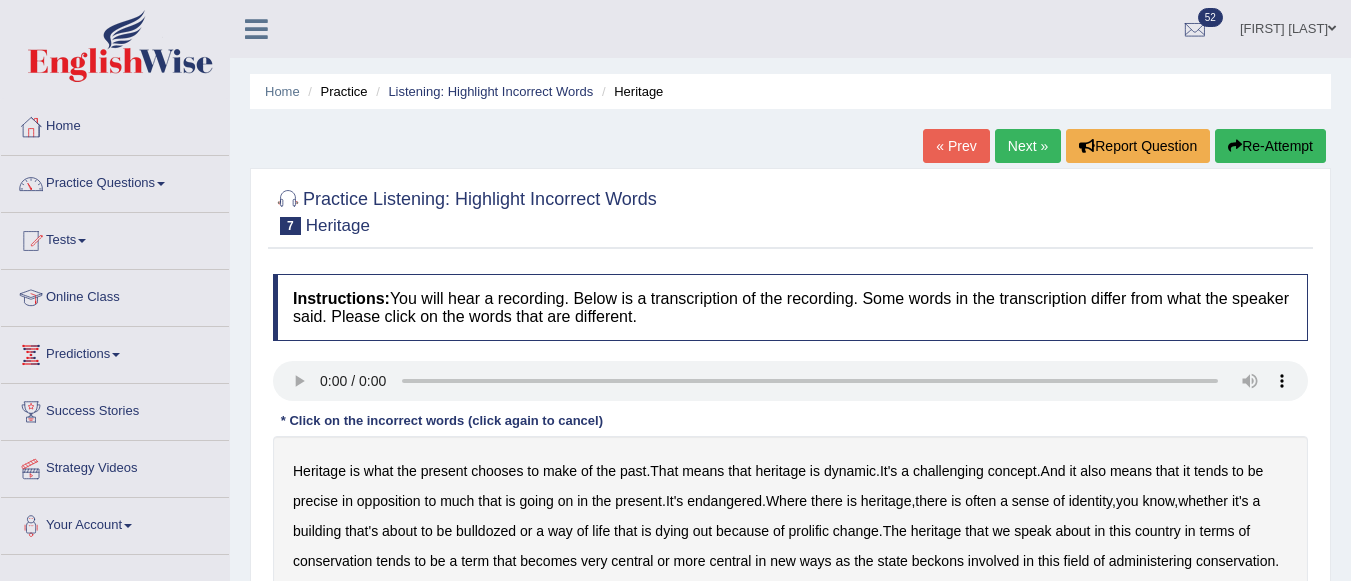 scroll, scrollTop: 0, scrollLeft: 0, axis: both 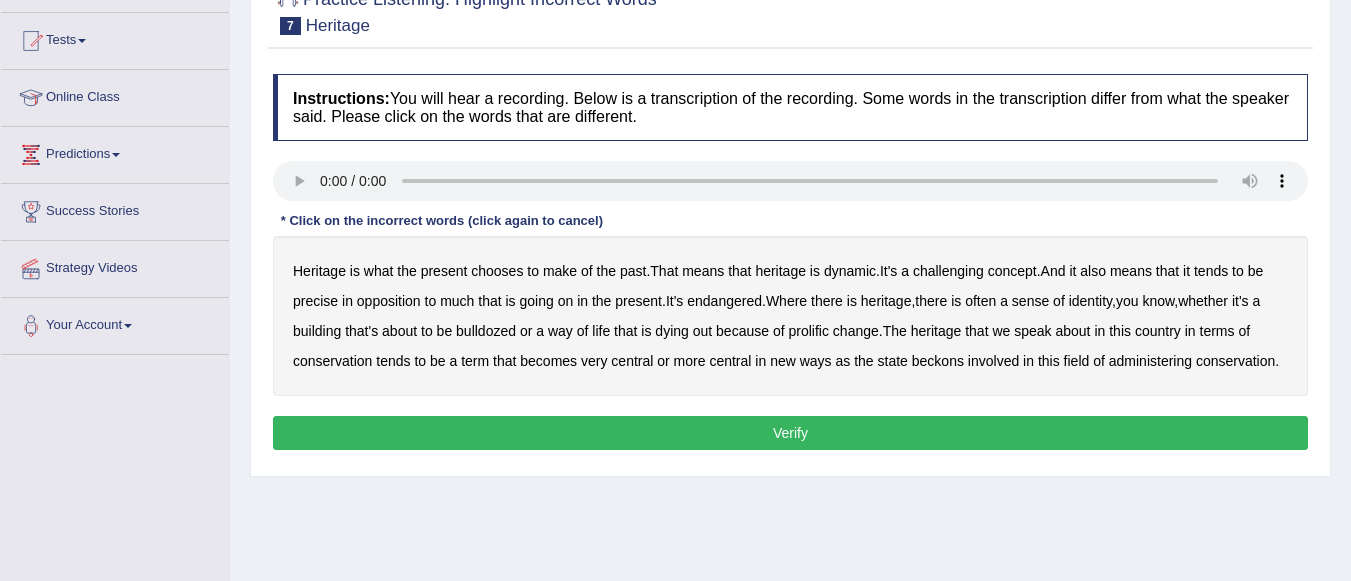 click on "precise" at bounding box center (315, 301) 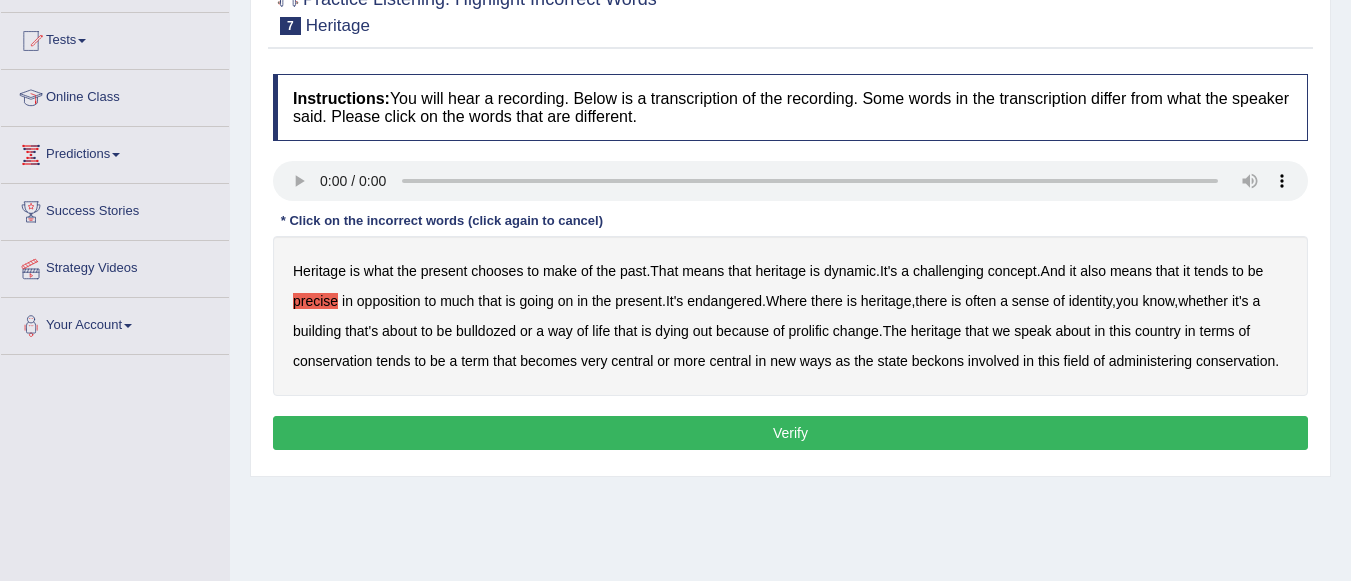 click on "identity" at bounding box center (1090, 301) 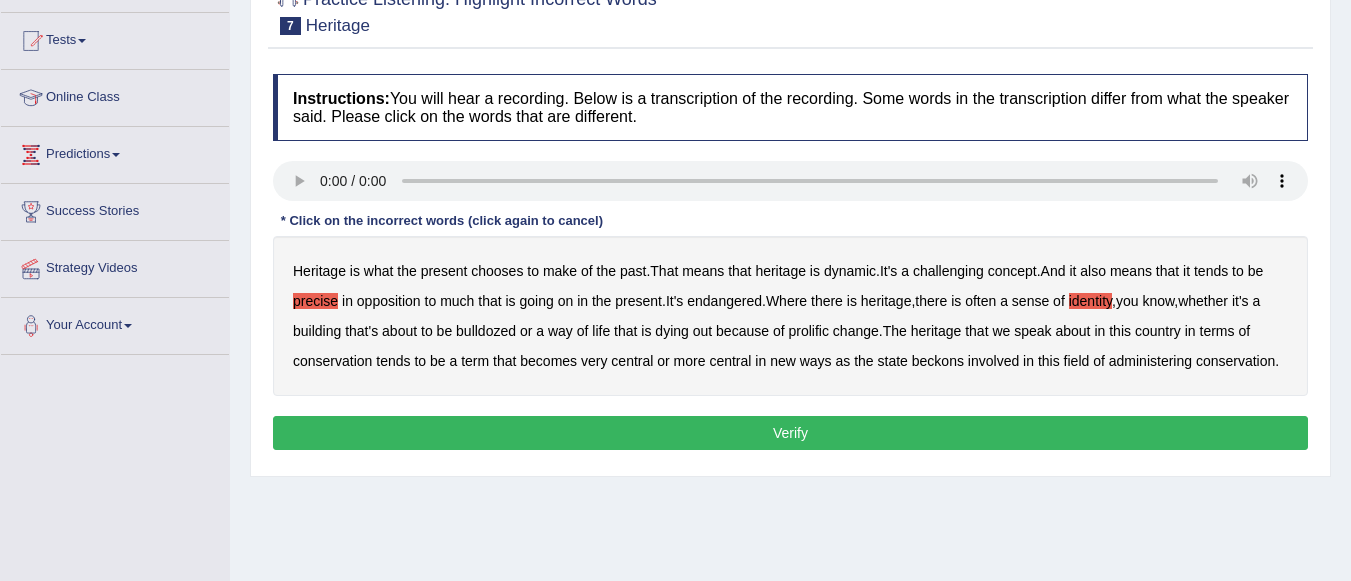 click on "Verify" at bounding box center [790, 433] 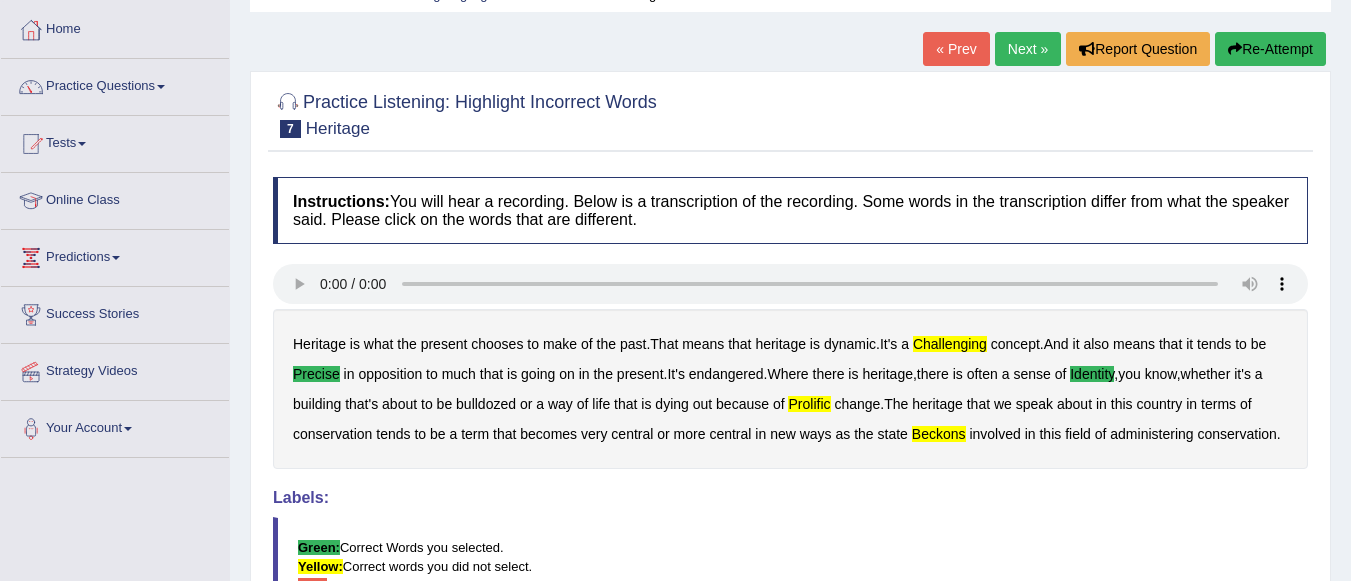 scroll, scrollTop: 0, scrollLeft: 0, axis: both 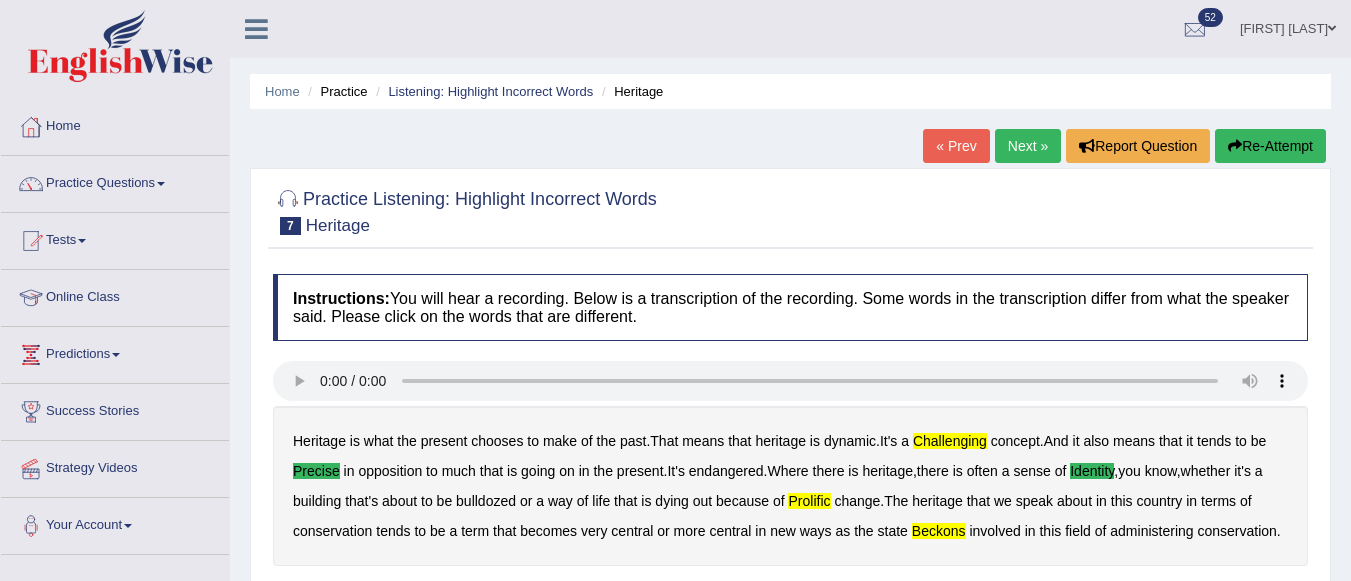 click on "Next »" at bounding box center [1028, 146] 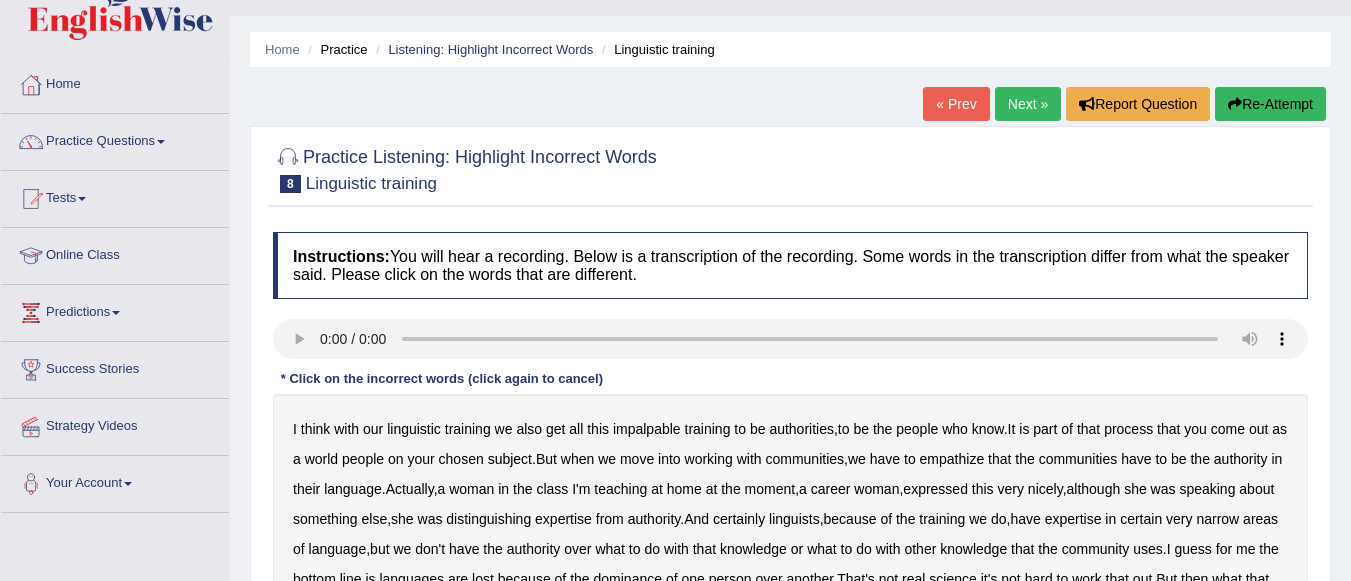 scroll, scrollTop: 0, scrollLeft: 0, axis: both 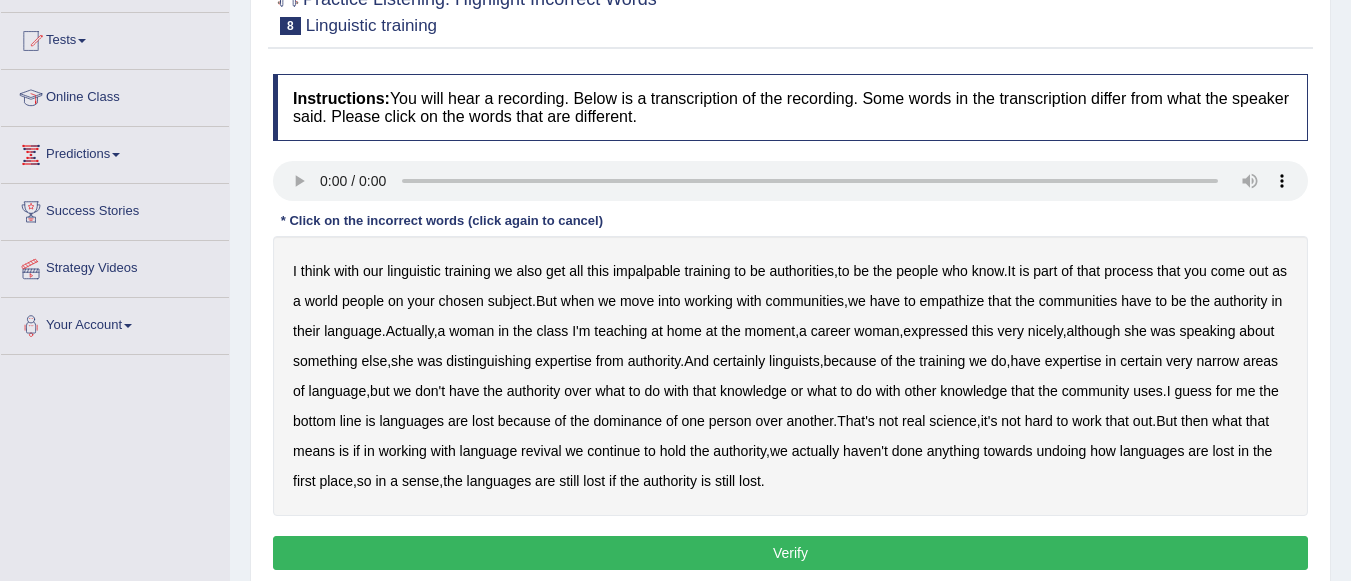 click on "impalpable" at bounding box center (647, 271) 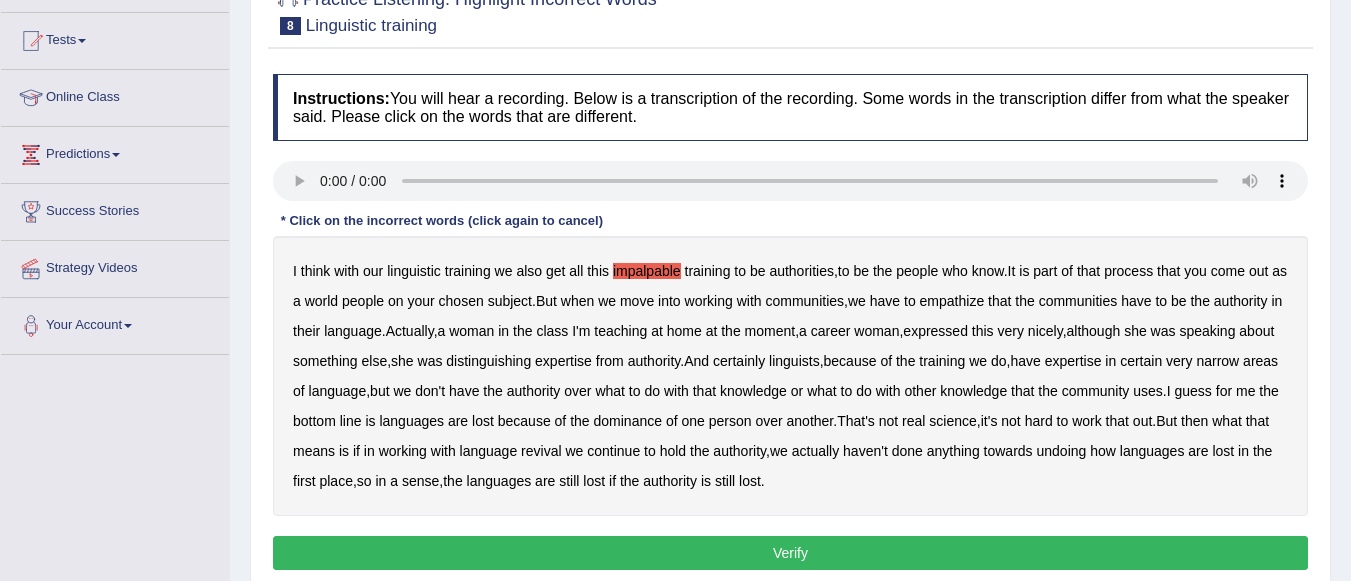 click on "people" at bounding box center [363, 301] 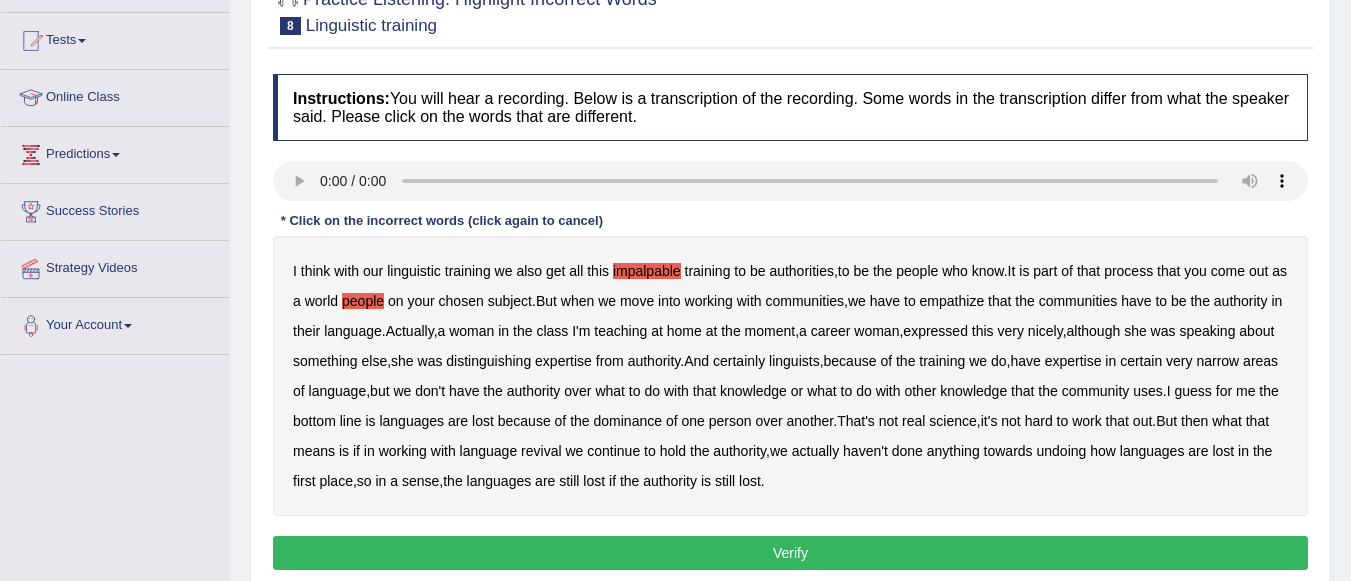 click on "empathize" at bounding box center (952, 301) 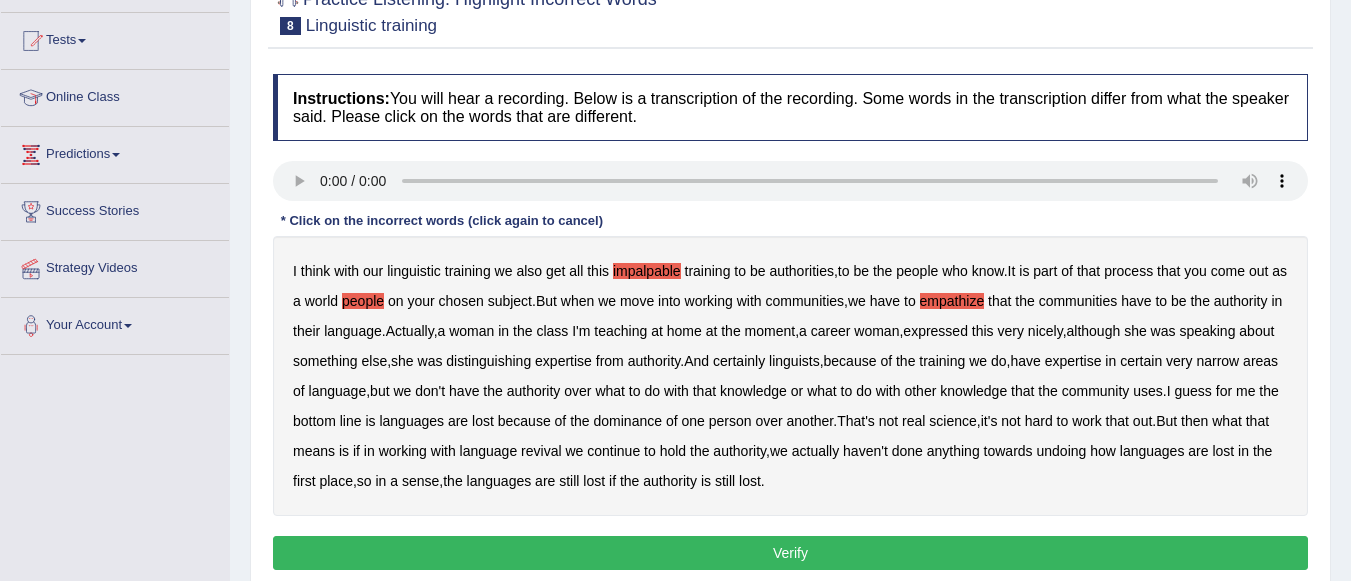 click on "home" at bounding box center [684, 331] 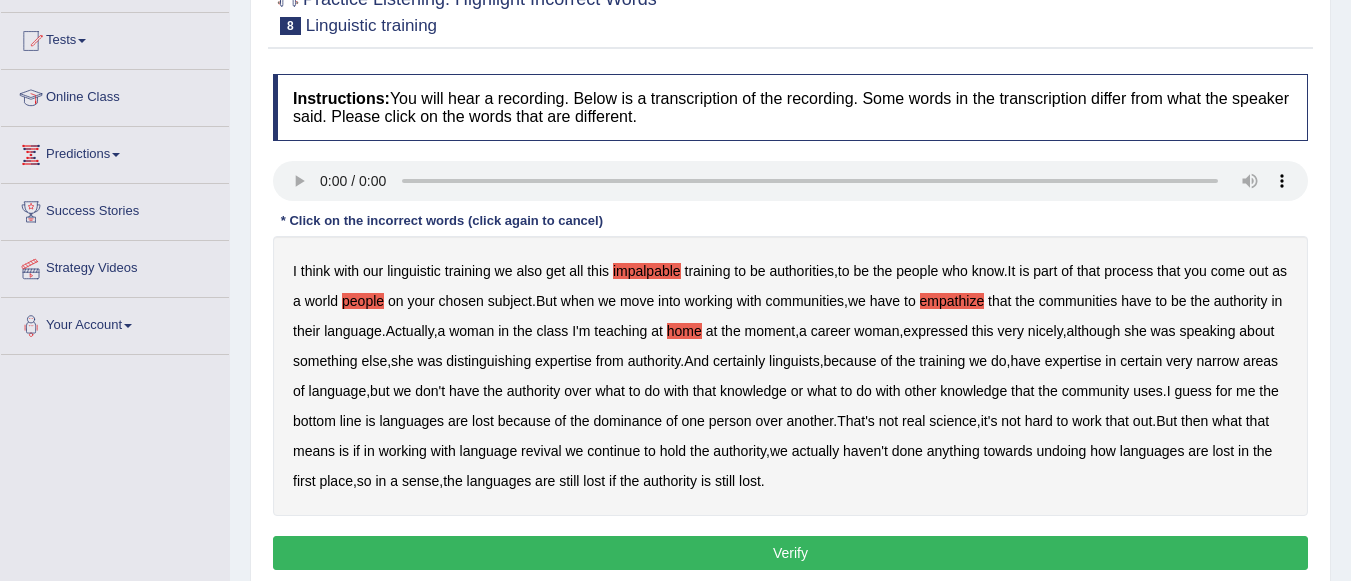 click on "speaking" at bounding box center [1207, 331] 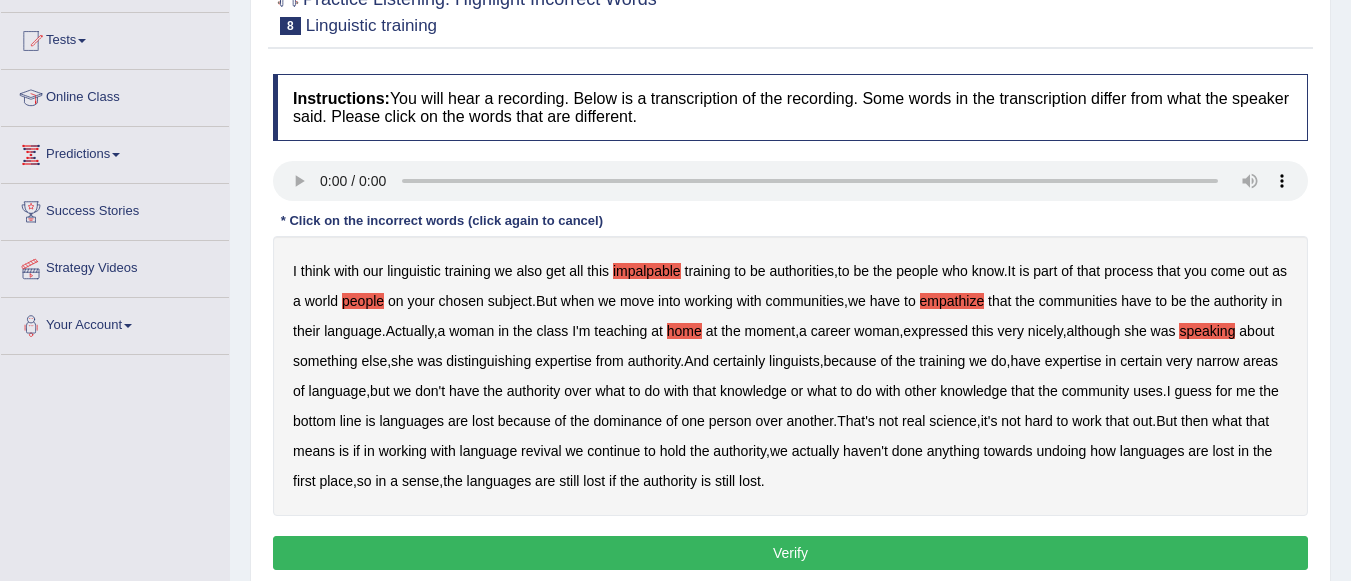 click on "uses" at bounding box center (1148, 391) 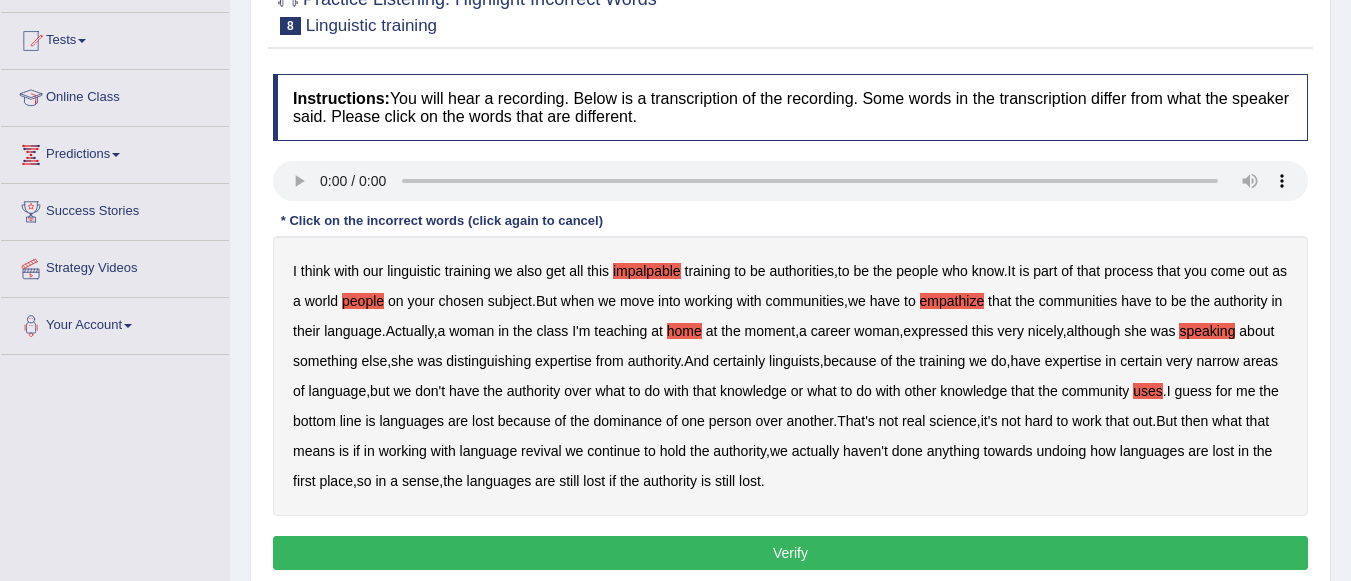 click on "real" at bounding box center (913, 421) 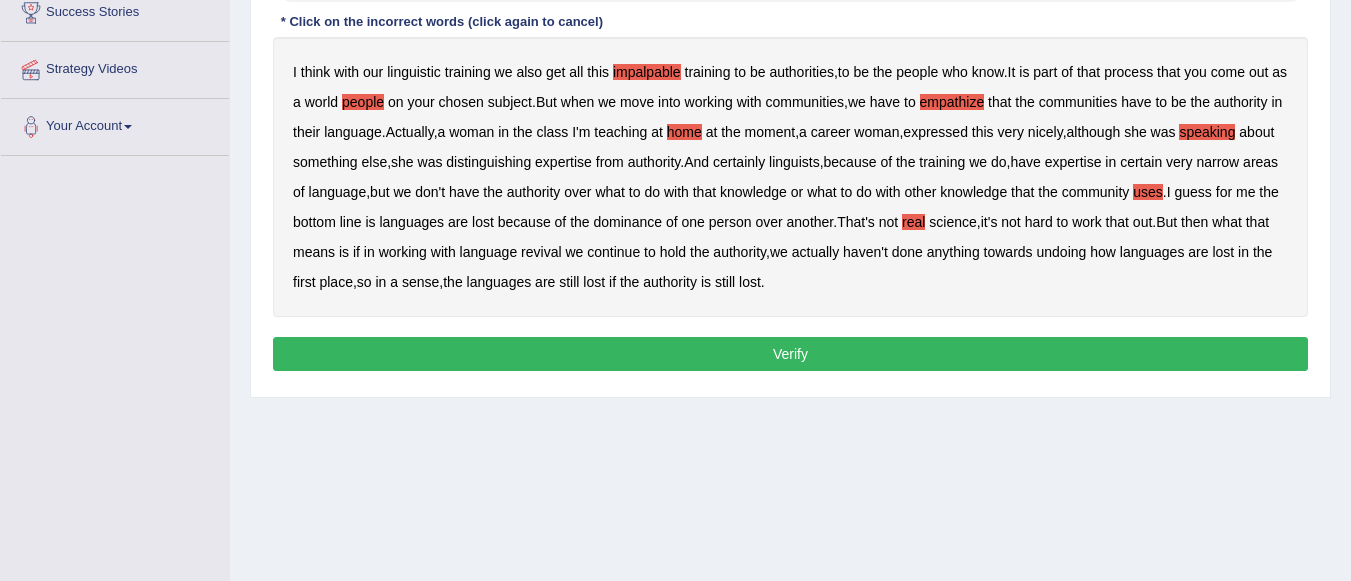 scroll, scrollTop: 400, scrollLeft: 0, axis: vertical 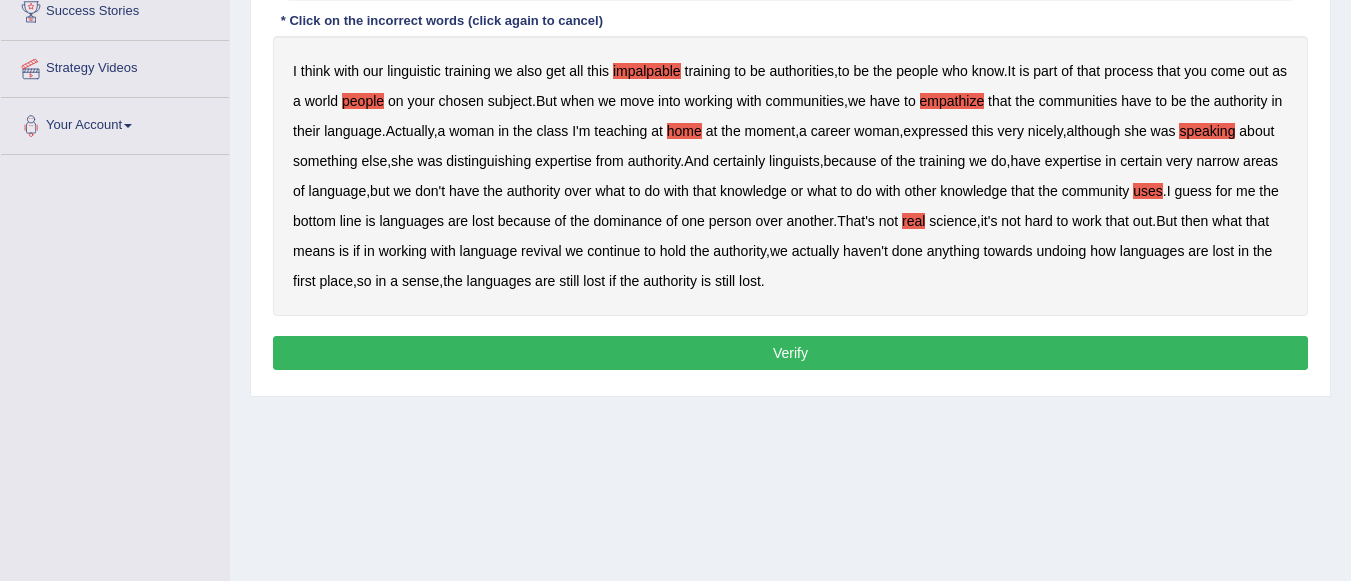 click on "Verify" at bounding box center [790, 353] 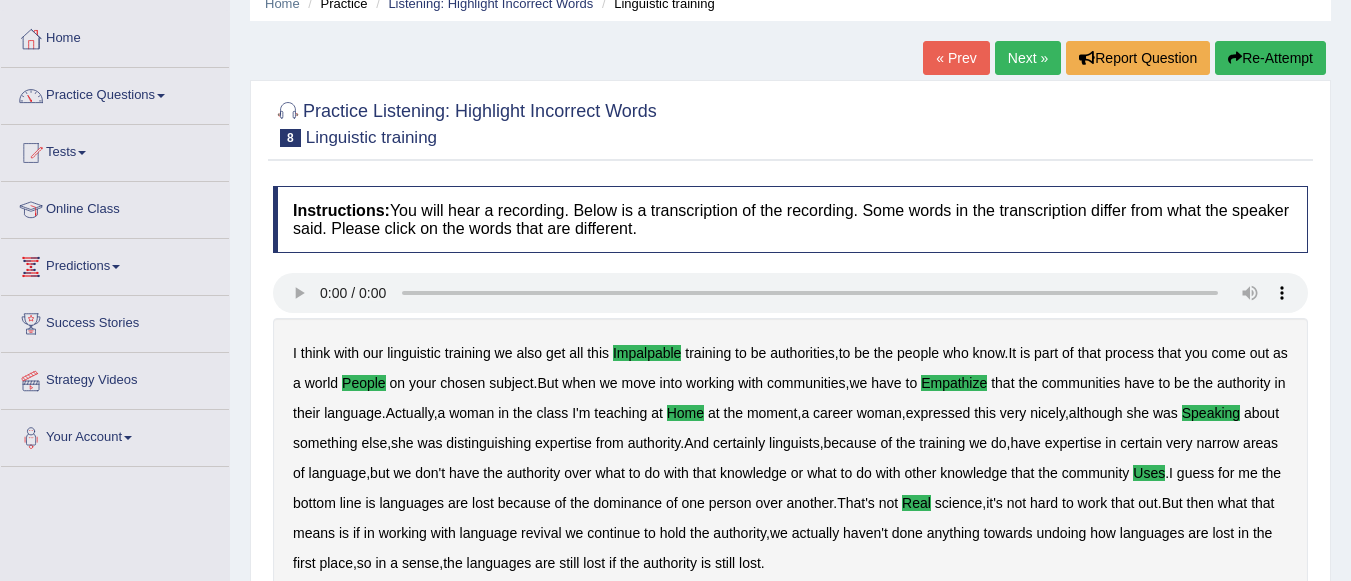 scroll, scrollTop: 0, scrollLeft: 0, axis: both 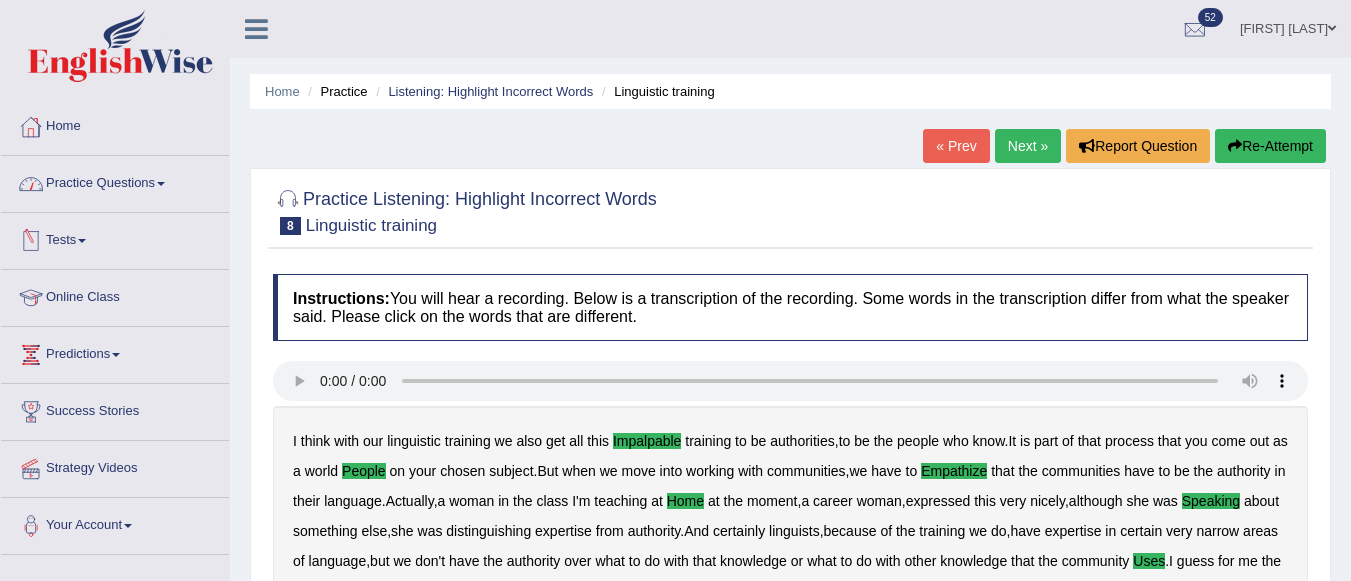 click on "Practice Questions" at bounding box center (115, 181) 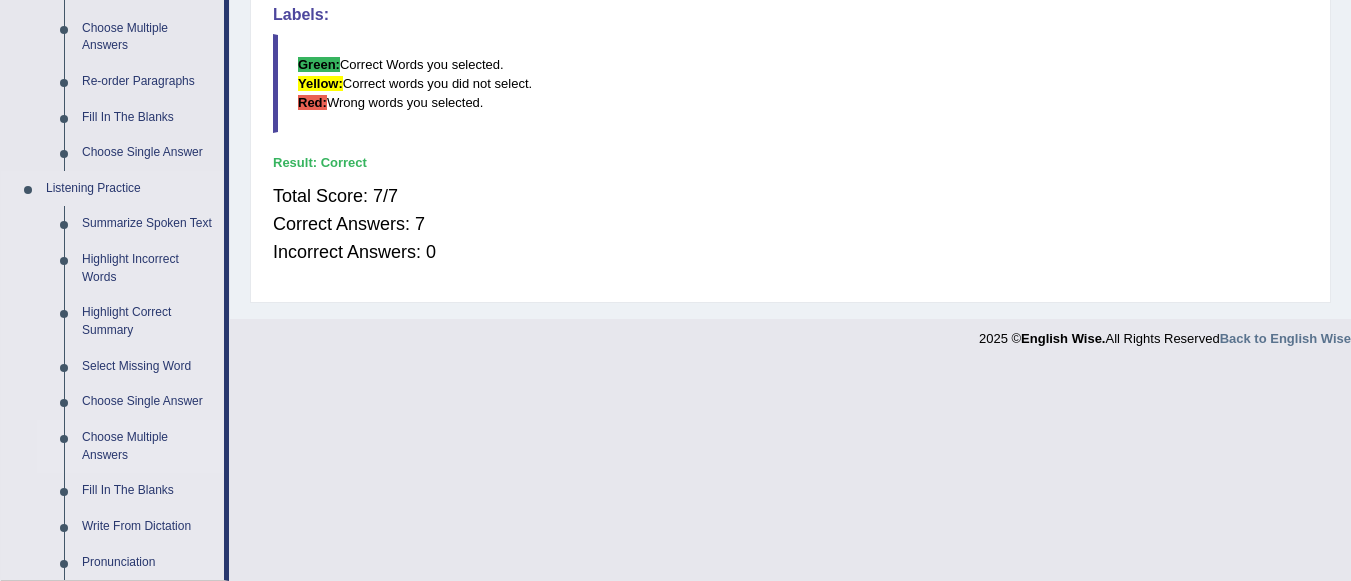 scroll, scrollTop: 800, scrollLeft: 0, axis: vertical 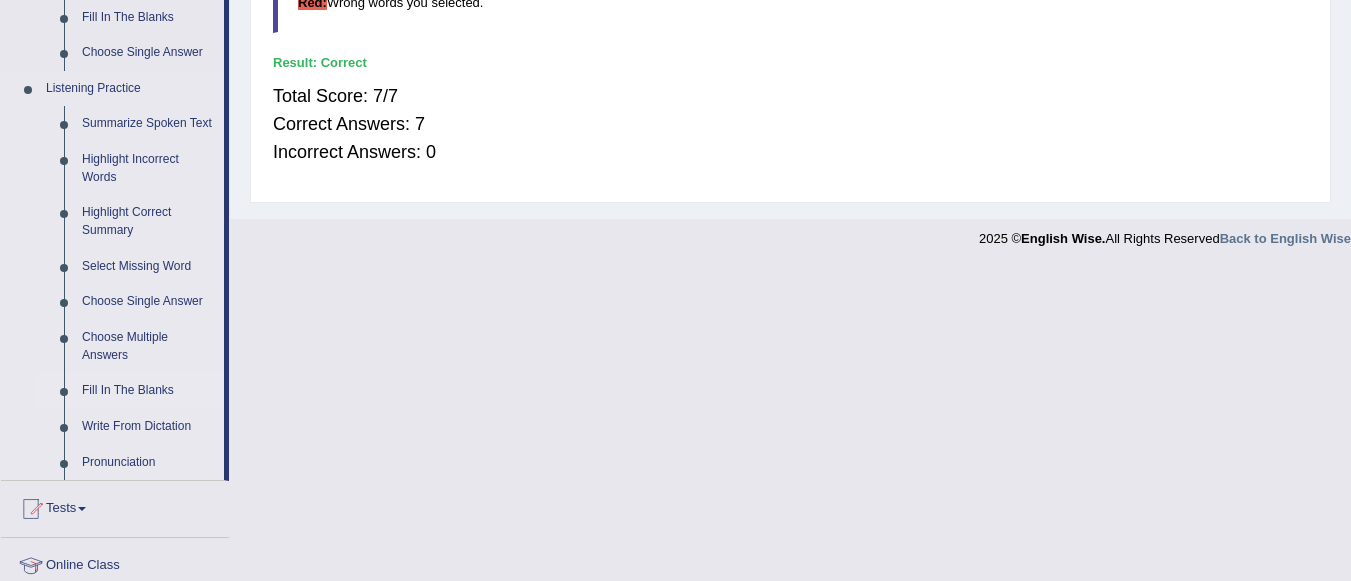click on "Fill In The Blanks" at bounding box center [148, 391] 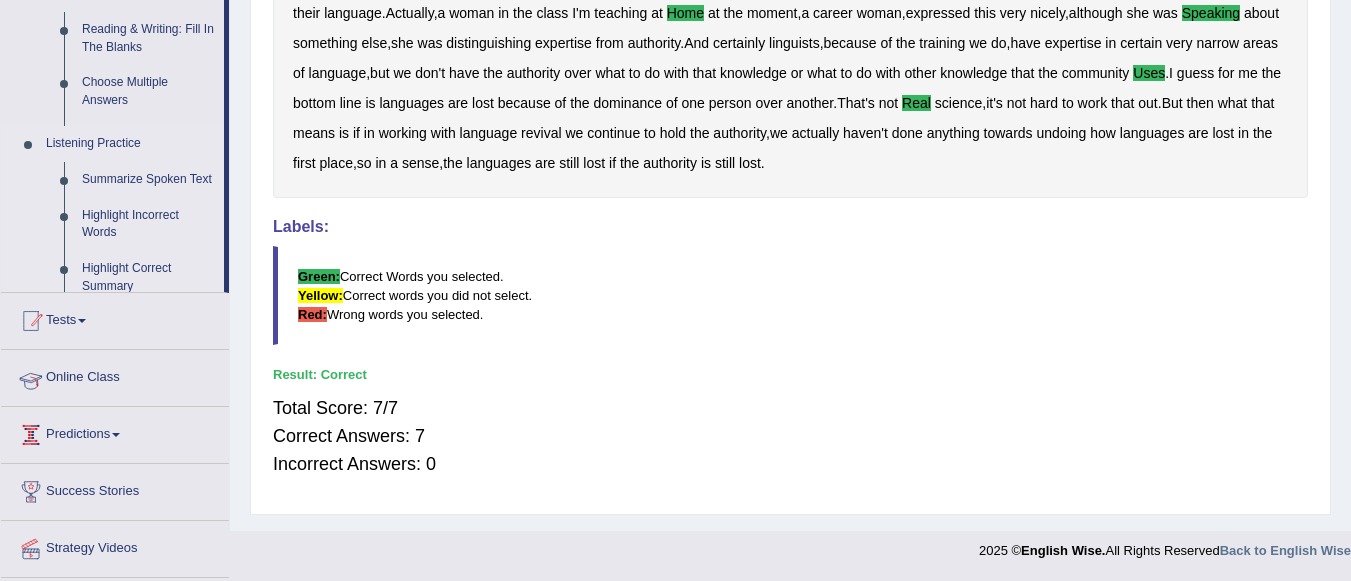 scroll, scrollTop: 240, scrollLeft: 0, axis: vertical 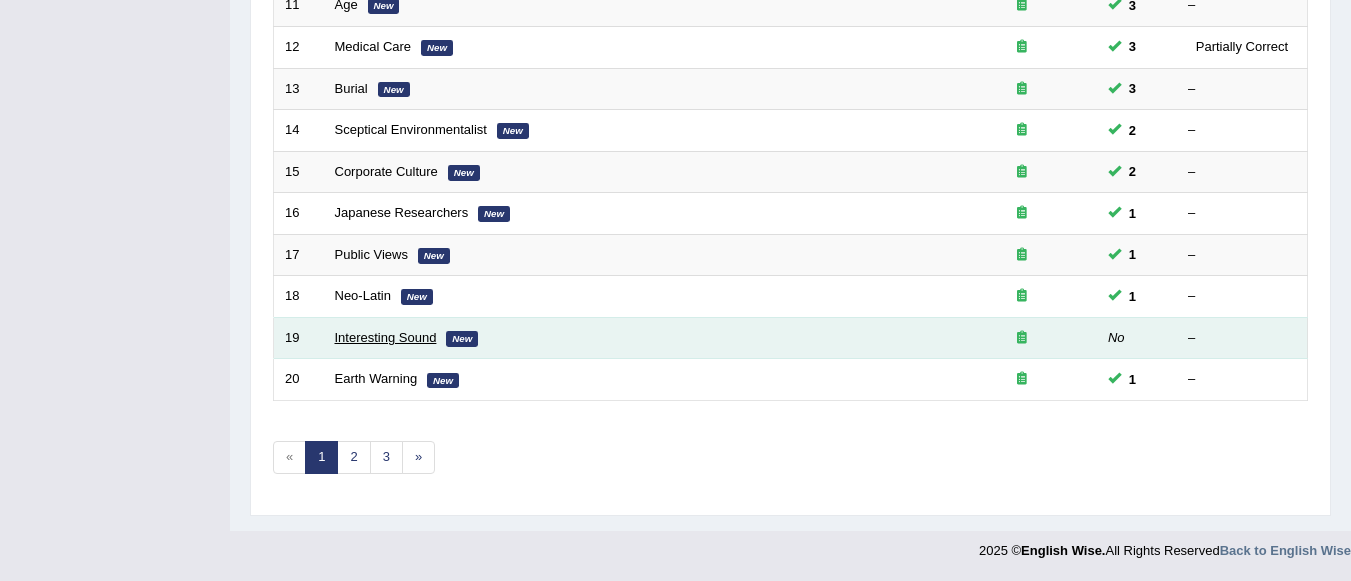 click on "Interesting Sound" at bounding box center (386, 337) 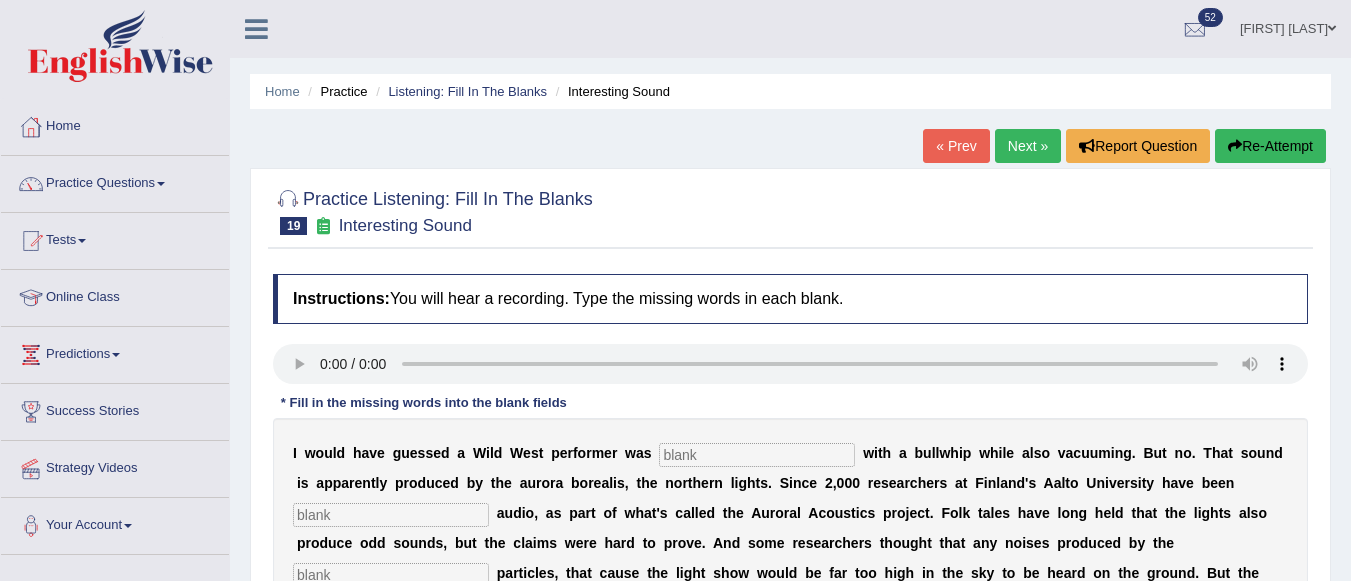 scroll, scrollTop: 0, scrollLeft: 0, axis: both 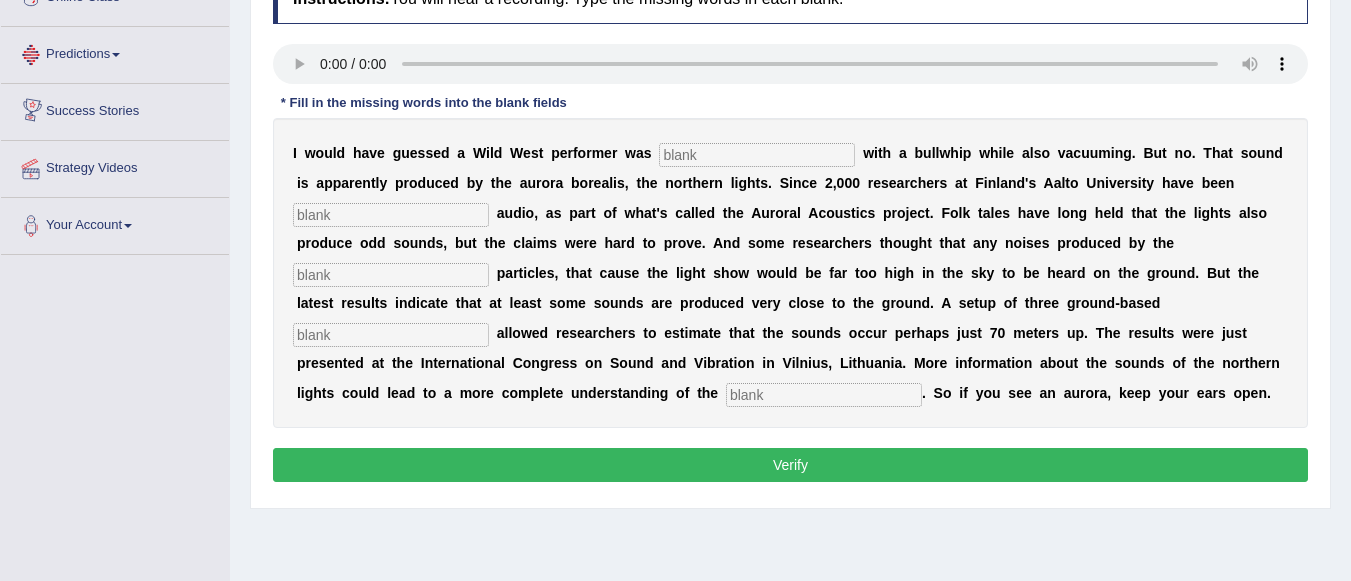 click at bounding box center [757, 155] 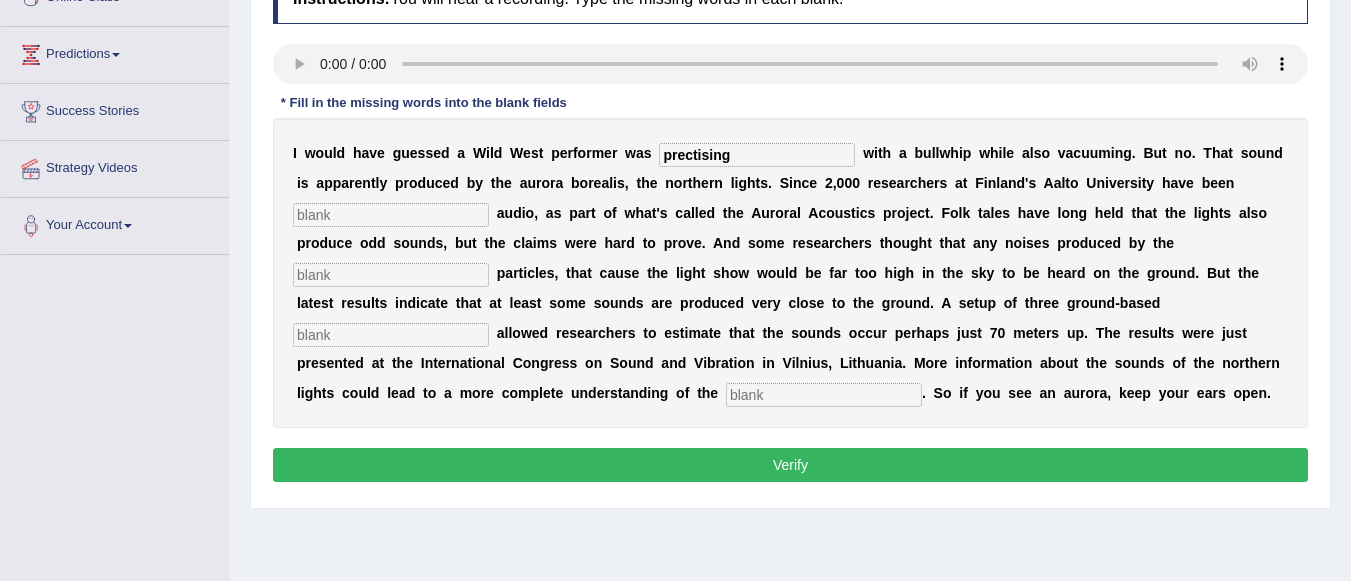 type on "prectising" 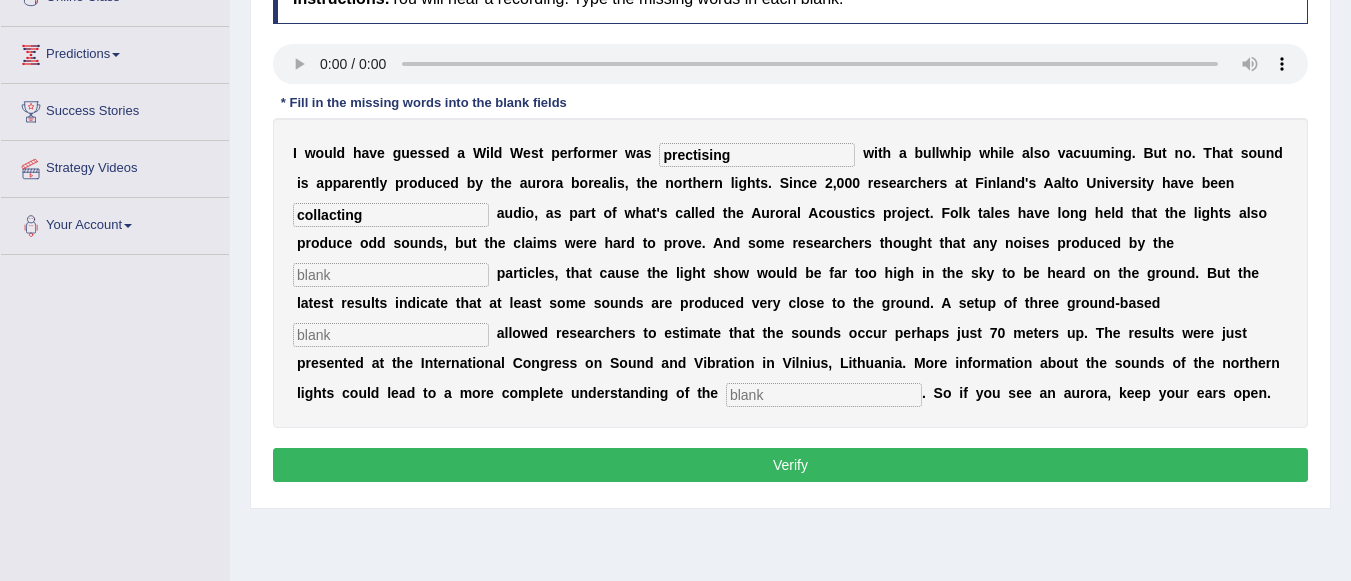 click on "collacting" at bounding box center (391, 215) 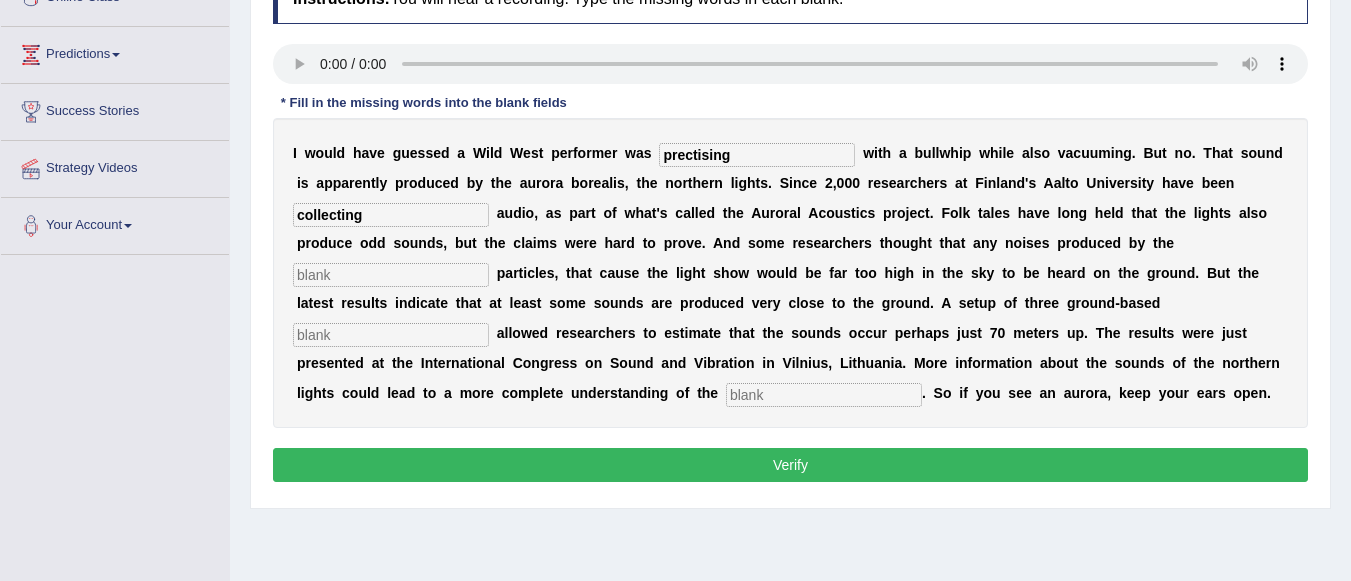 type on "collecting" 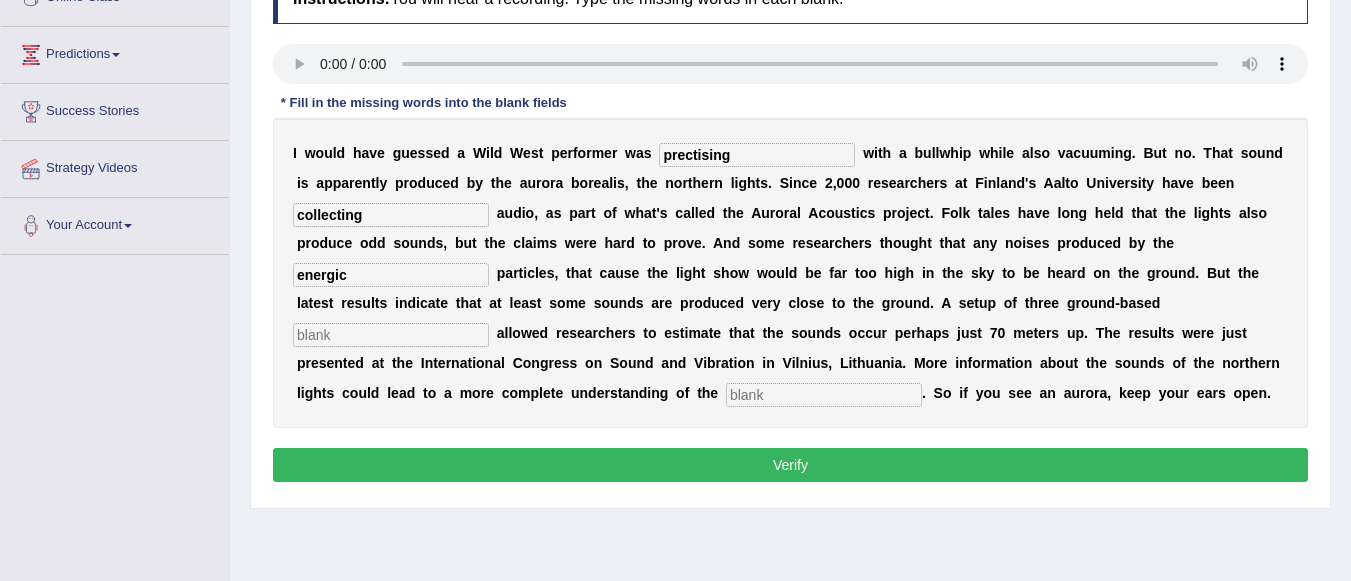 type on "energic" 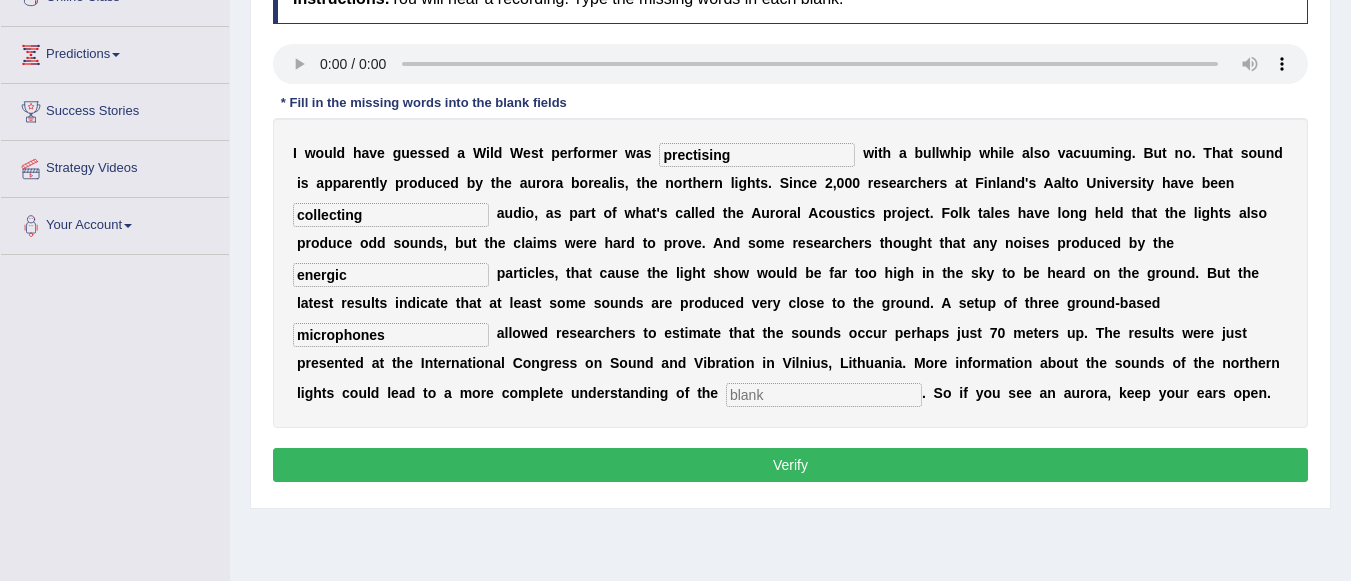 type on "microphones" 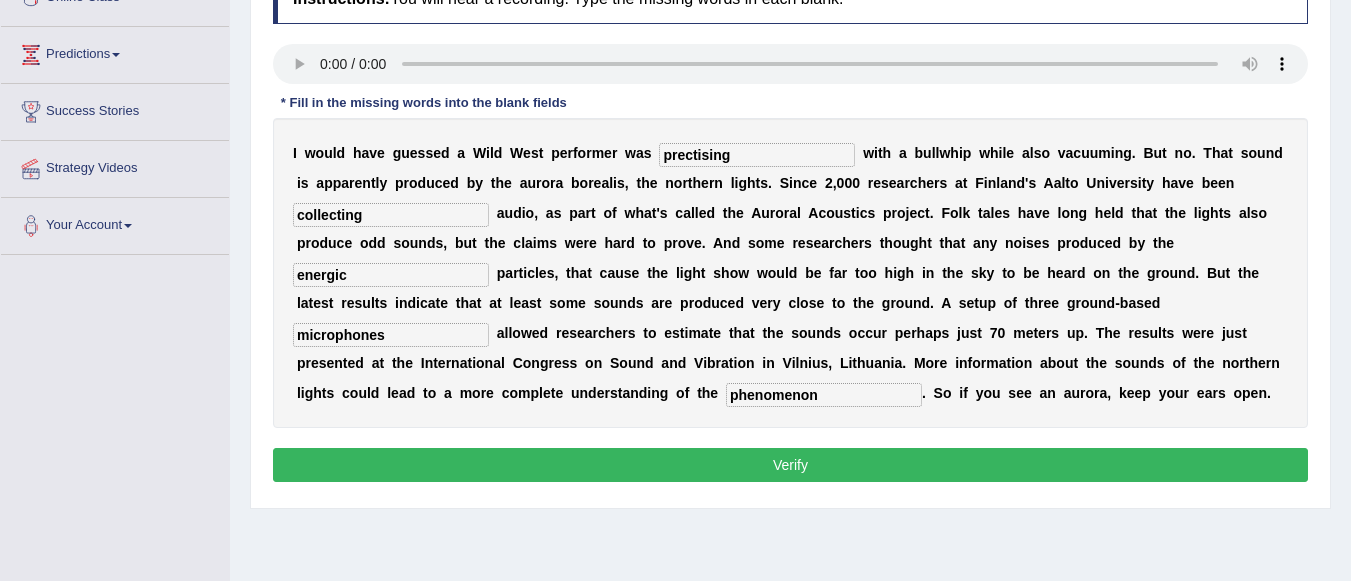 type on "phenomenon" 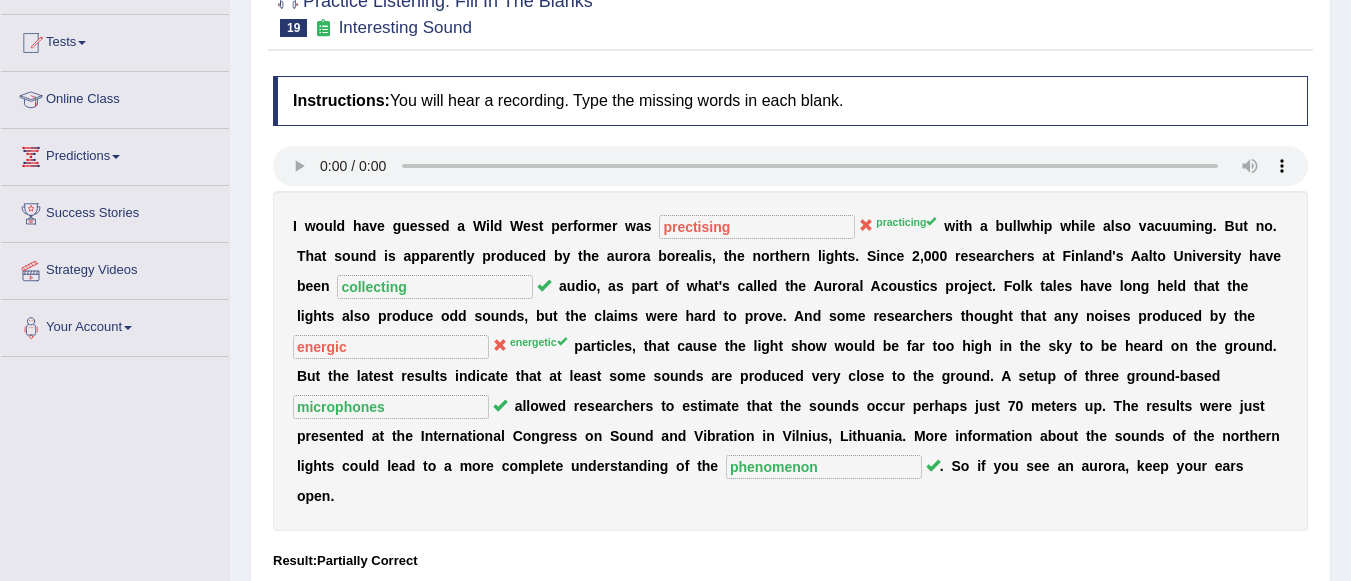 scroll, scrollTop: 0, scrollLeft: 0, axis: both 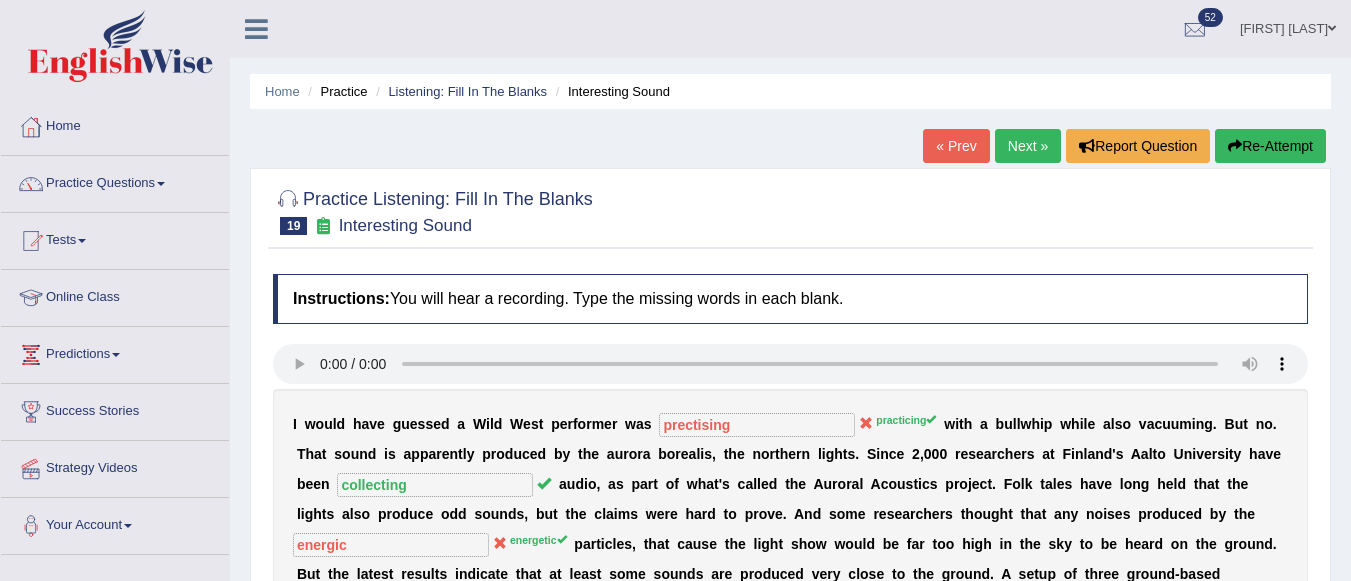 click on "Next »" at bounding box center (1028, 146) 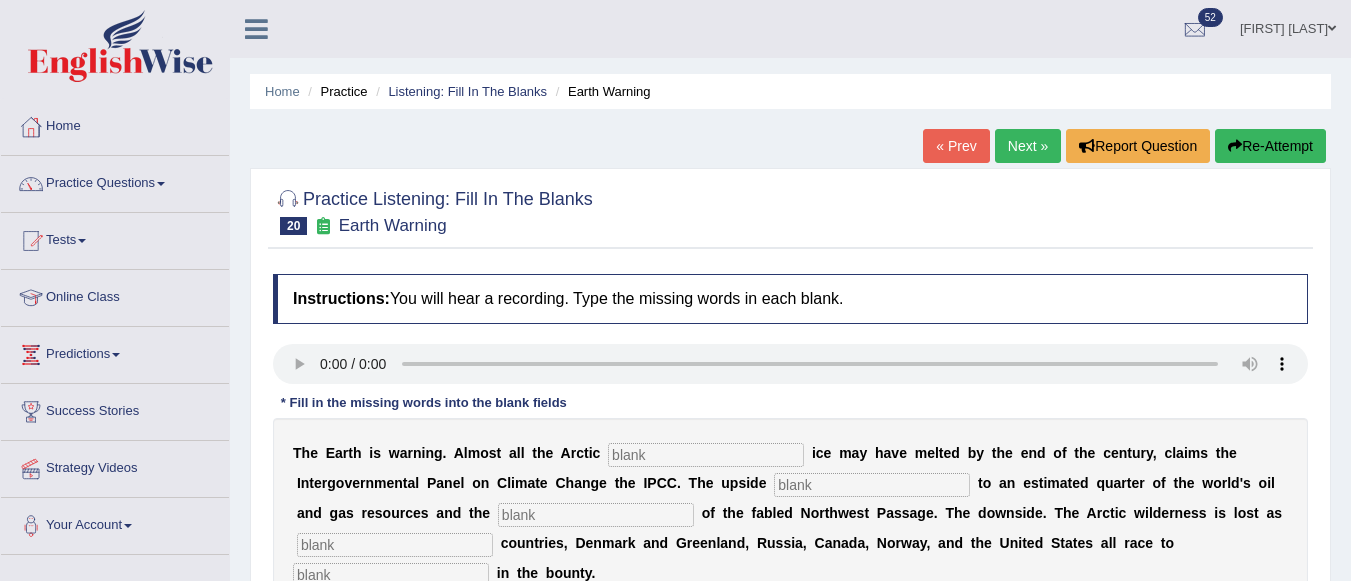 scroll, scrollTop: 200, scrollLeft: 0, axis: vertical 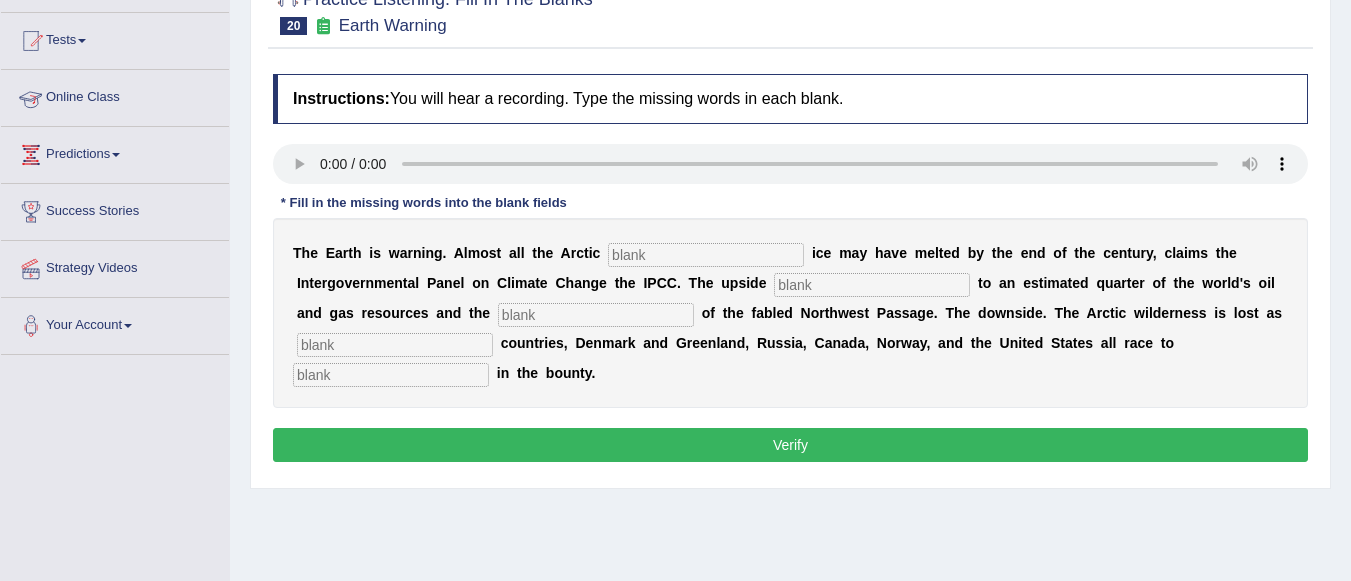 click at bounding box center [706, 255] 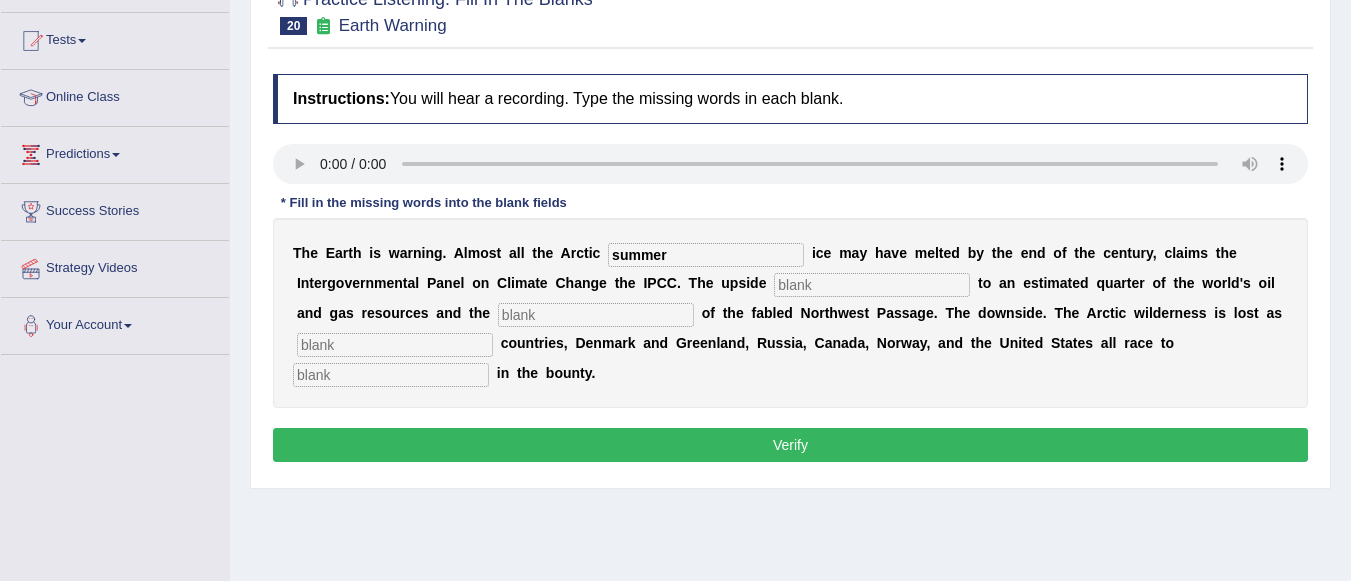 type on "summer" 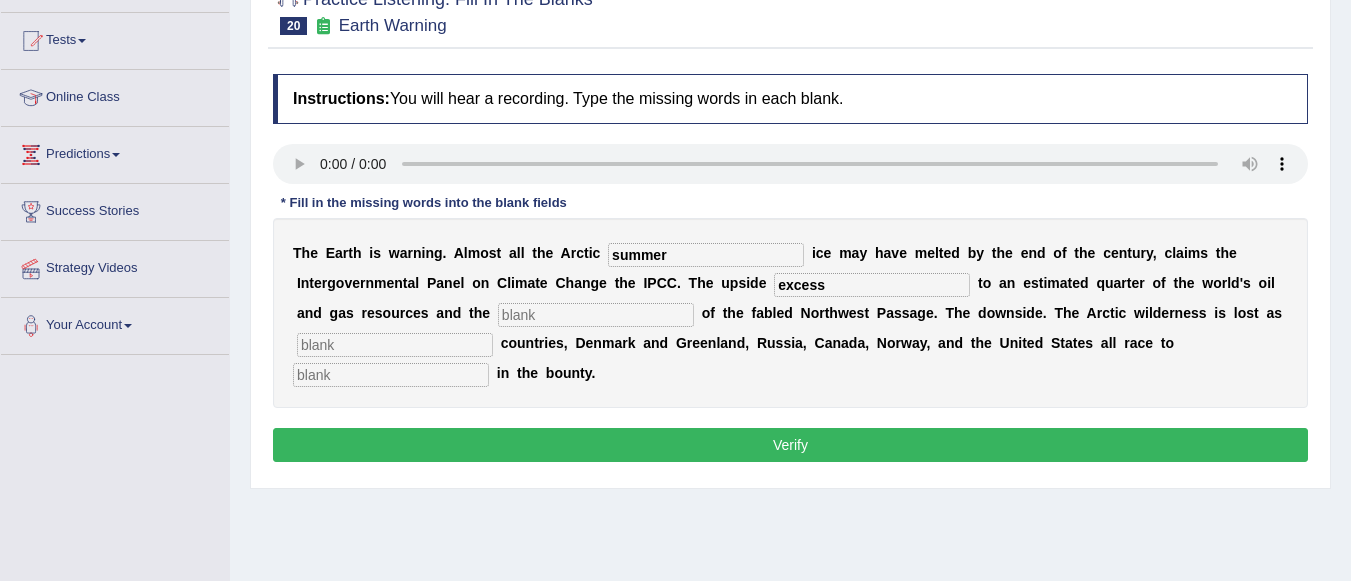 type on "excess" 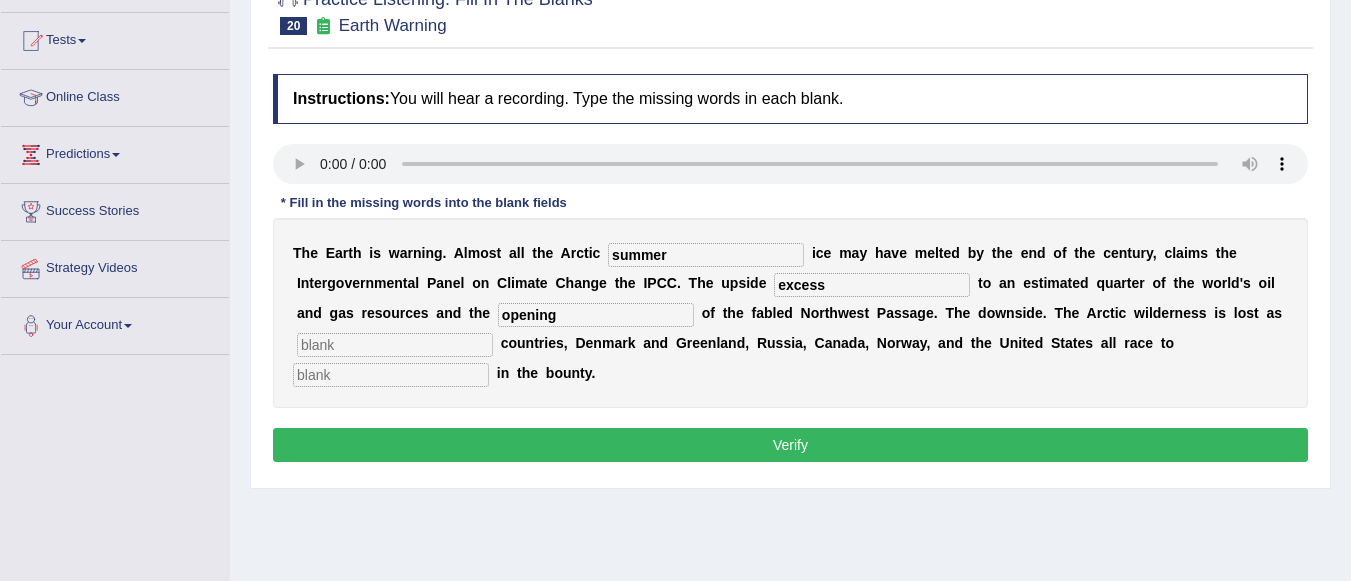 type on "opening" 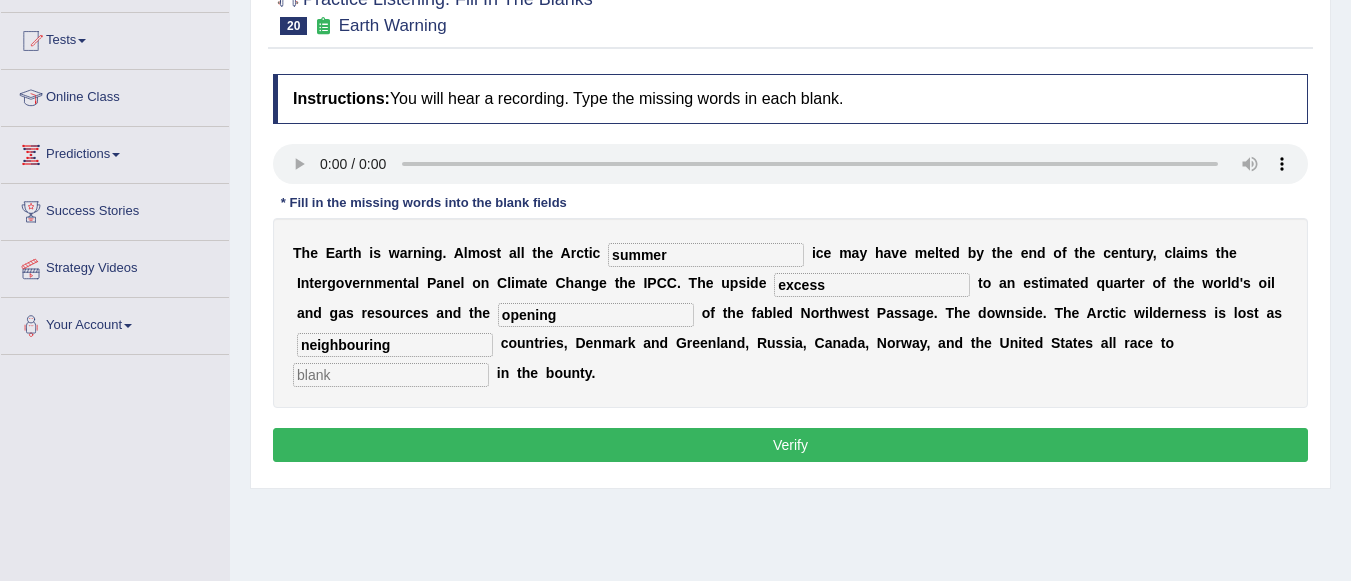 type on "neighbouring" 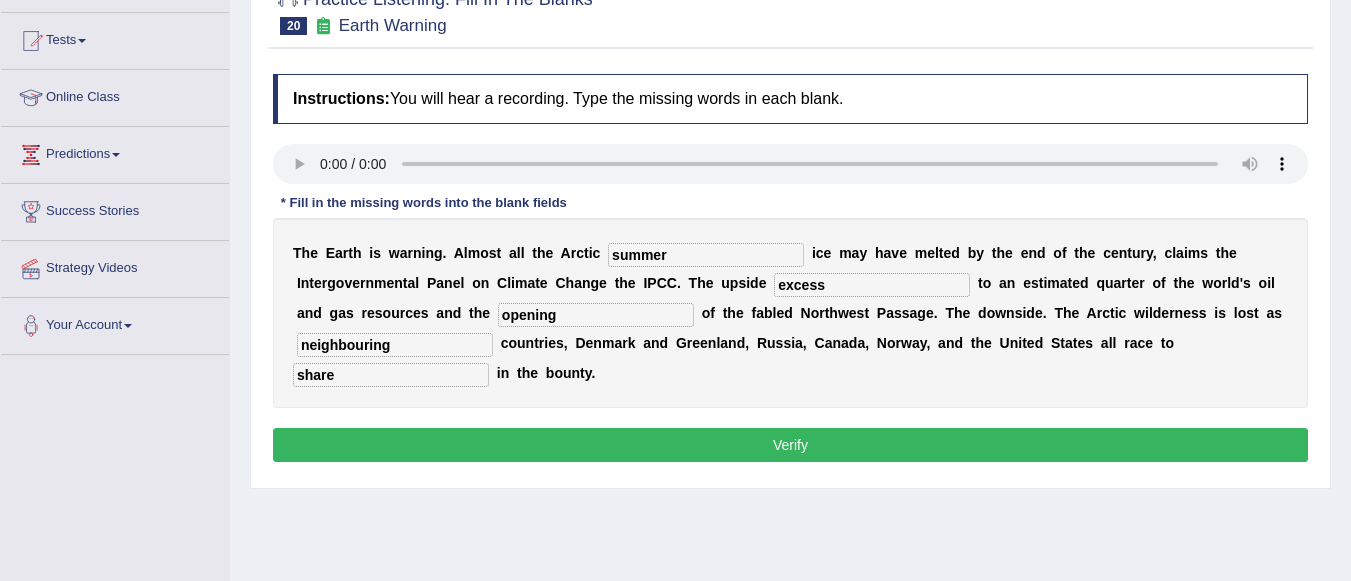 type on "share" 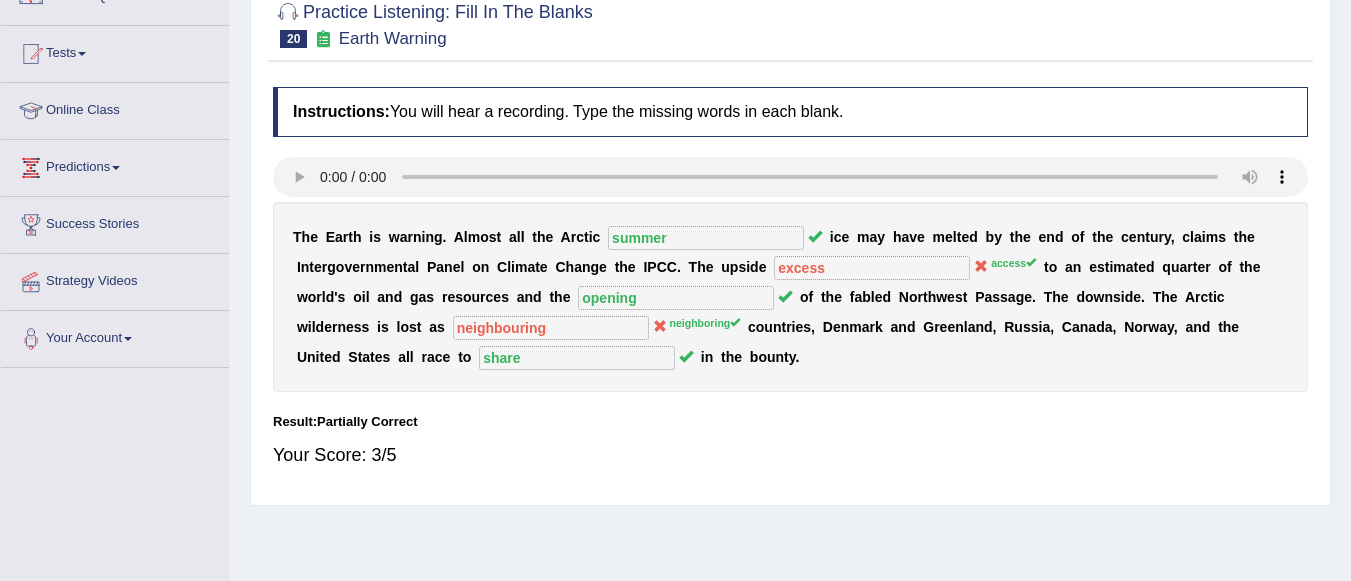 scroll, scrollTop: 0, scrollLeft: 0, axis: both 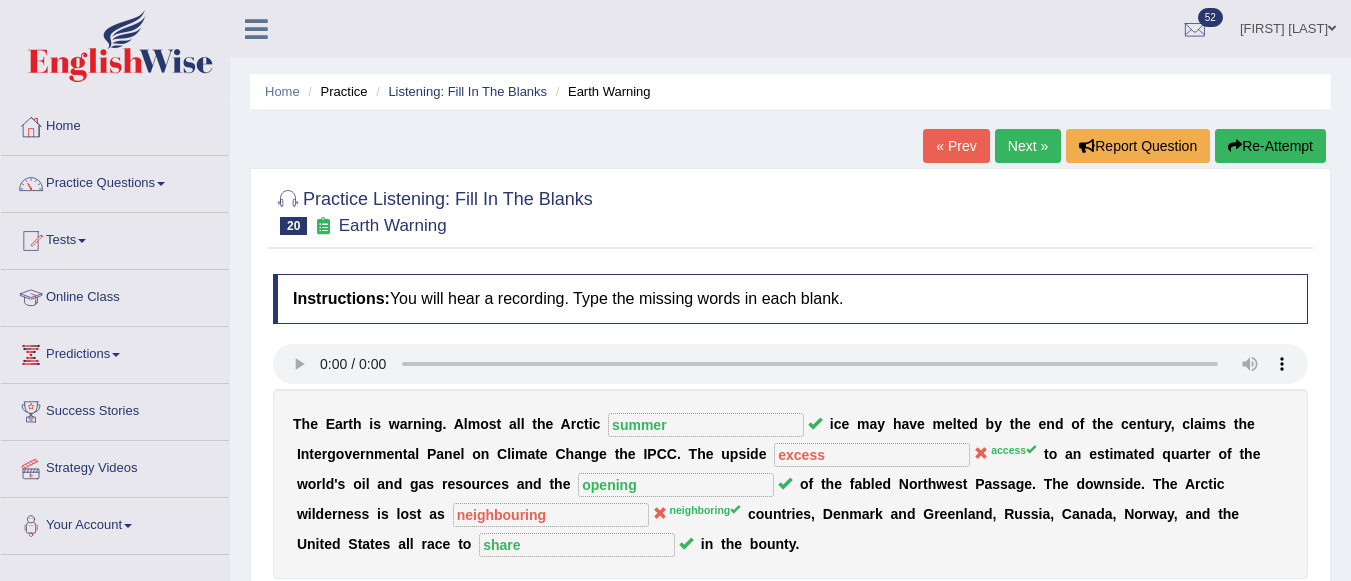 click on "Next »" at bounding box center (1028, 146) 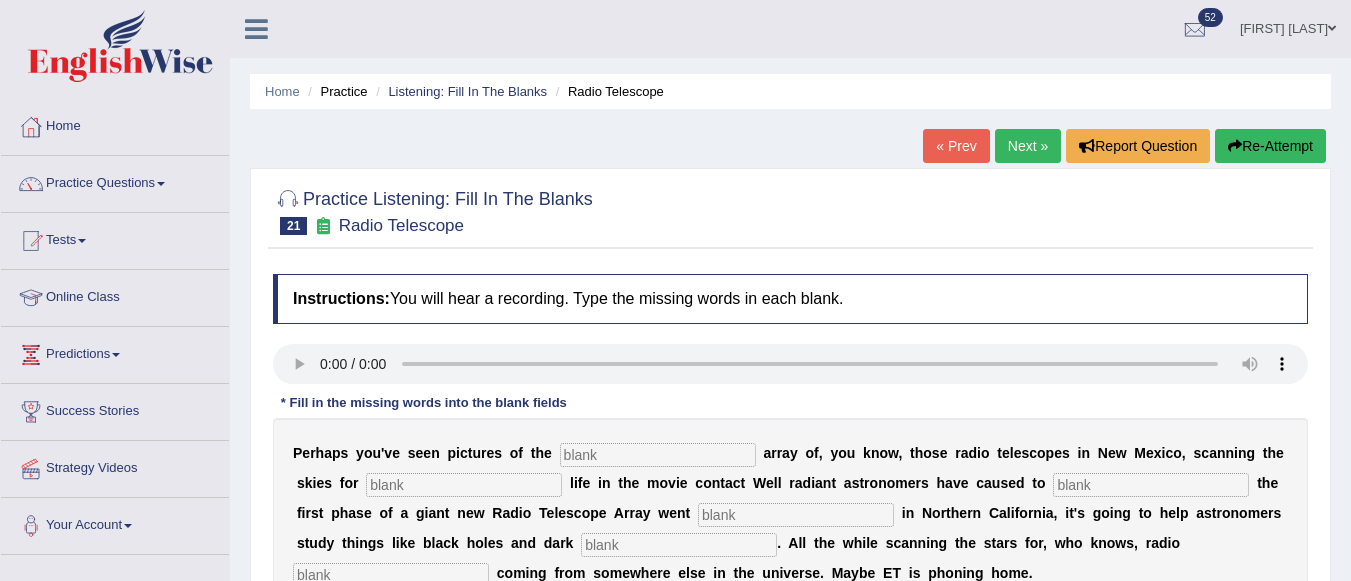 scroll, scrollTop: 0, scrollLeft: 0, axis: both 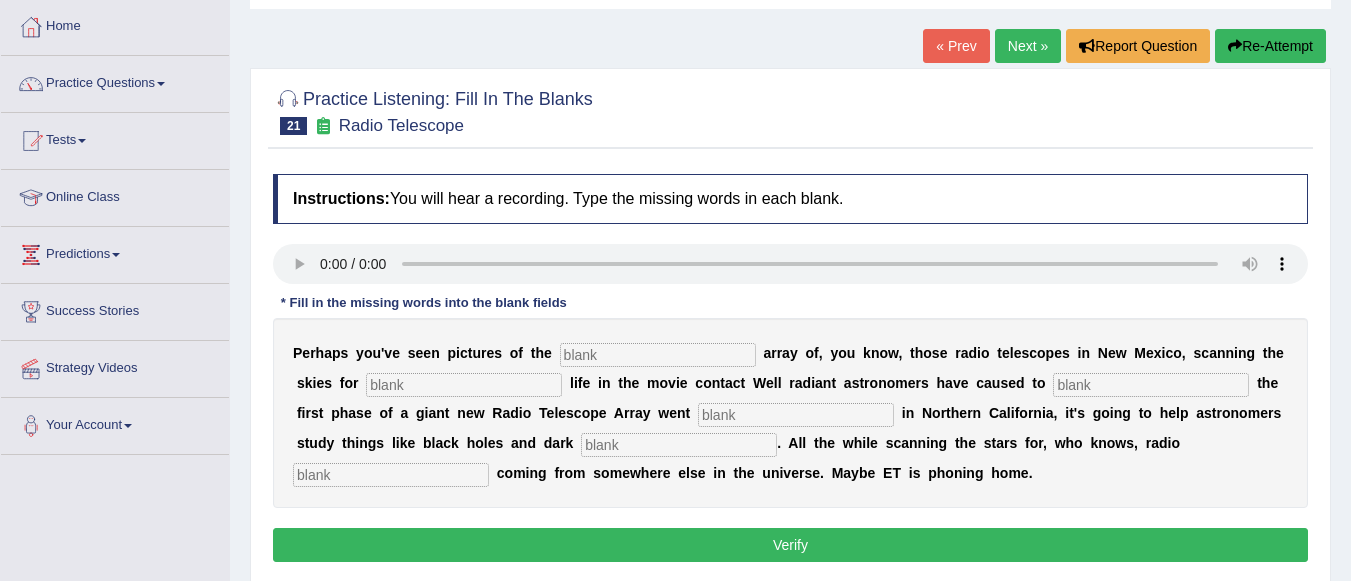click at bounding box center (658, 355) 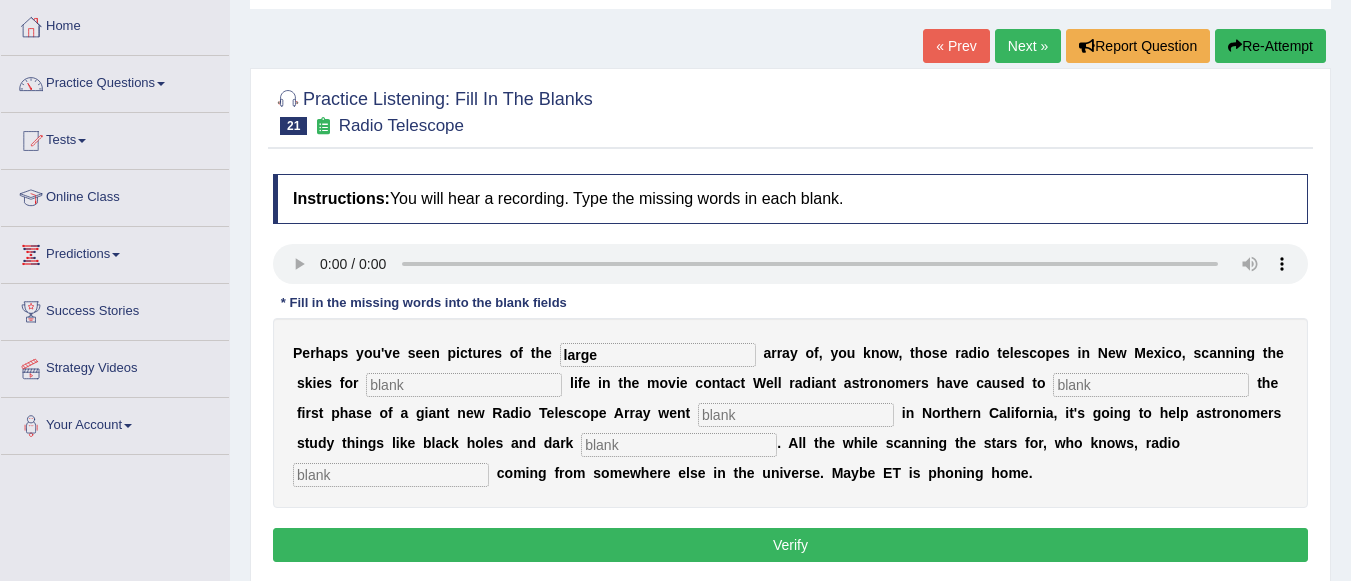 type on "large" 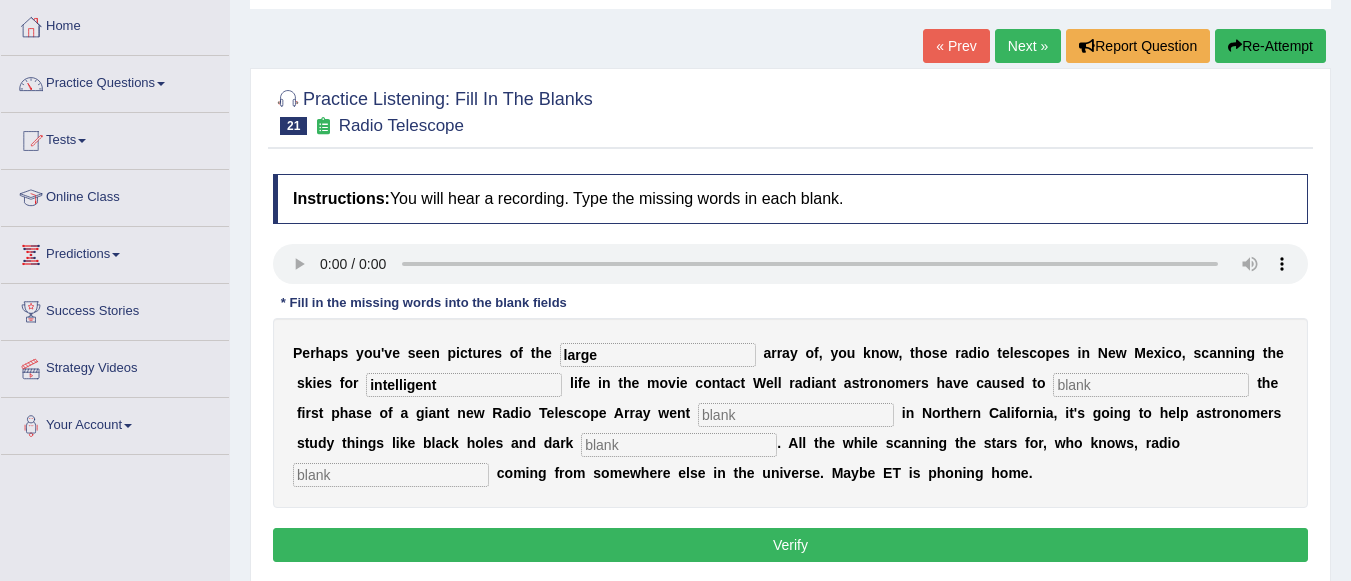 type on "intelligent" 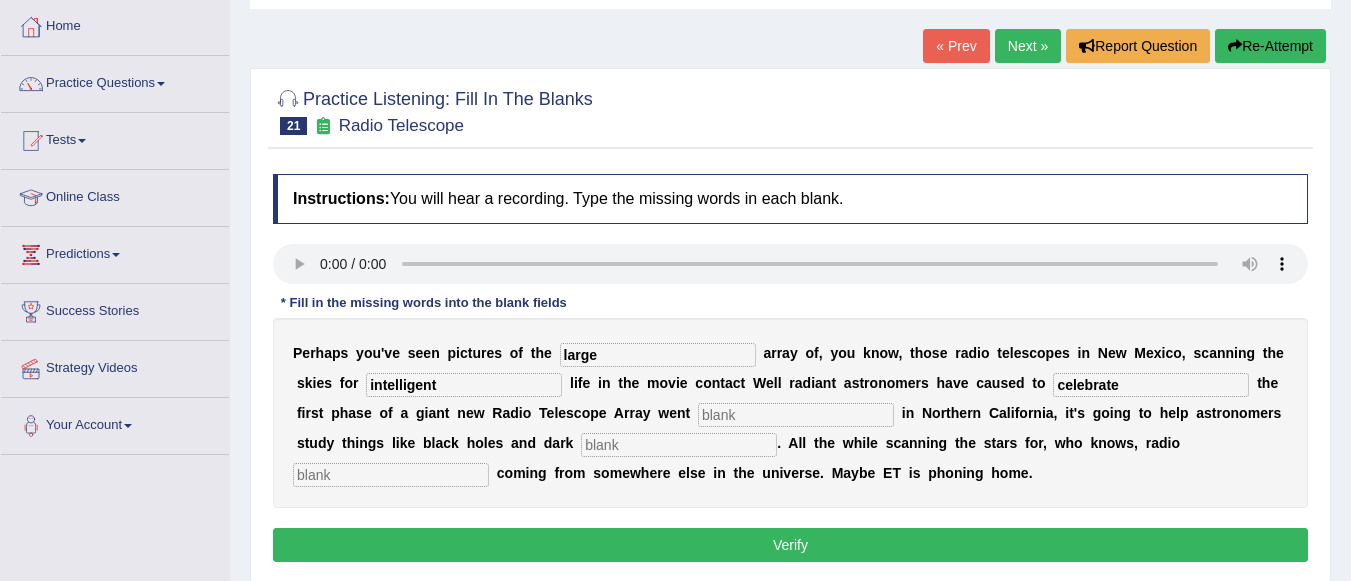 type on "celebrate" 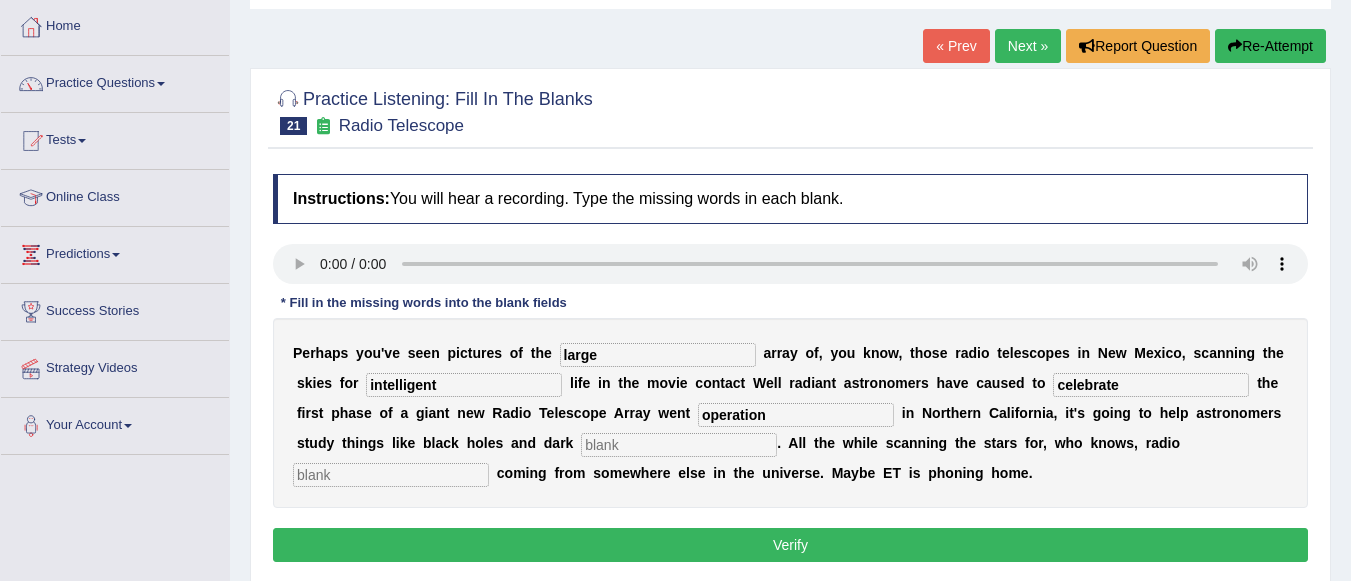 type on "operation" 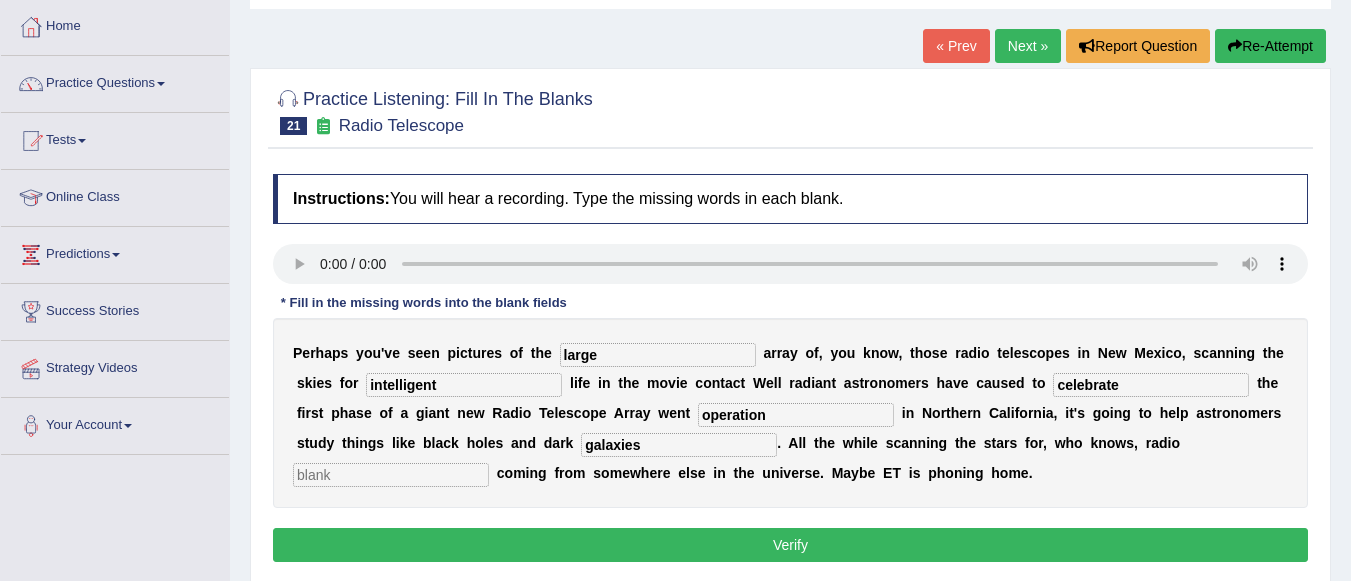 type on "galaxies" 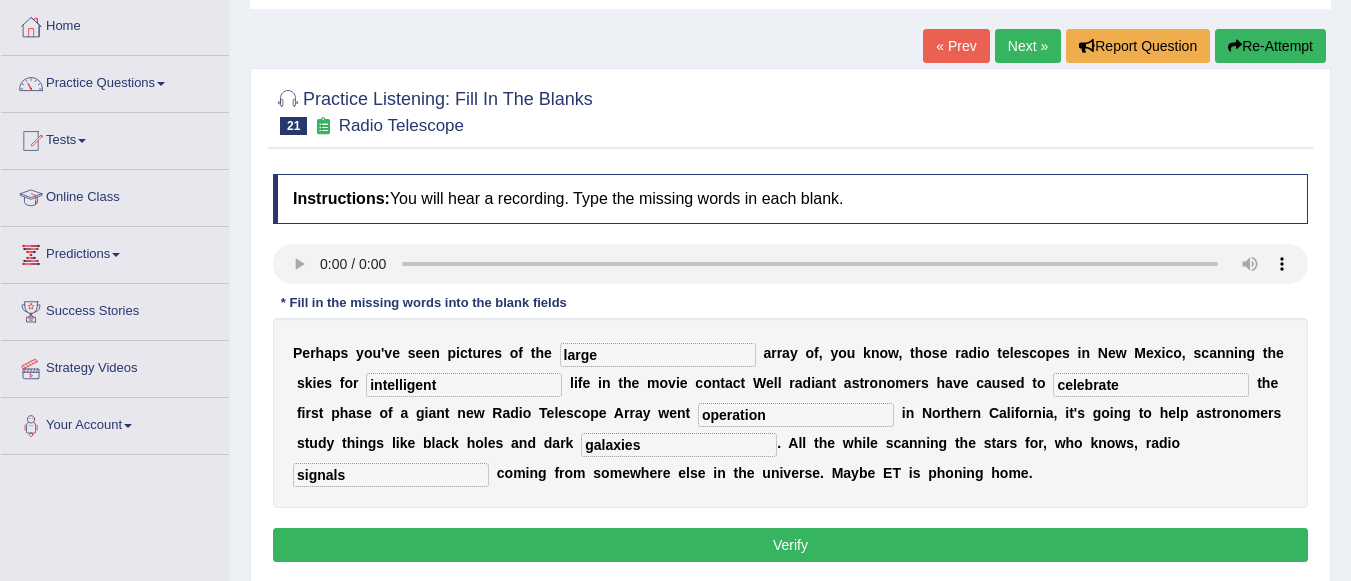 type on "signals" 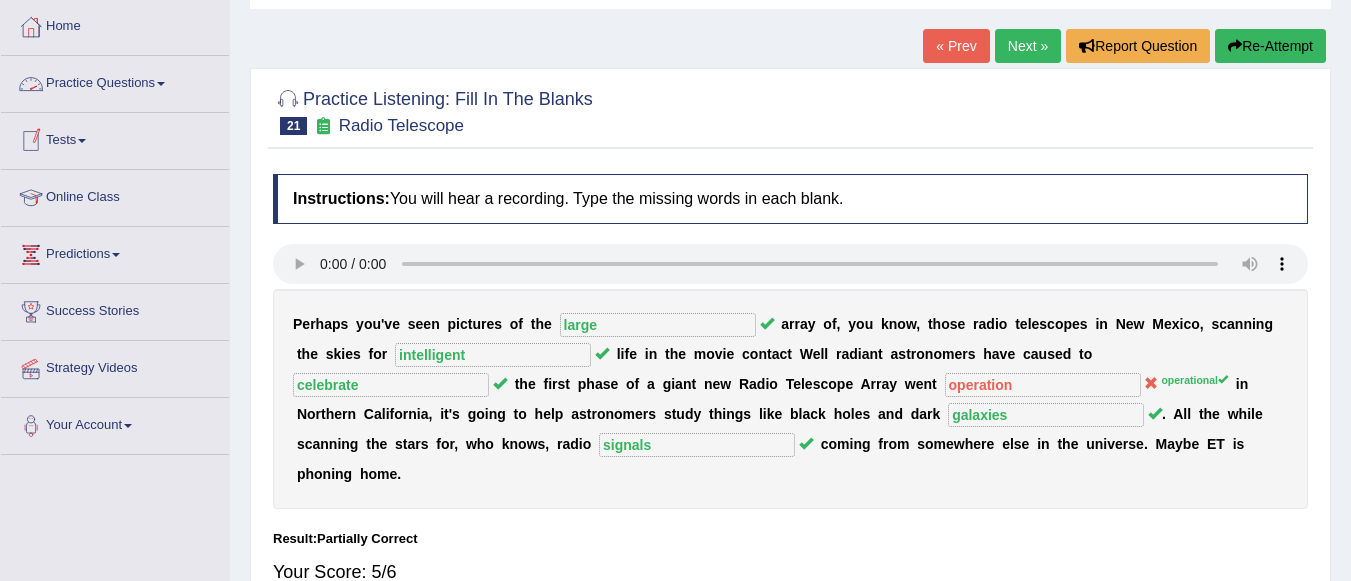 click on "Practice Questions" at bounding box center [115, 81] 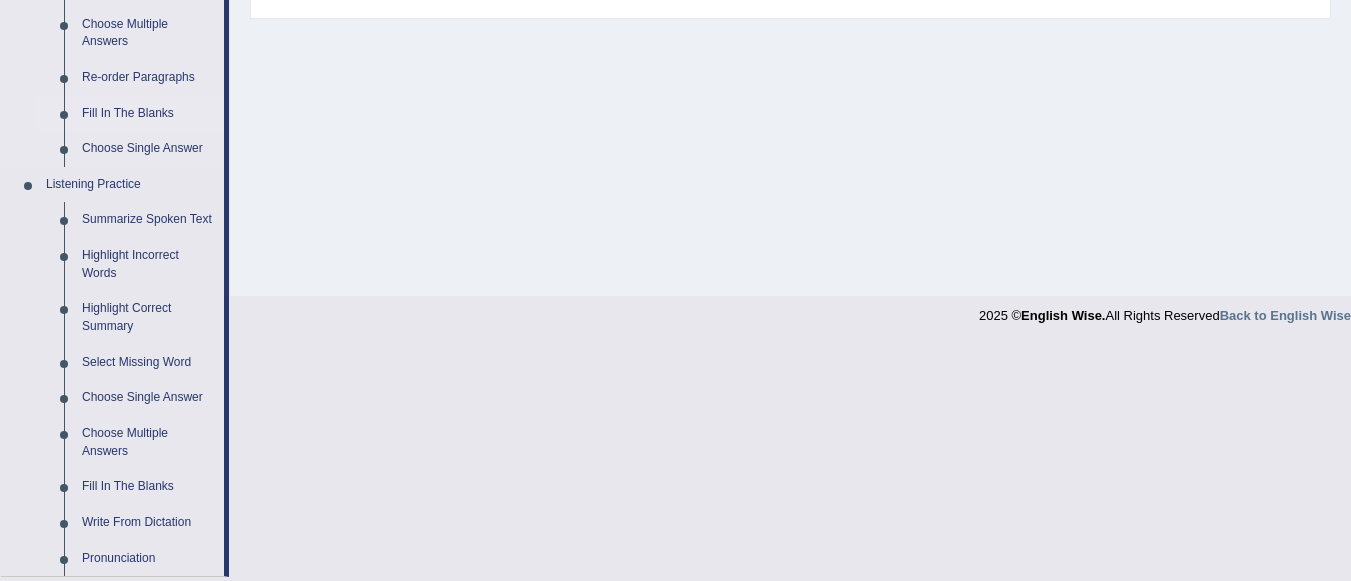 scroll, scrollTop: 800, scrollLeft: 0, axis: vertical 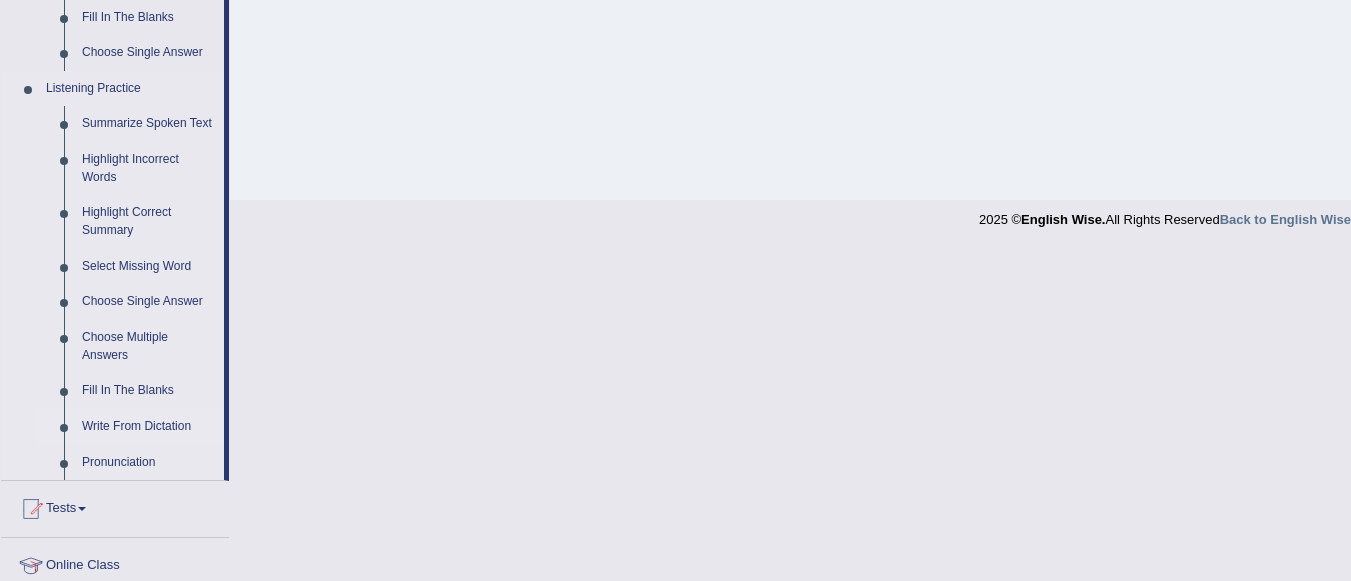 click on "Write From Dictation" at bounding box center [148, 427] 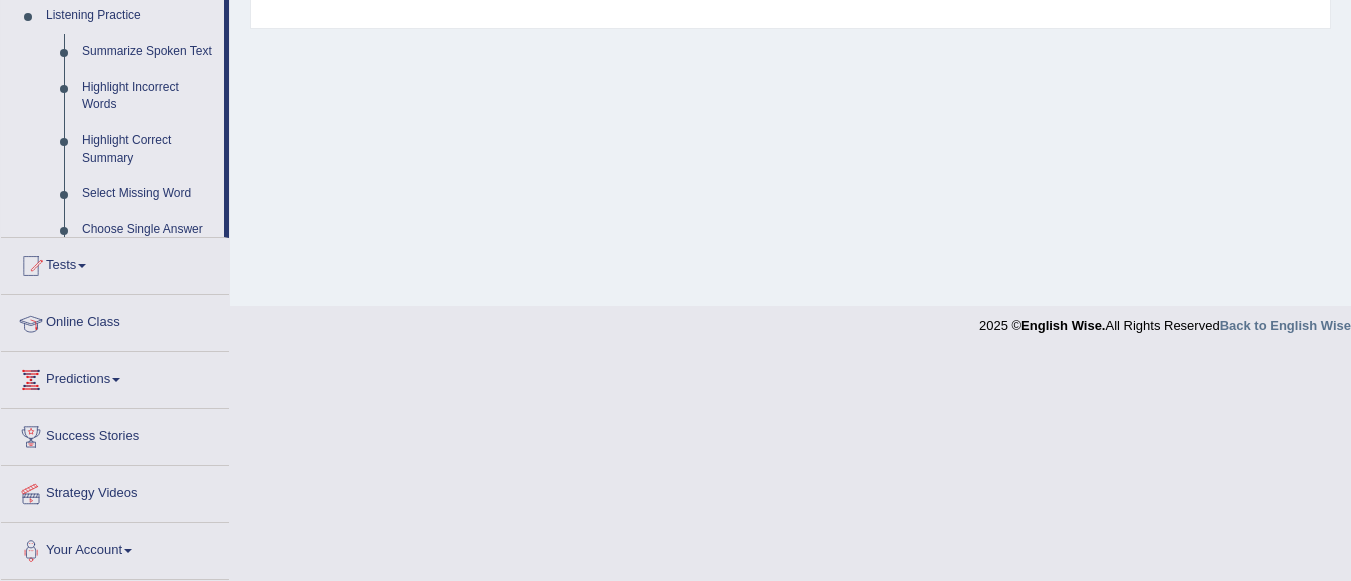 scroll, scrollTop: 469, scrollLeft: 0, axis: vertical 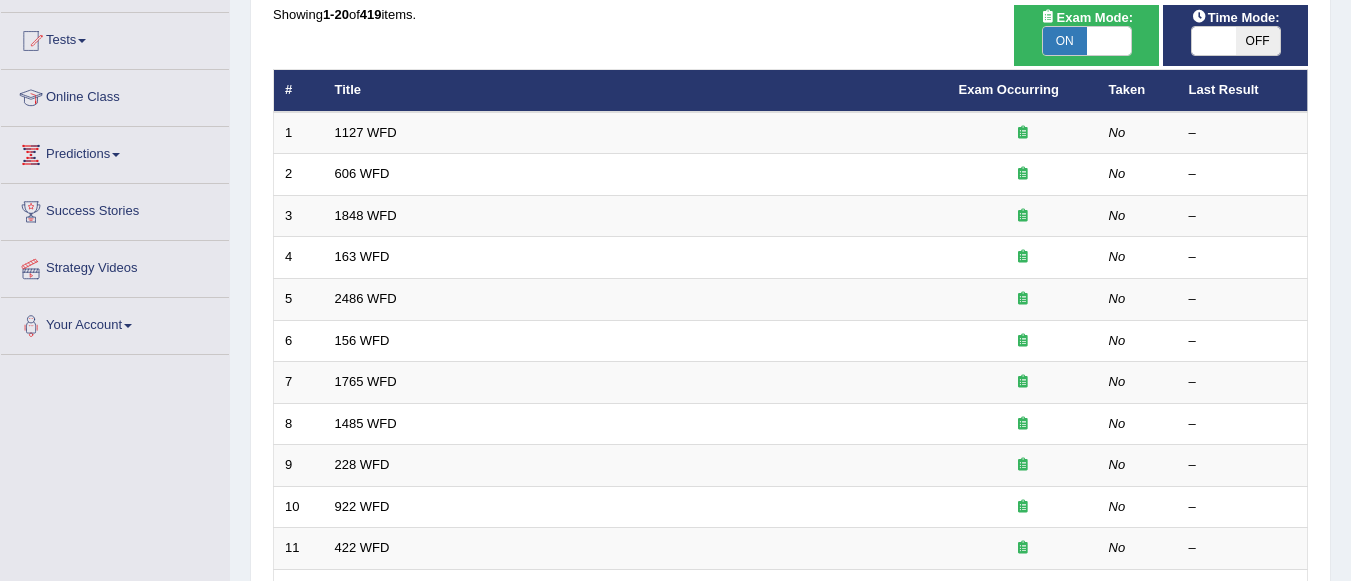 click on "OFF" at bounding box center [1258, 41] 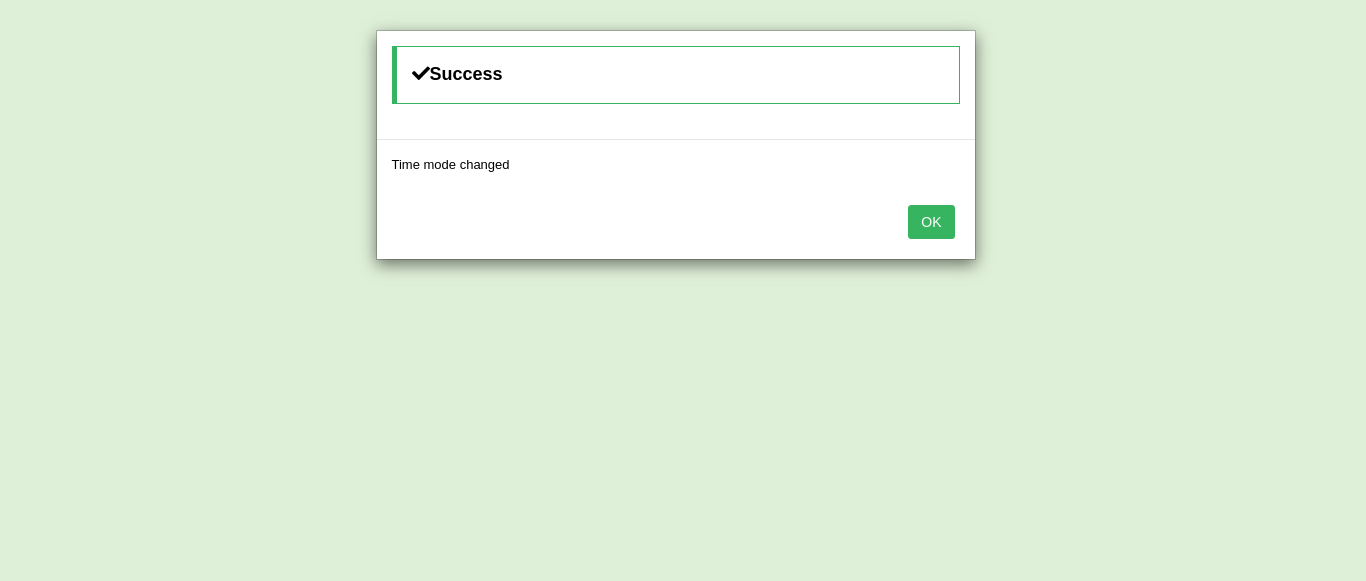 click on "OK" at bounding box center [931, 222] 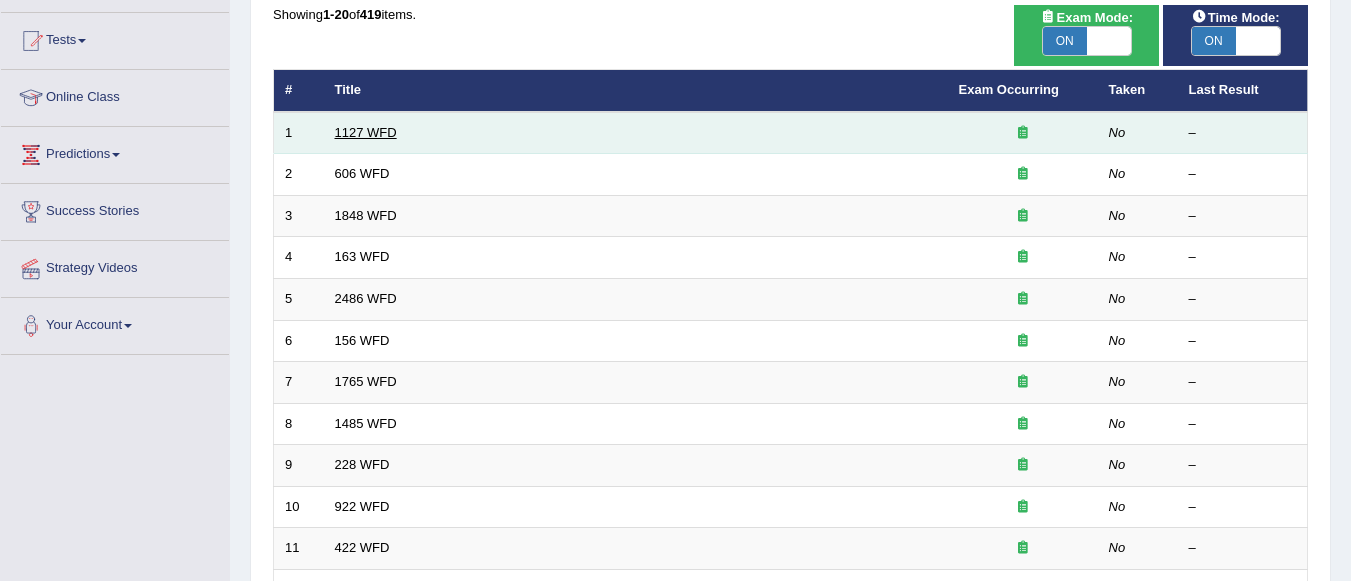 click on "1127 WFD" at bounding box center [366, 132] 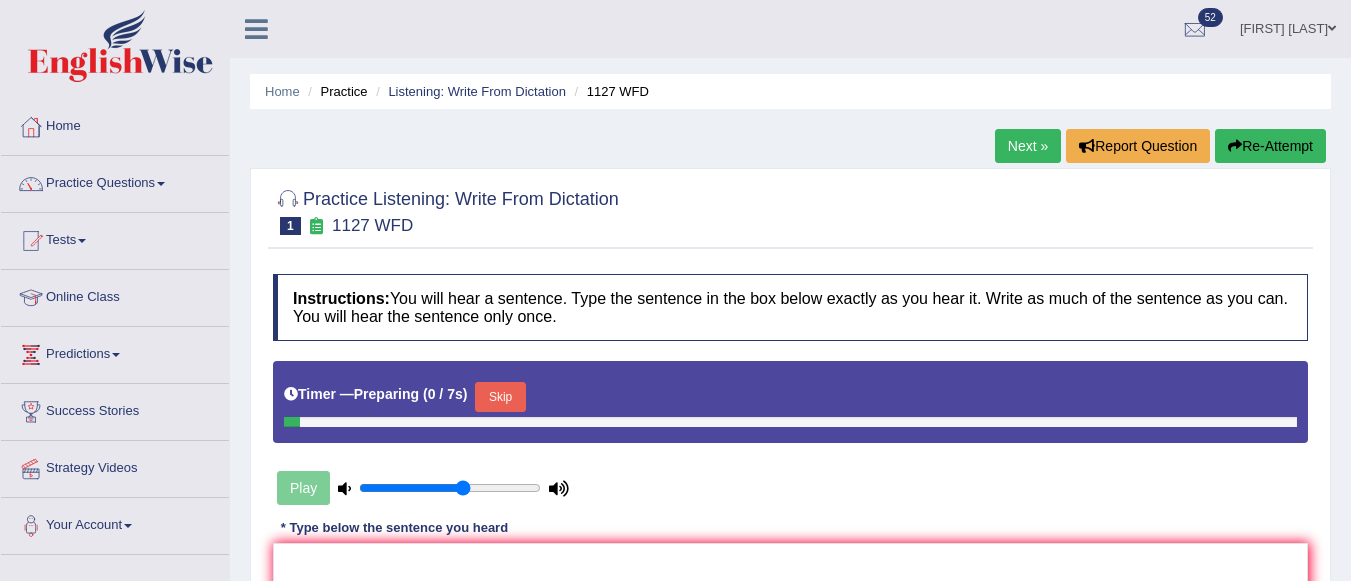 scroll, scrollTop: 0, scrollLeft: 0, axis: both 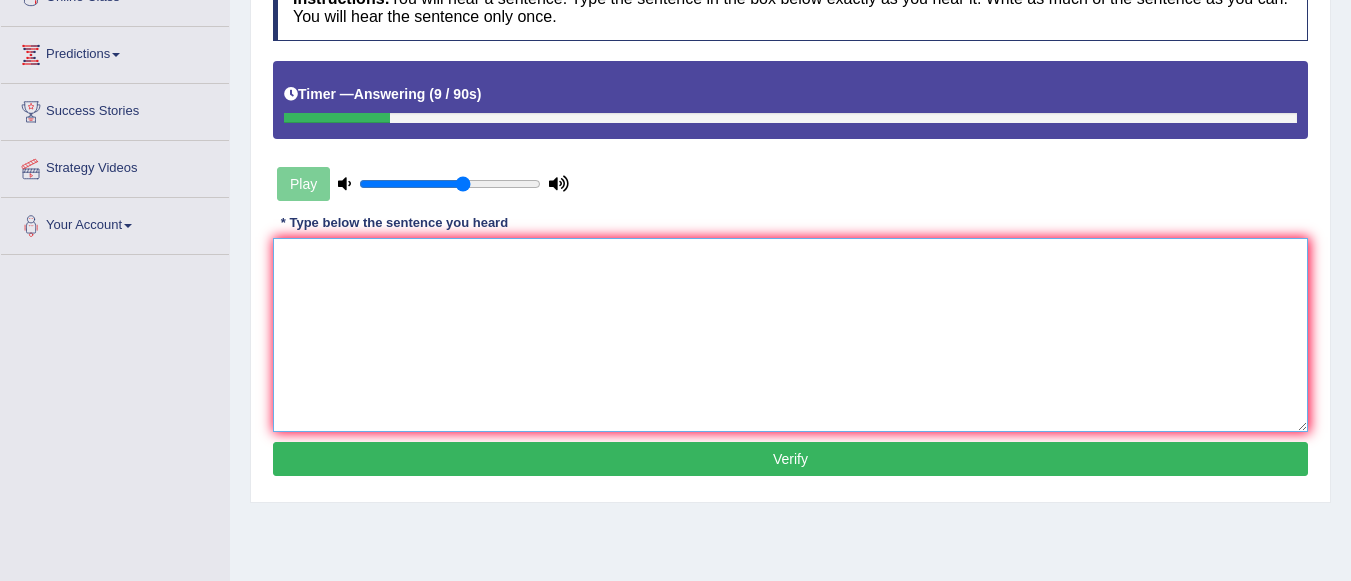 click at bounding box center (790, 335) 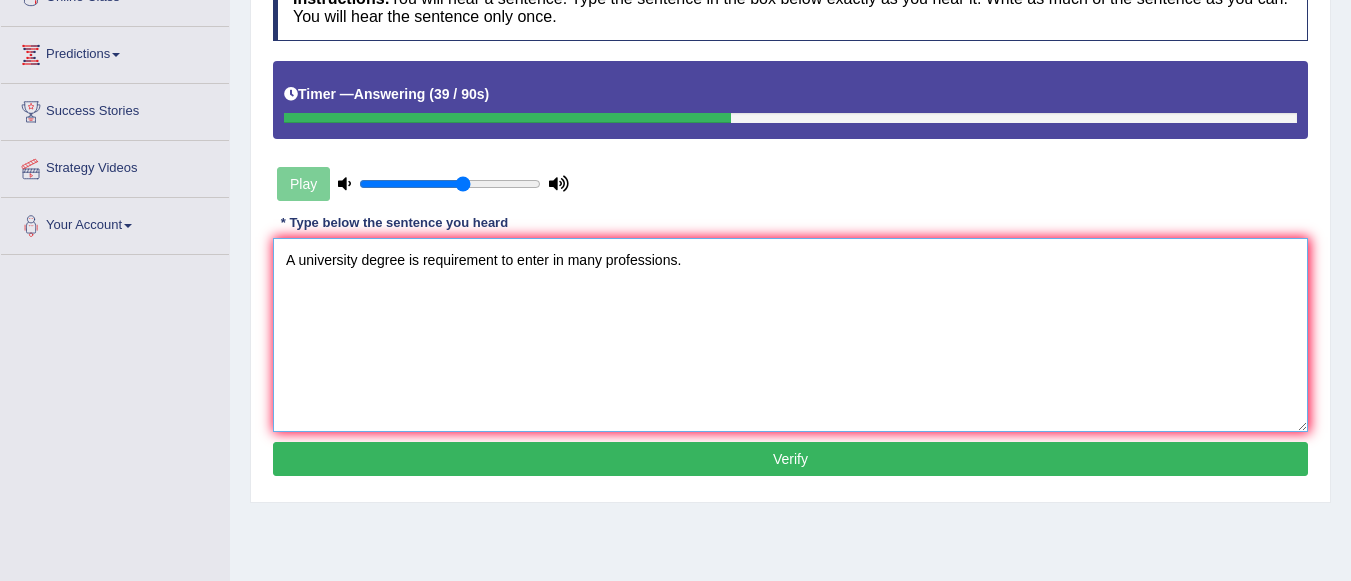 type on "A university degree is requirement to enter in many professions." 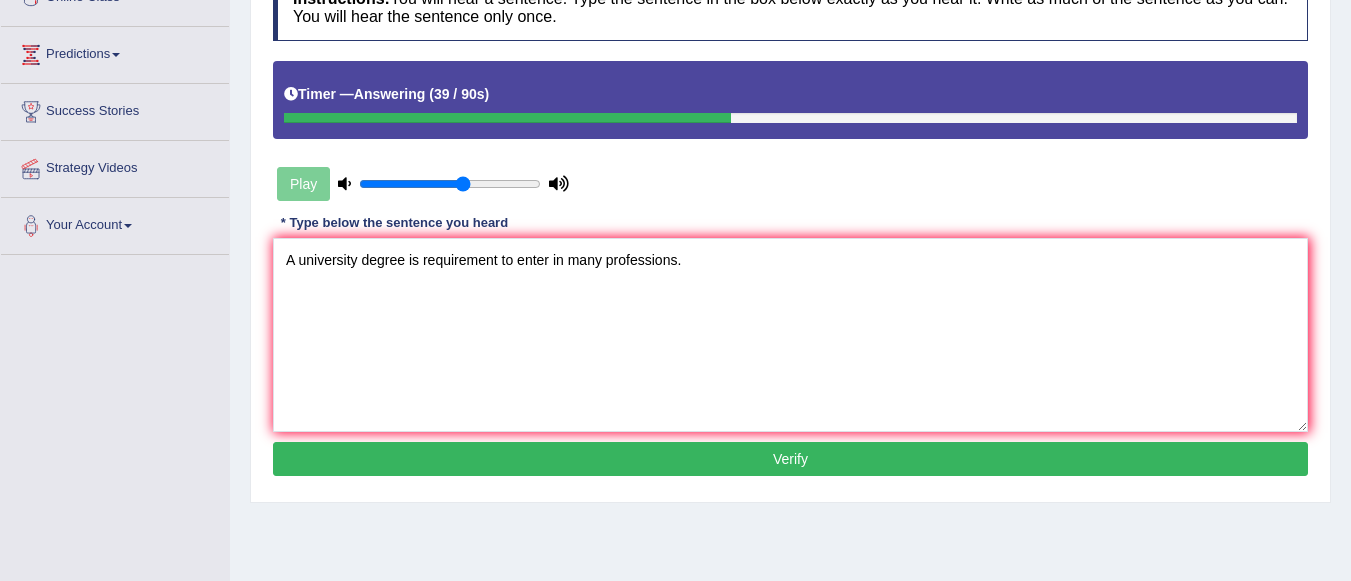 click on "Verify" at bounding box center (790, 459) 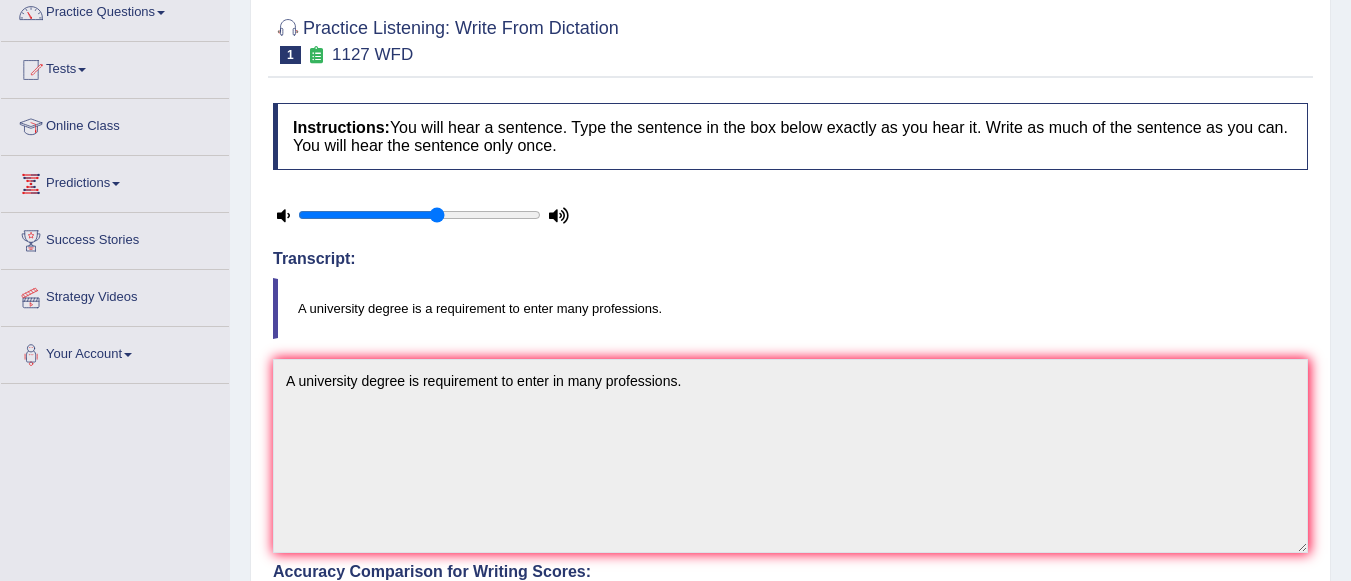 scroll, scrollTop: 0, scrollLeft: 0, axis: both 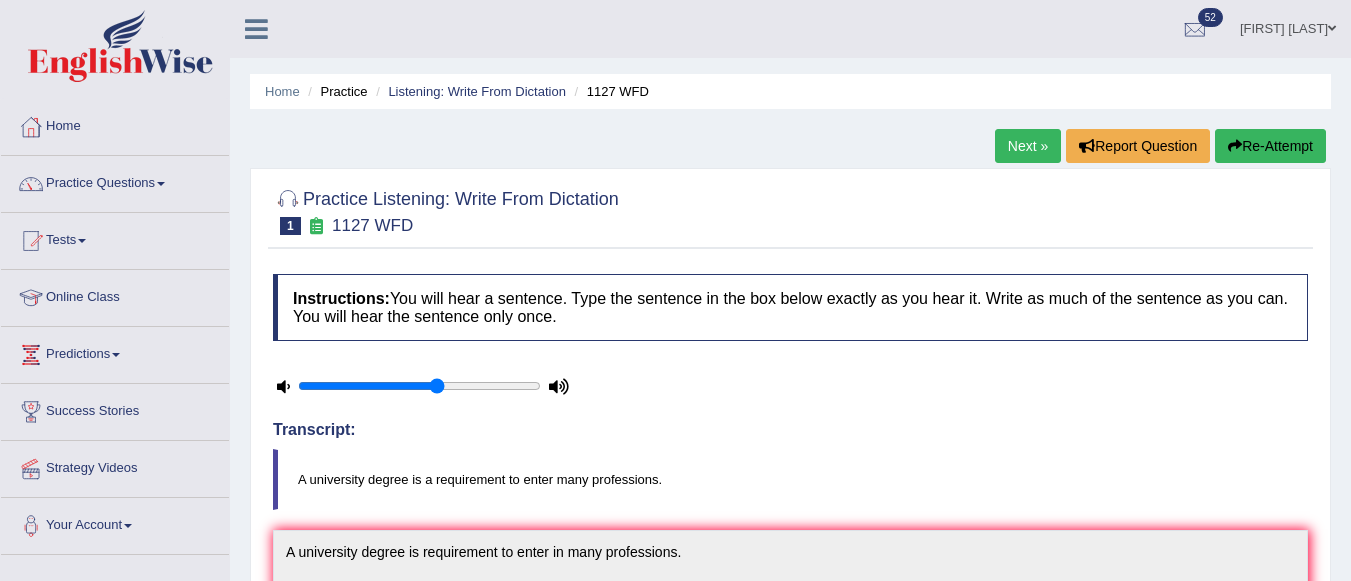 click on "Next »" at bounding box center [1028, 146] 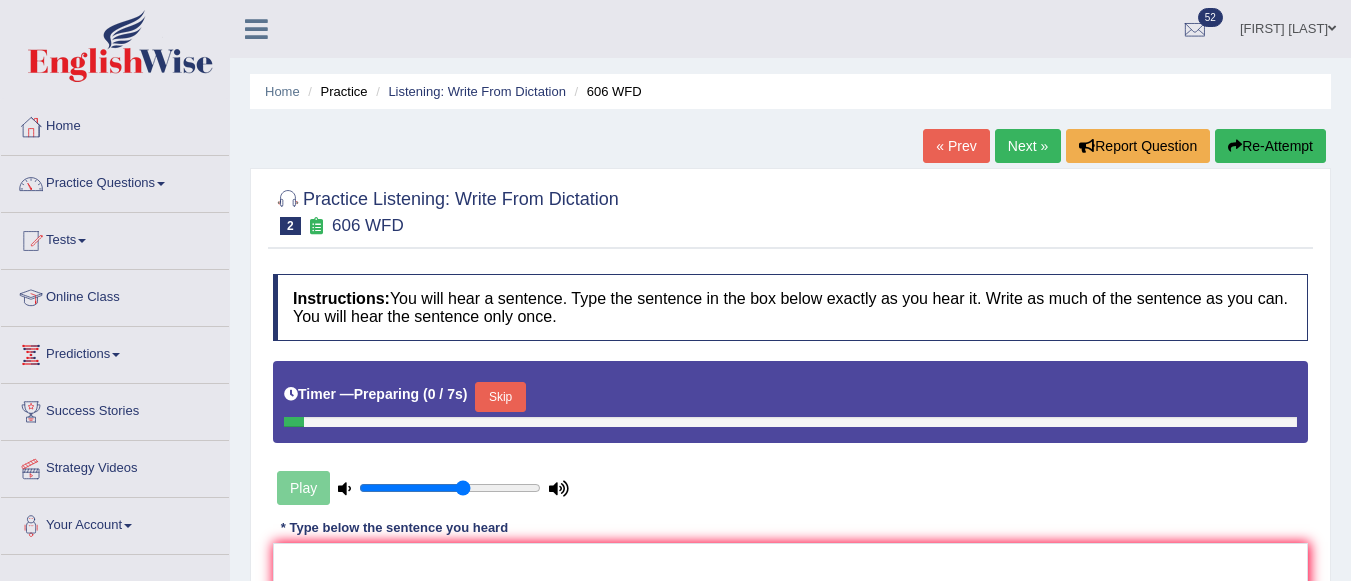 scroll, scrollTop: 0, scrollLeft: 0, axis: both 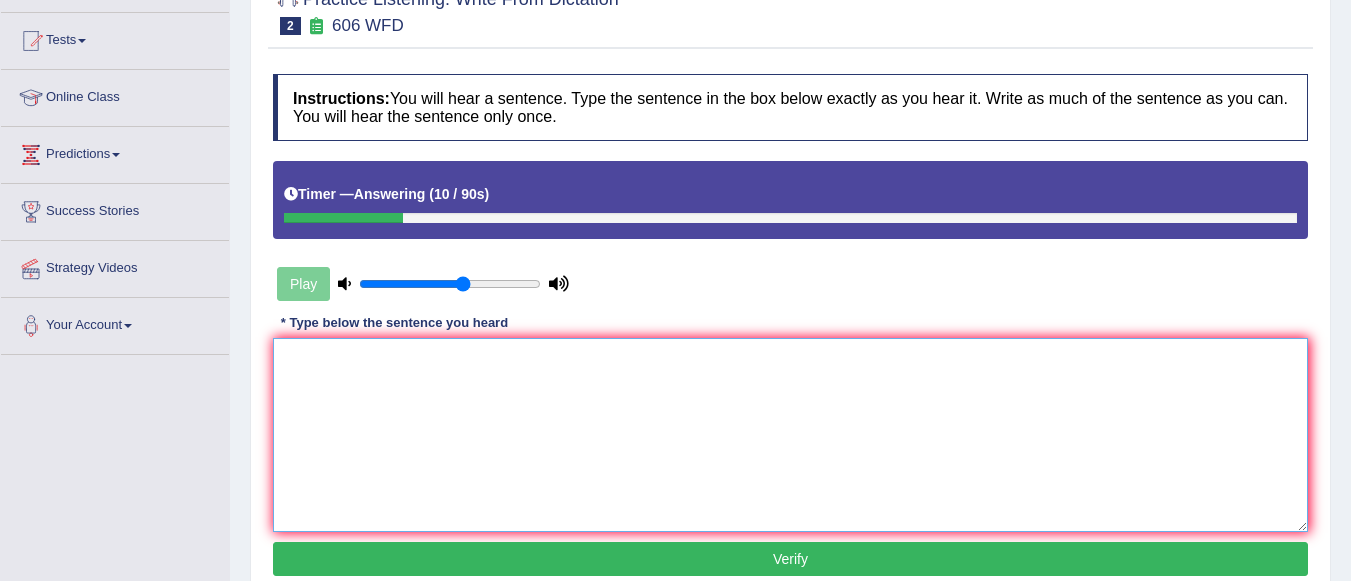 click at bounding box center (790, 435) 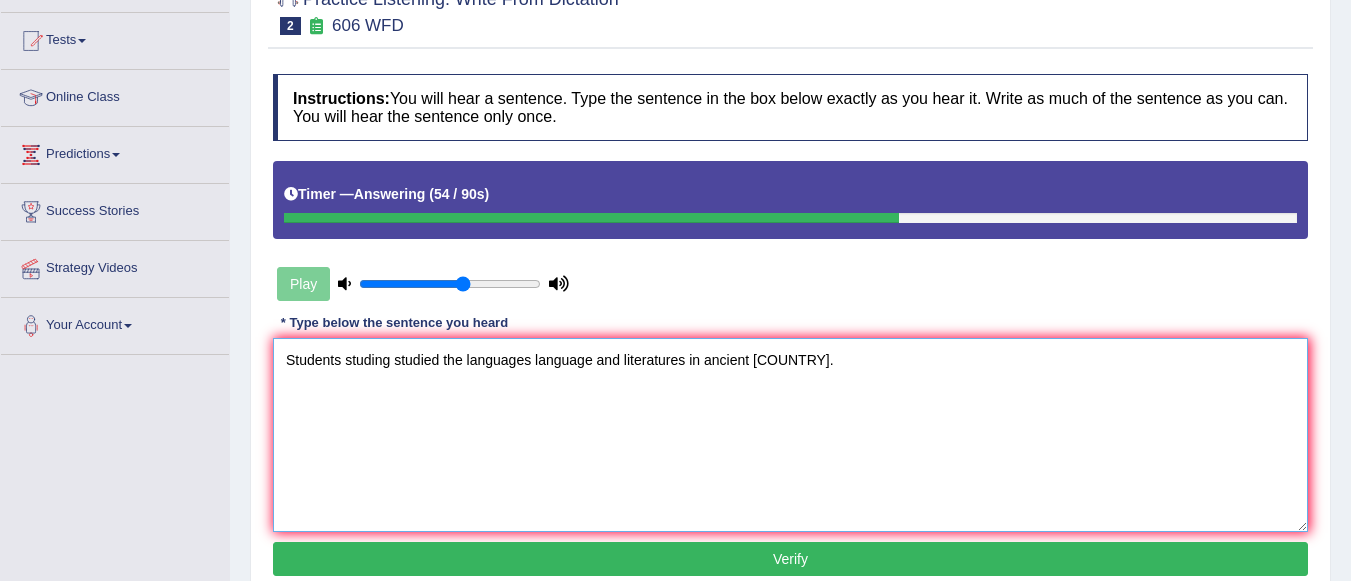click on "Students studing studied the languages language and literatures in ancient greece greek." at bounding box center (790, 435) 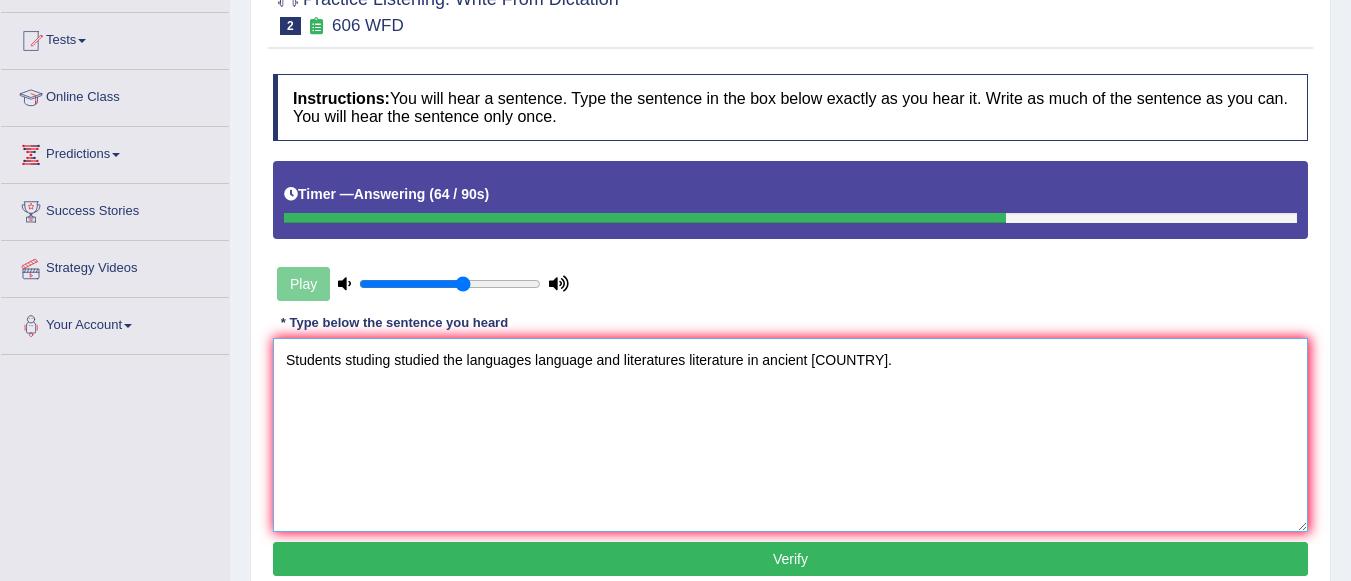 type on "Students studing studied the languages language and literatures literature in ancient greece greek." 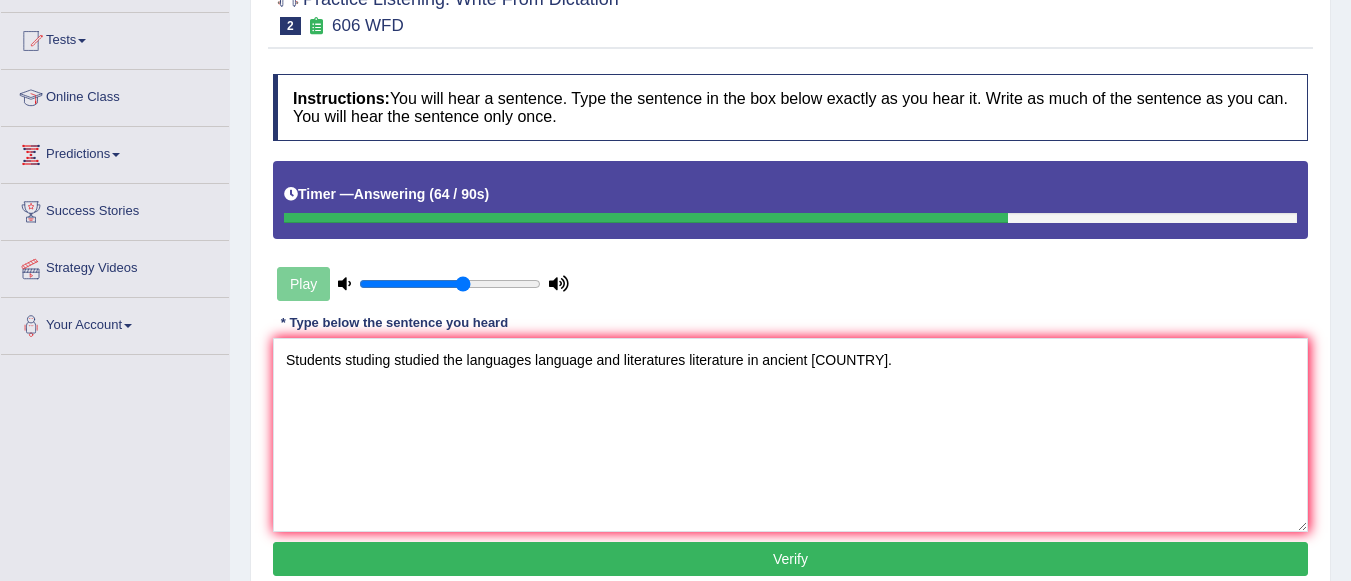 click on "Verify" at bounding box center [790, 559] 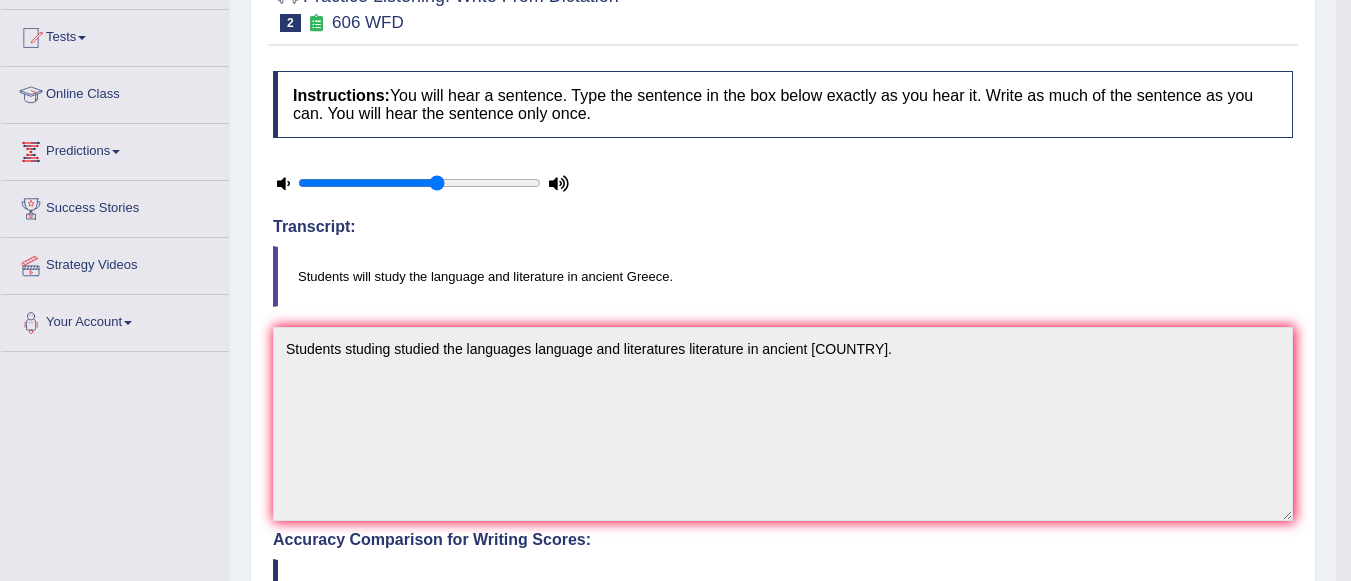 scroll, scrollTop: 100, scrollLeft: 0, axis: vertical 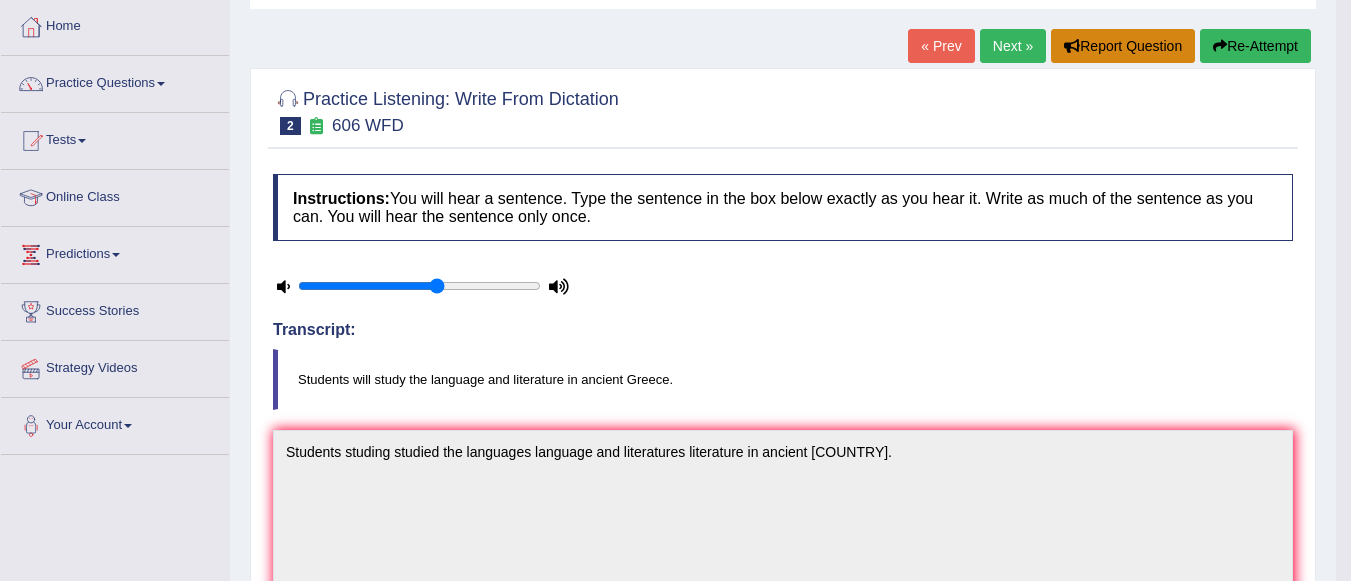 click on "Report Question" at bounding box center (1123, 46) 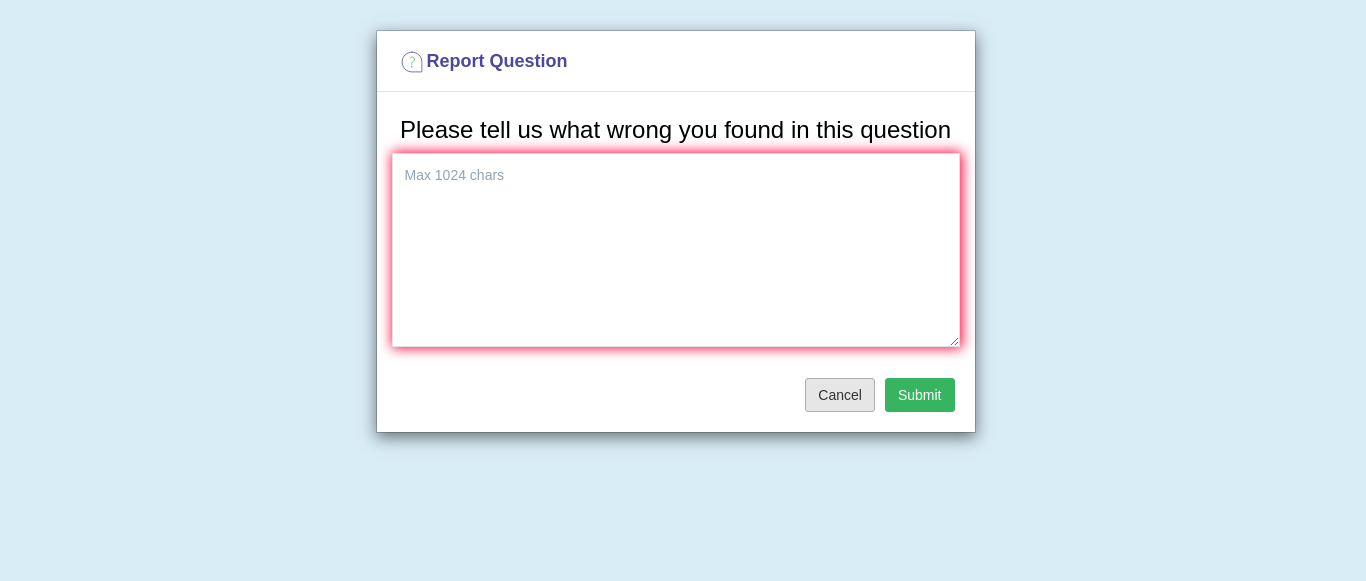 click on "Cancel" at bounding box center [840, 395] 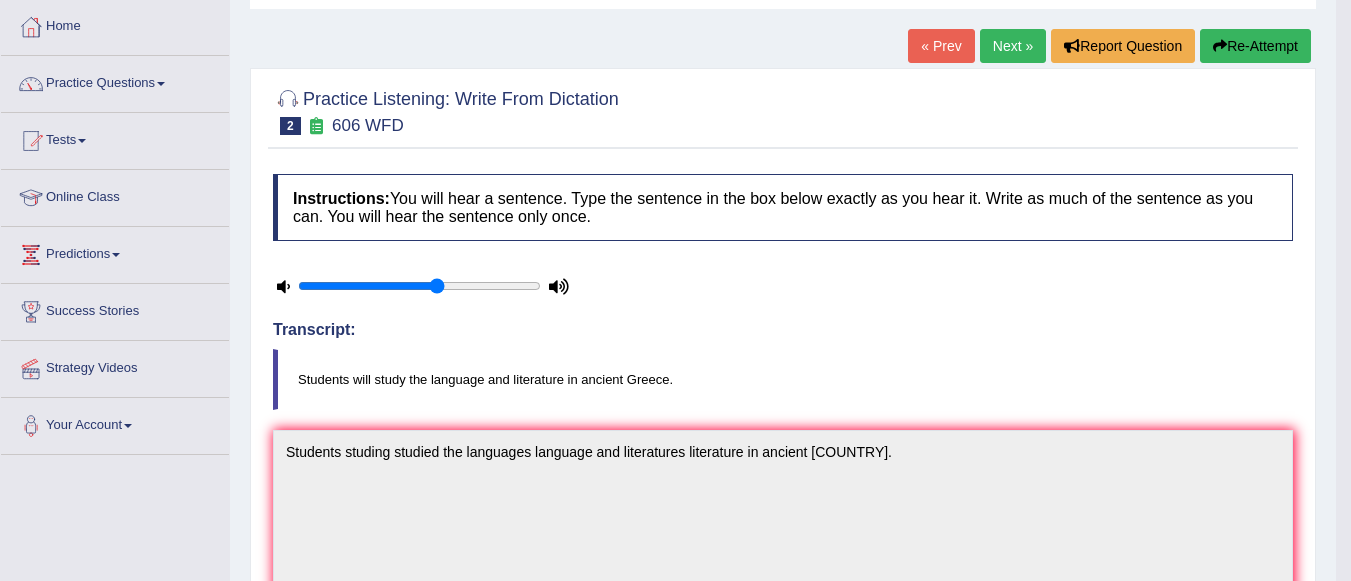 click on "Re-Attempt" at bounding box center (1255, 46) 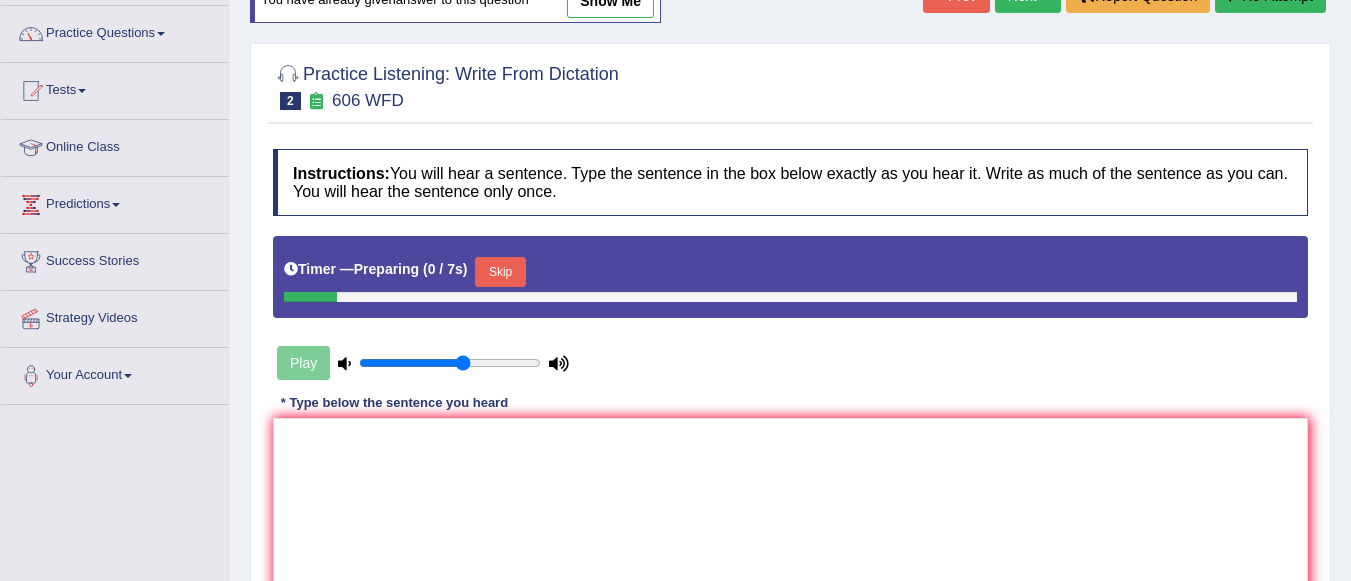 scroll, scrollTop: 0, scrollLeft: 0, axis: both 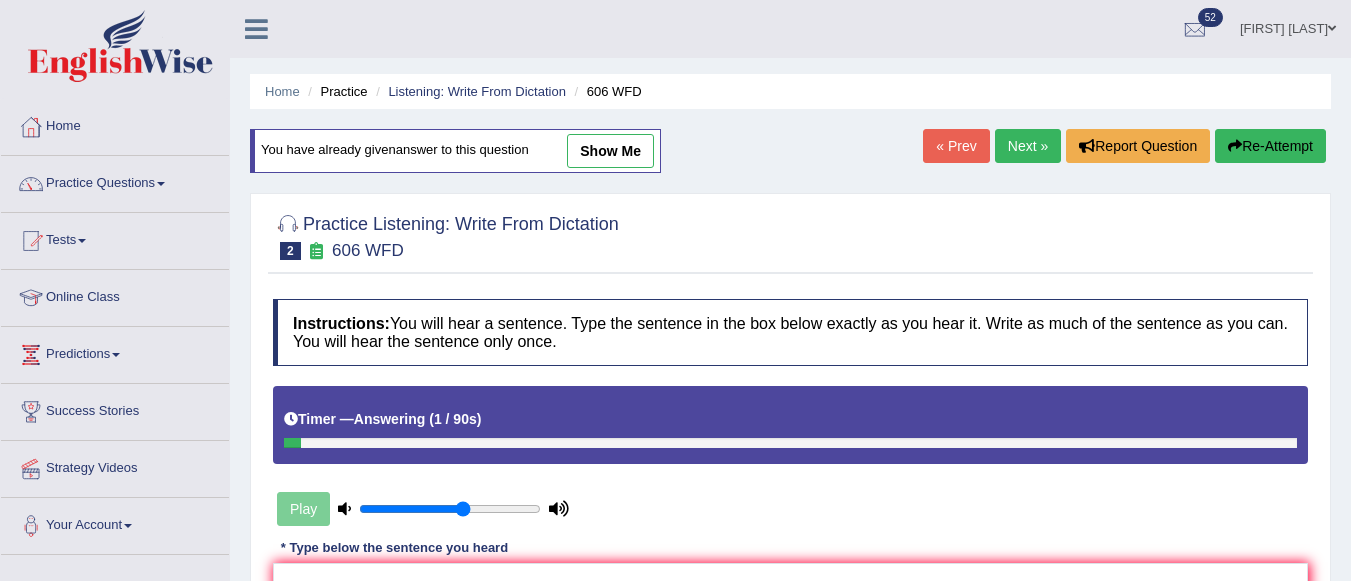 click on "Next »" at bounding box center [1028, 146] 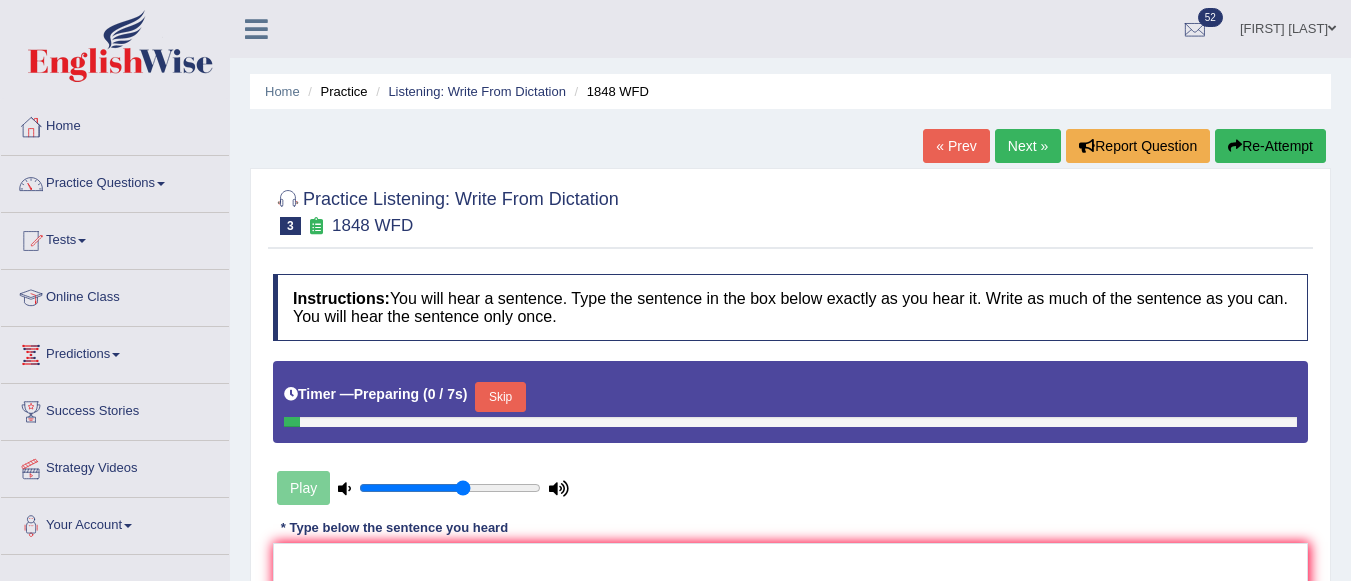 scroll, scrollTop: 0, scrollLeft: 0, axis: both 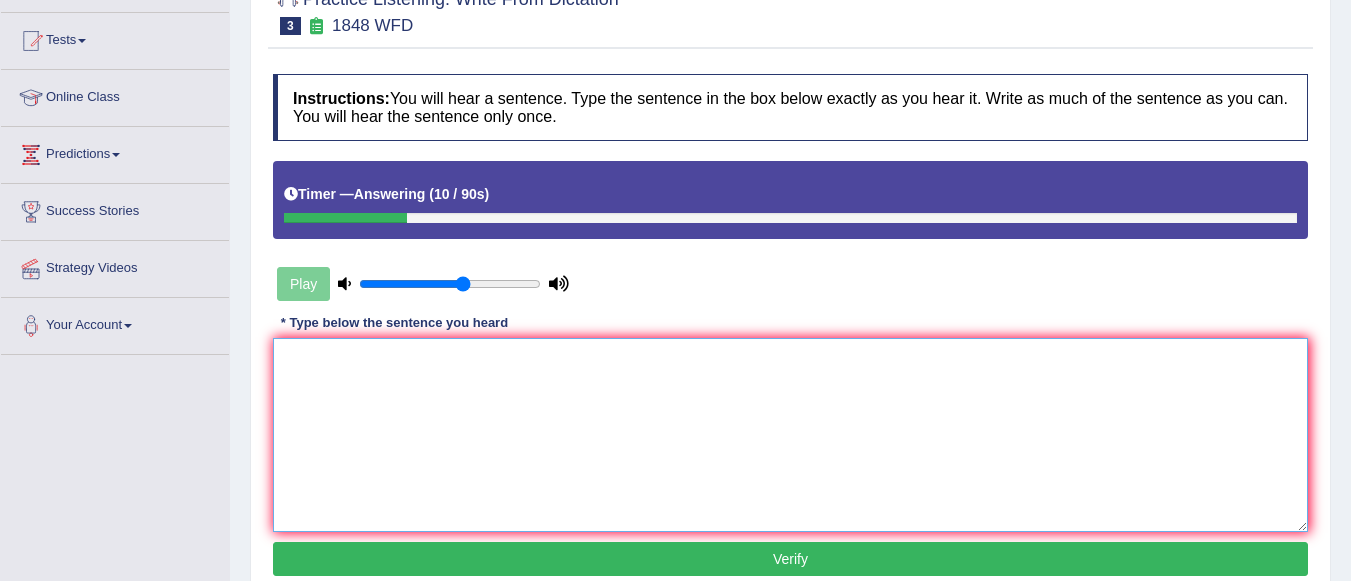 click at bounding box center [790, 435] 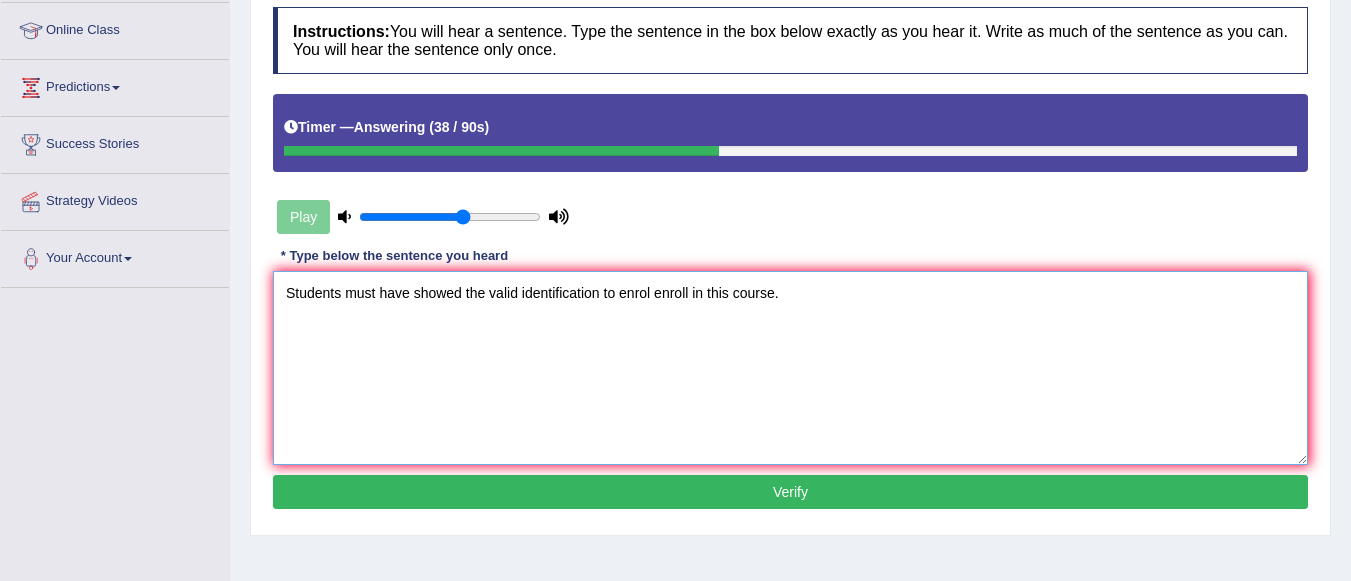 scroll, scrollTop: 400, scrollLeft: 0, axis: vertical 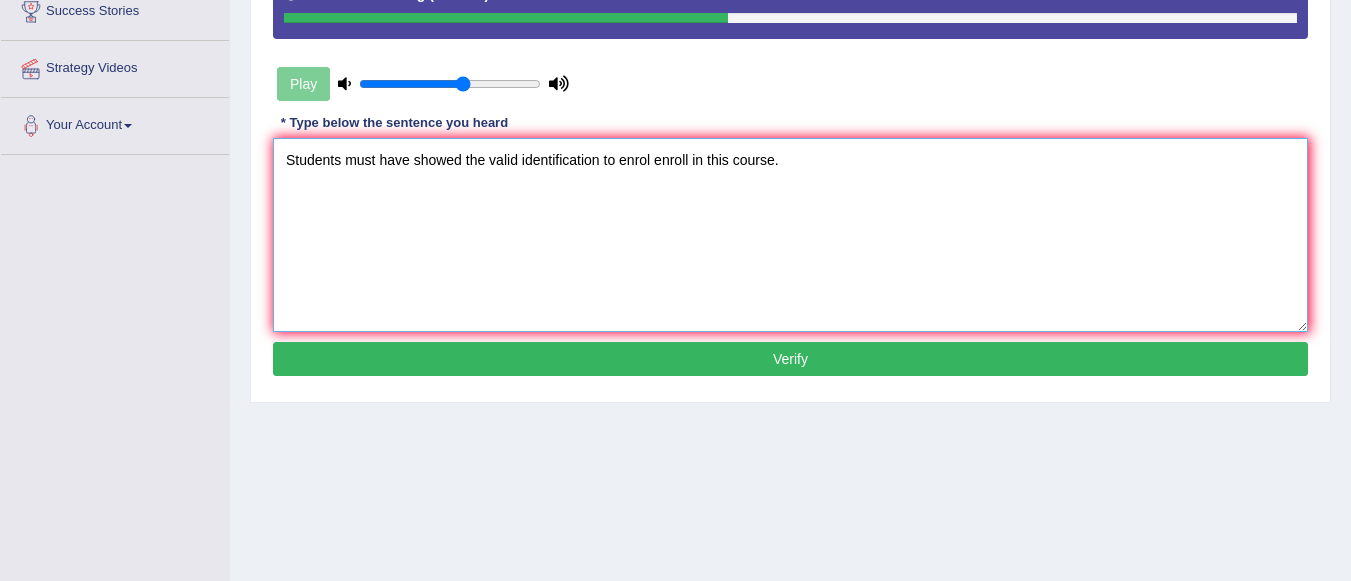 type on "Students must have showed the valid identification to enrol enroll in this course." 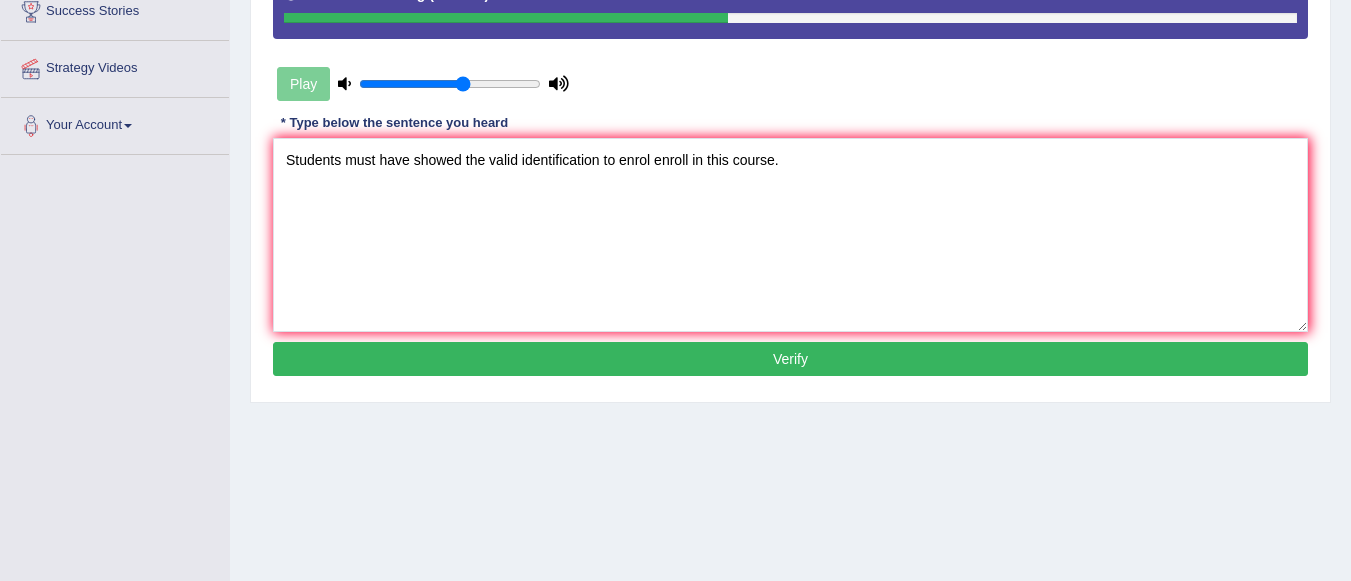 click on "Verify" at bounding box center (790, 359) 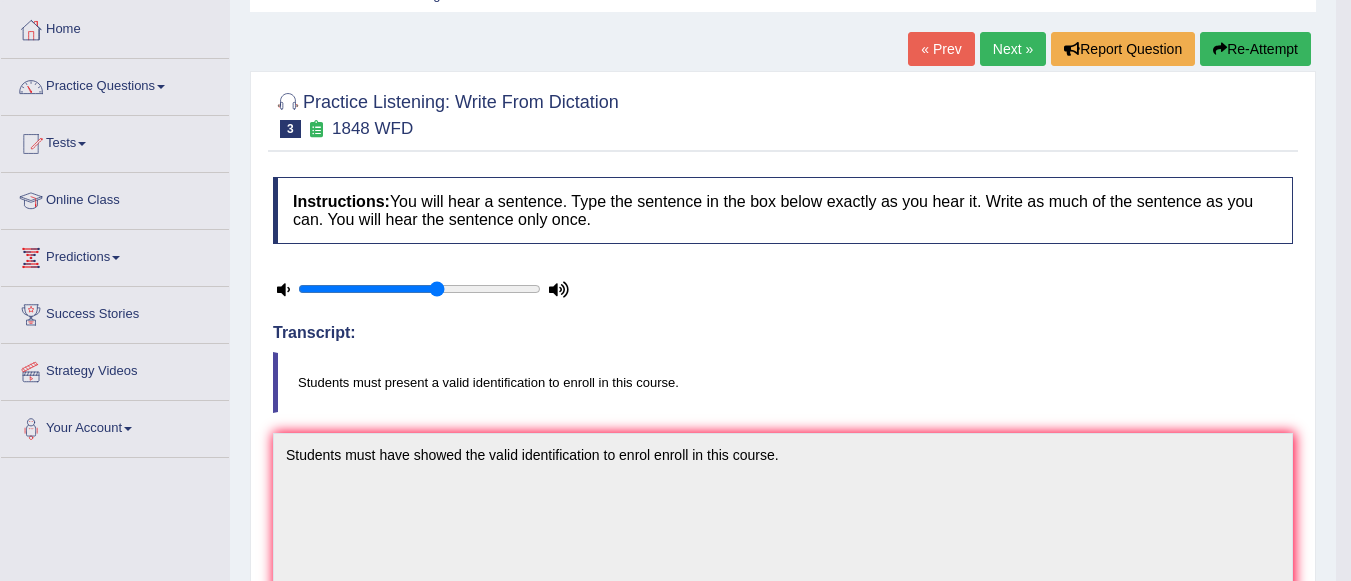 scroll, scrollTop: 0, scrollLeft: 0, axis: both 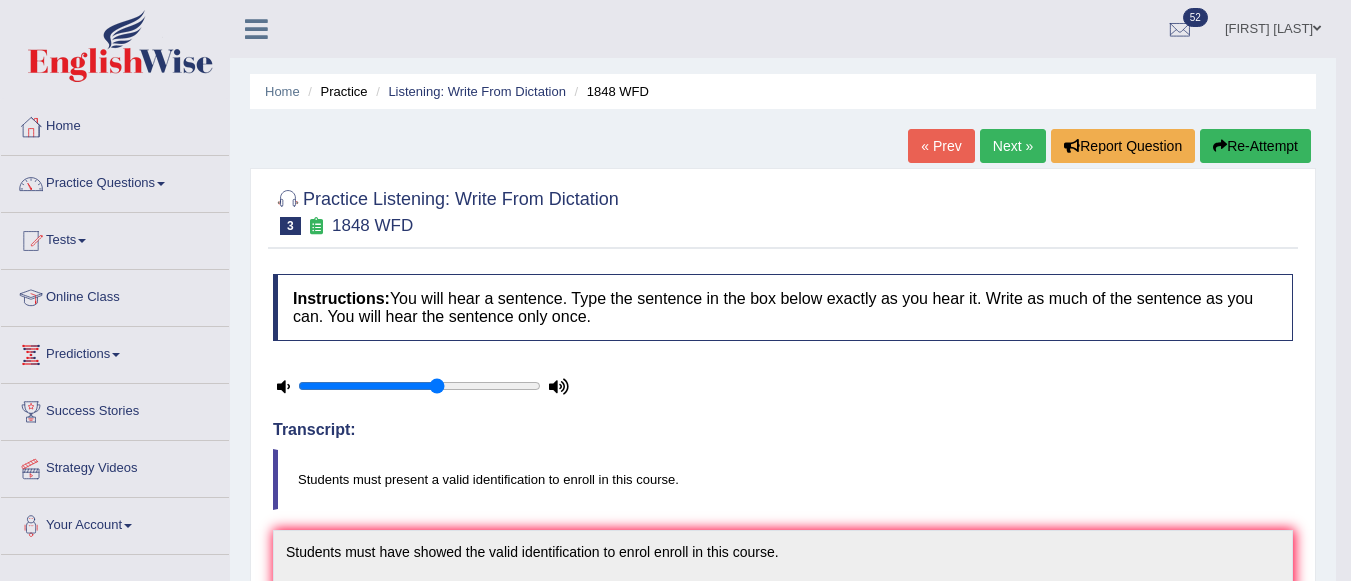 click on "Next »" at bounding box center (1013, 146) 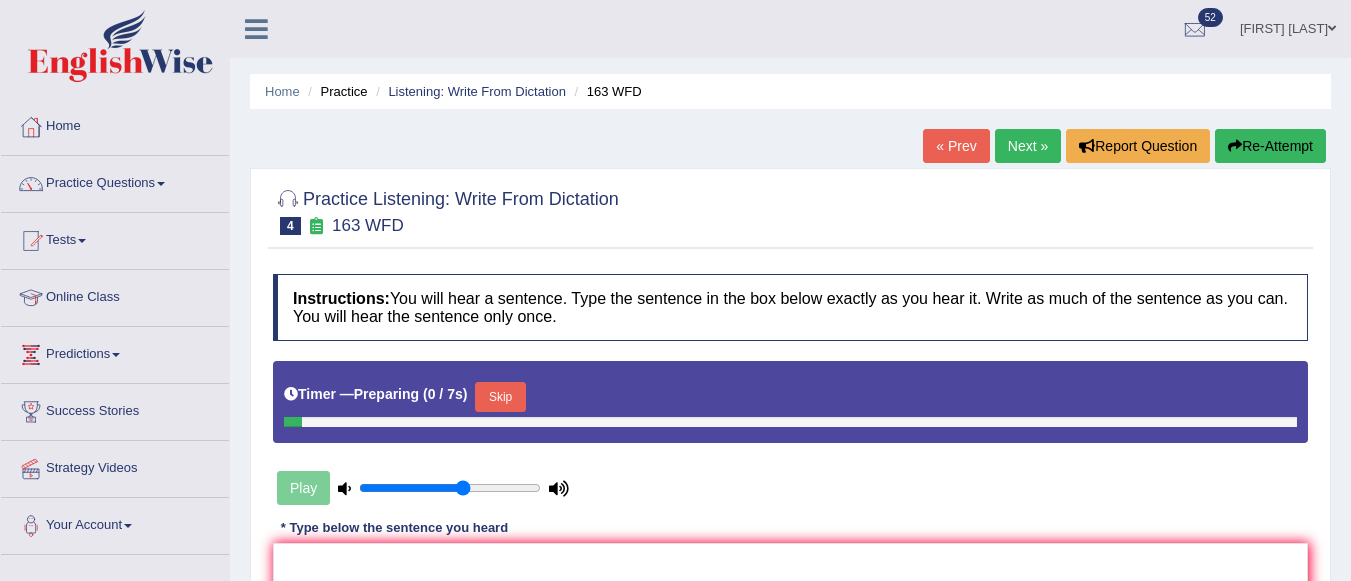 scroll, scrollTop: 0, scrollLeft: 0, axis: both 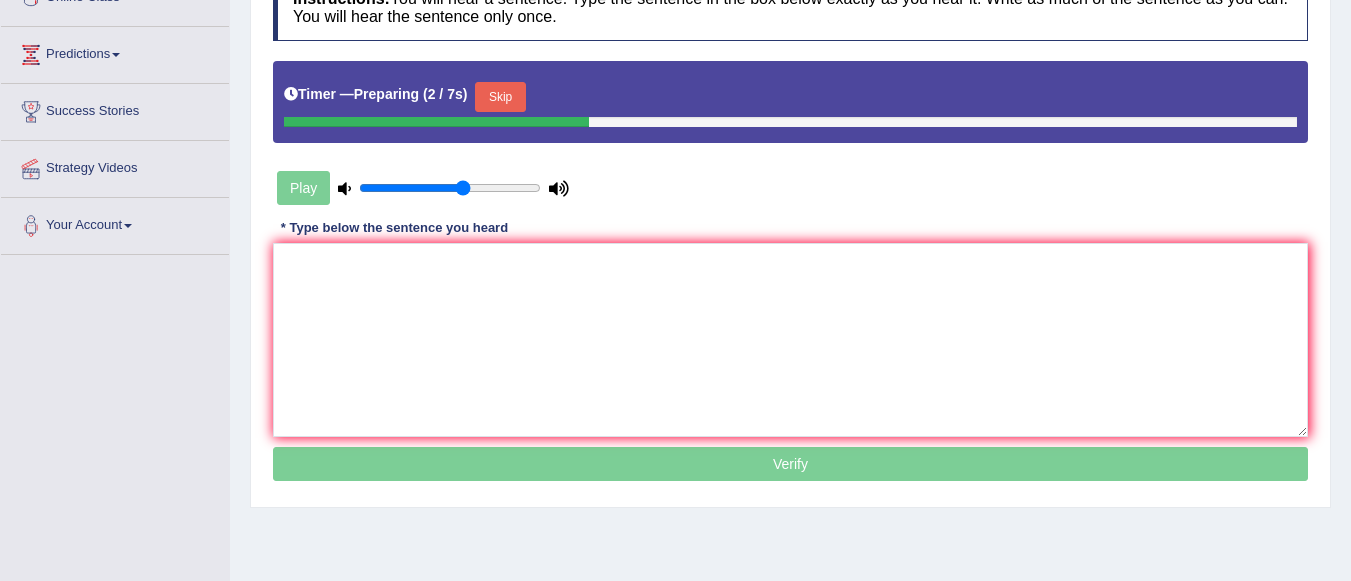 click on "Skip" at bounding box center (500, 97) 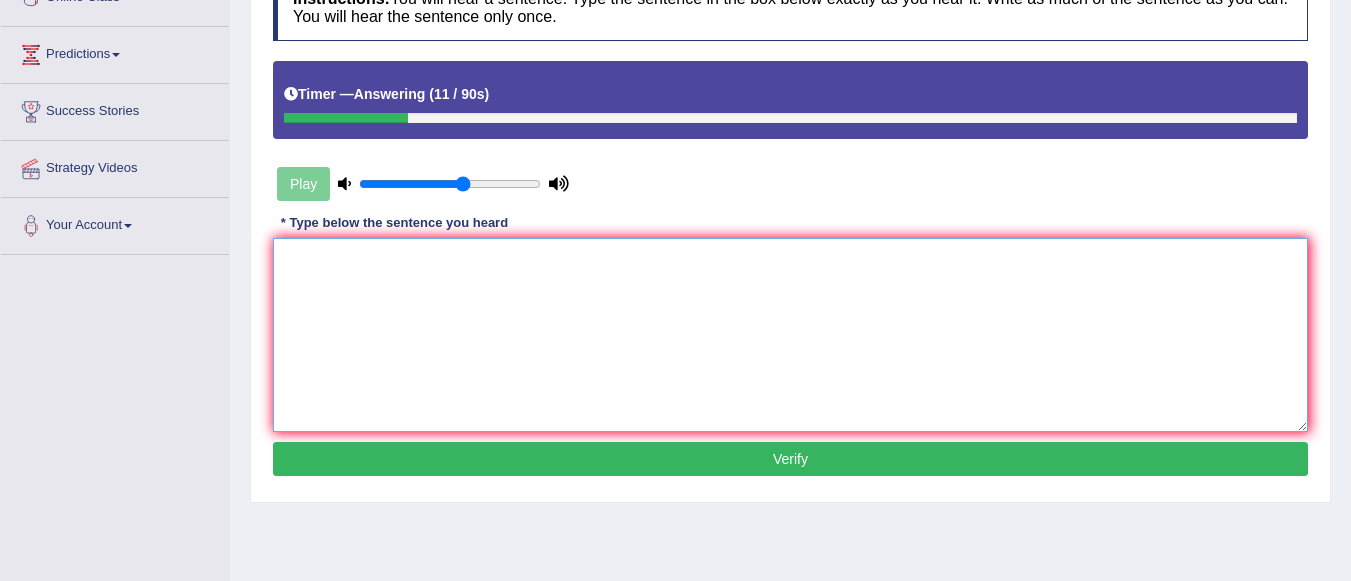 click at bounding box center [790, 335] 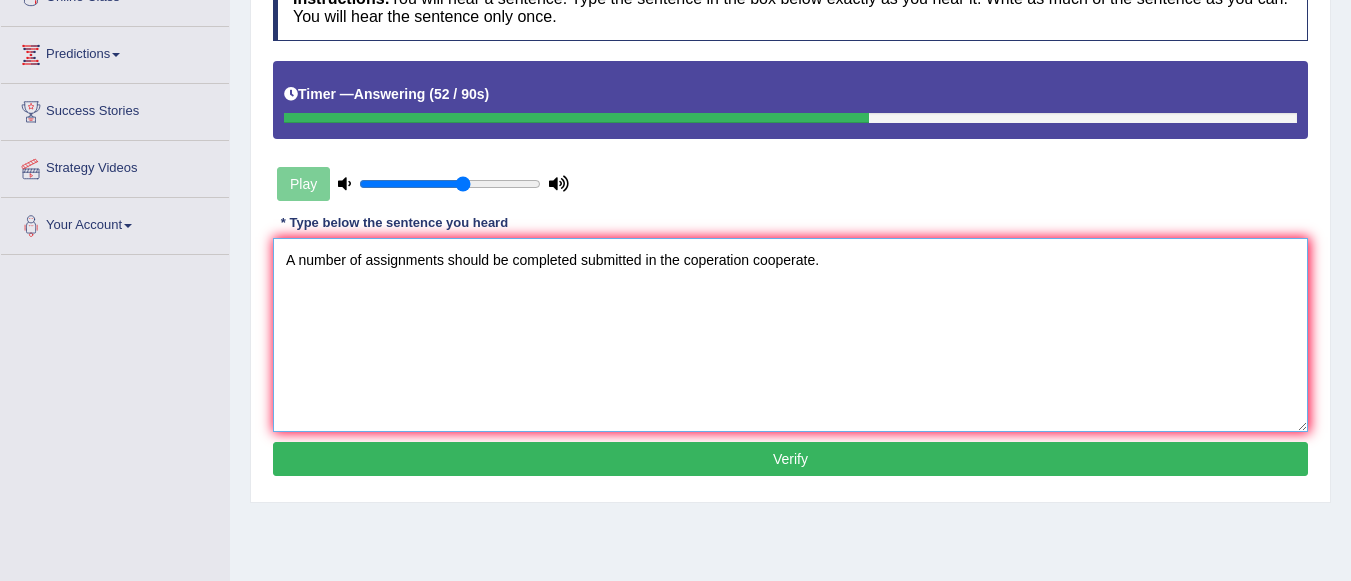 type on "A number of assignments should be completed submitted in the coperation cooperate." 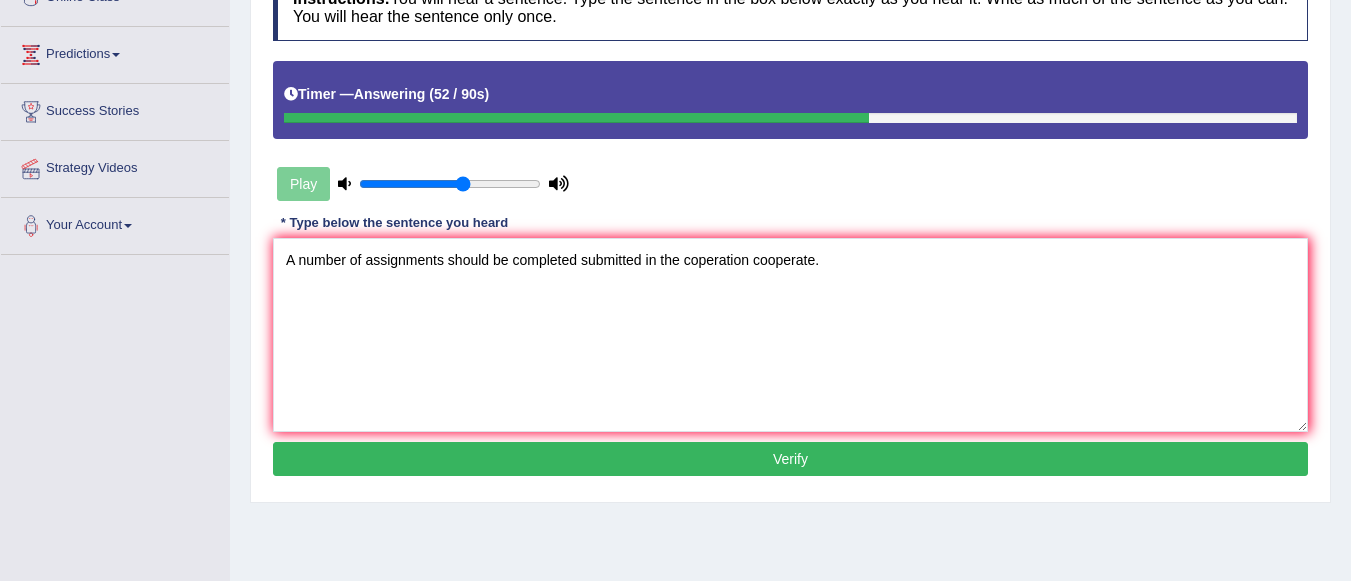 click on "Verify" at bounding box center (790, 459) 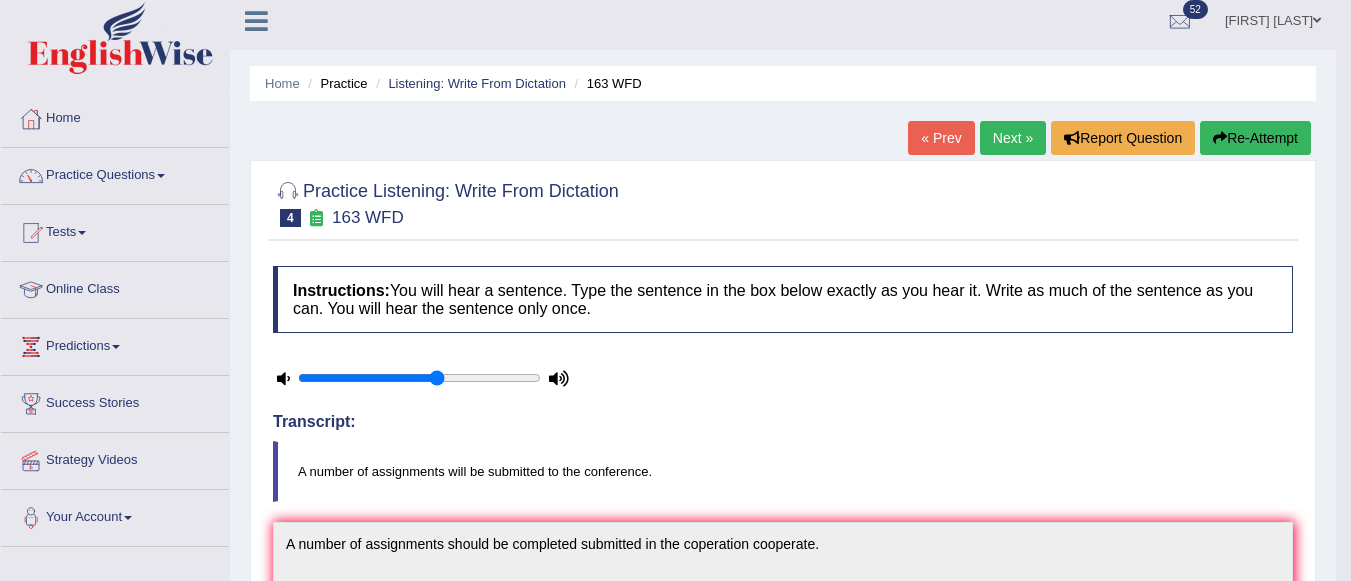scroll, scrollTop: 0, scrollLeft: 0, axis: both 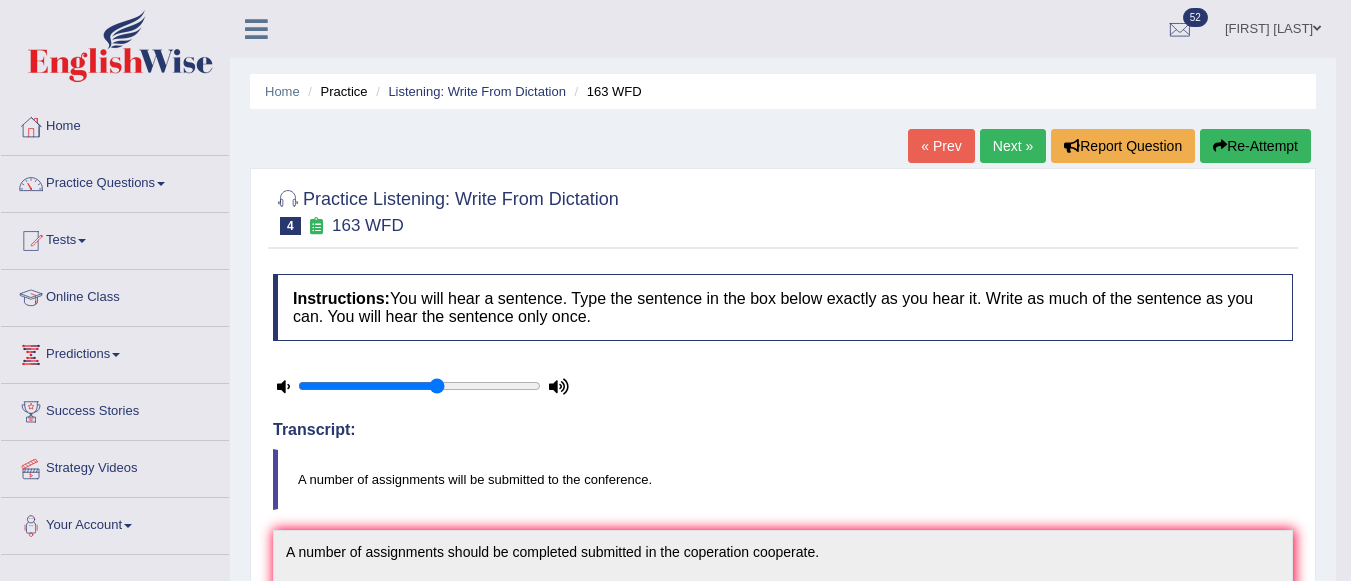 click on "Next »" at bounding box center (1013, 146) 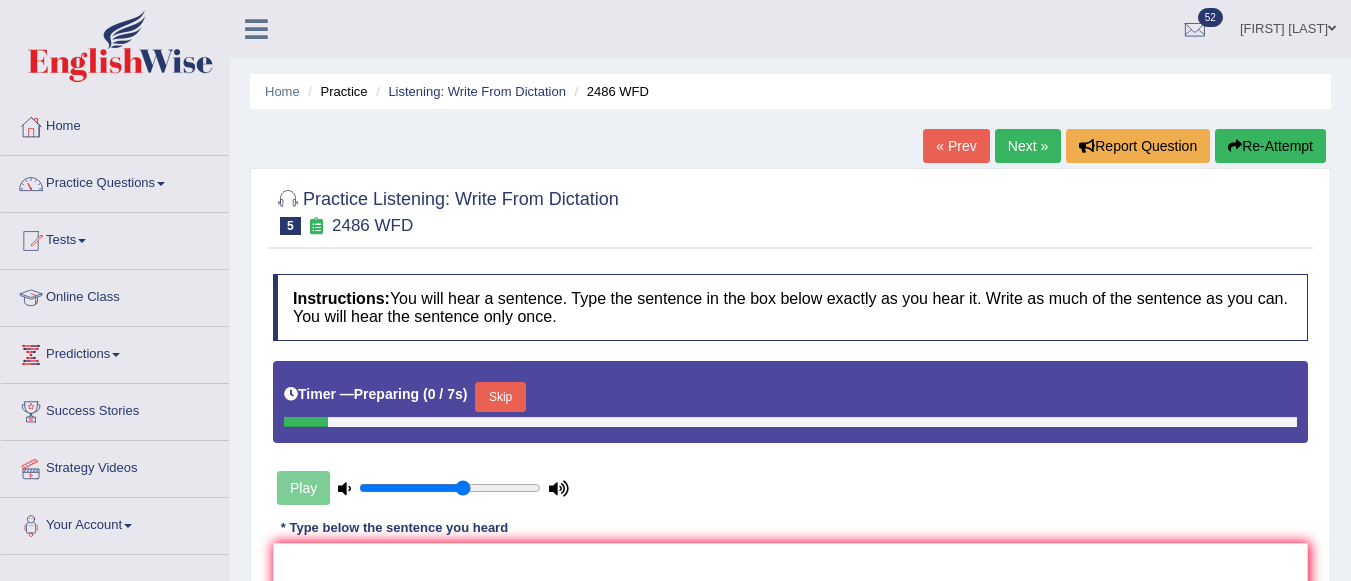 scroll, scrollTop: 136, scrollLeft: 0, axis: vertical 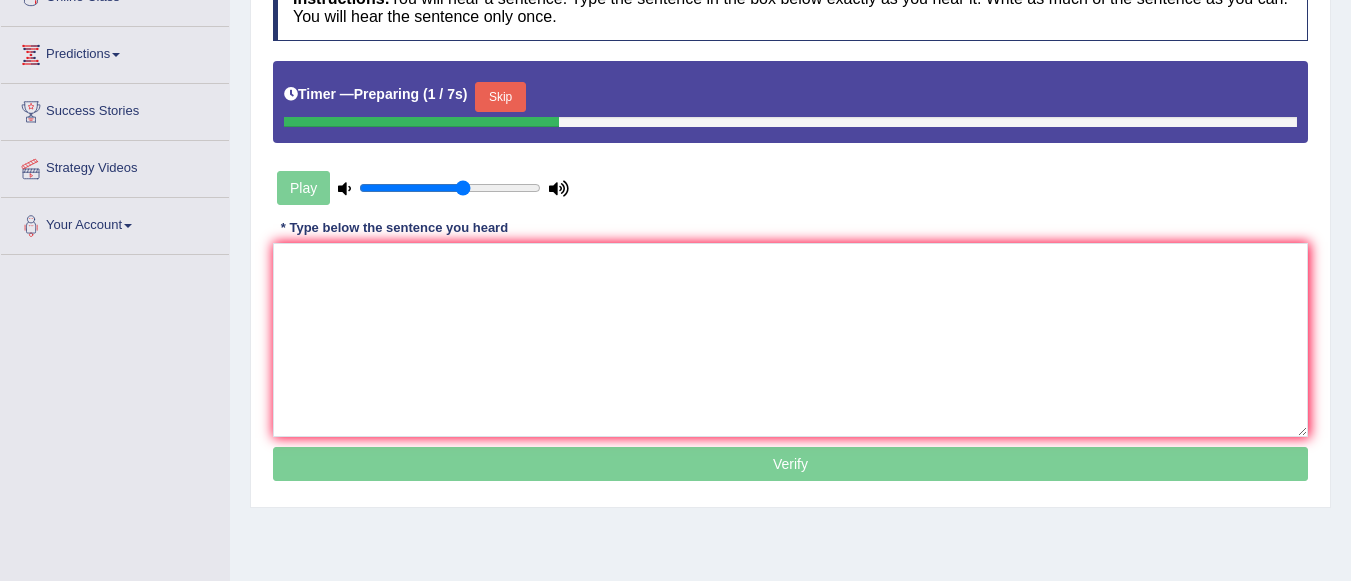 click on "Skip" at bounding box center [500, 97] 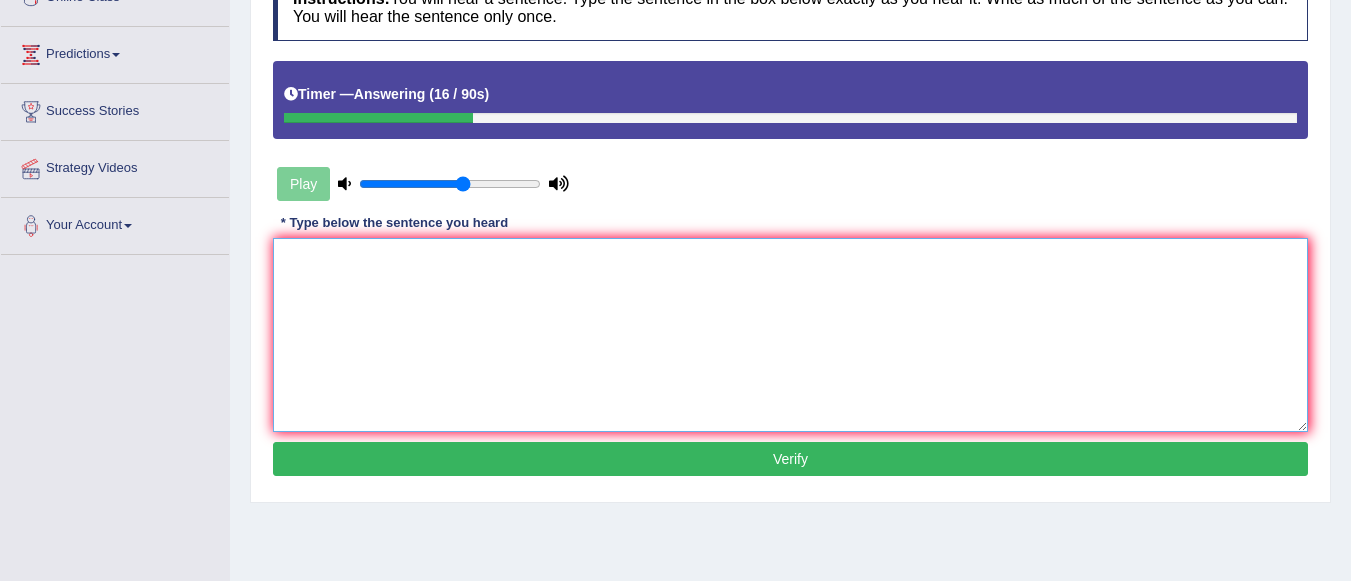click at bounding box center (790, 335) 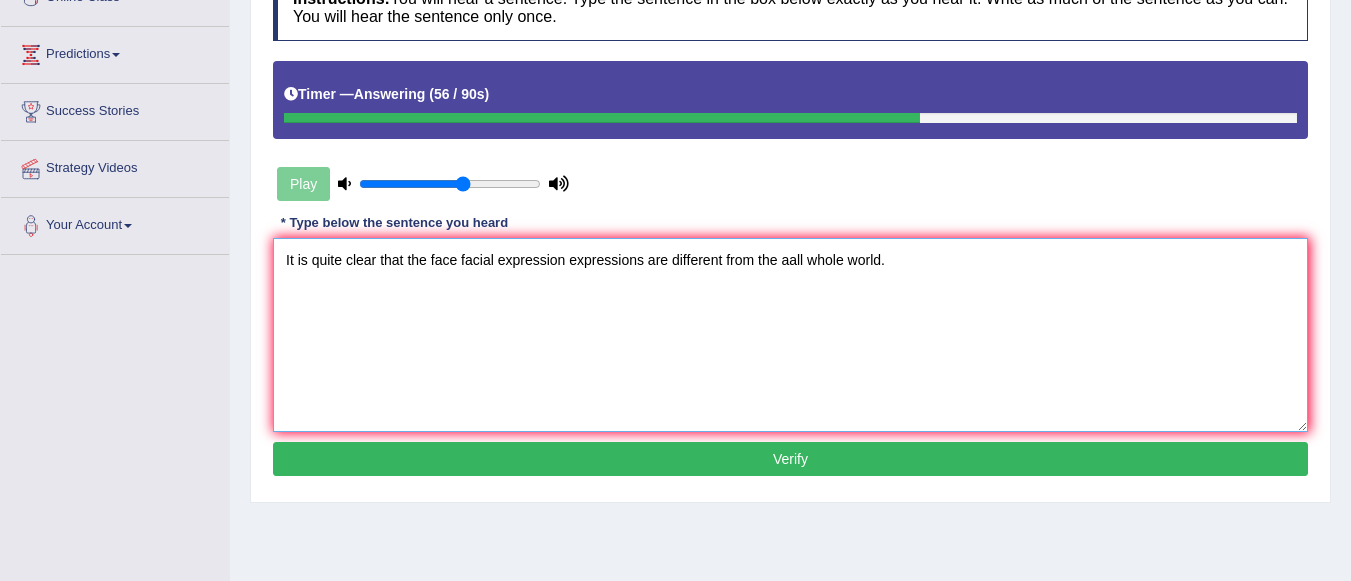 click on "It is quite clear that the face facial expression expressions are different from the aall whole world." at bounding box center [790, 335] 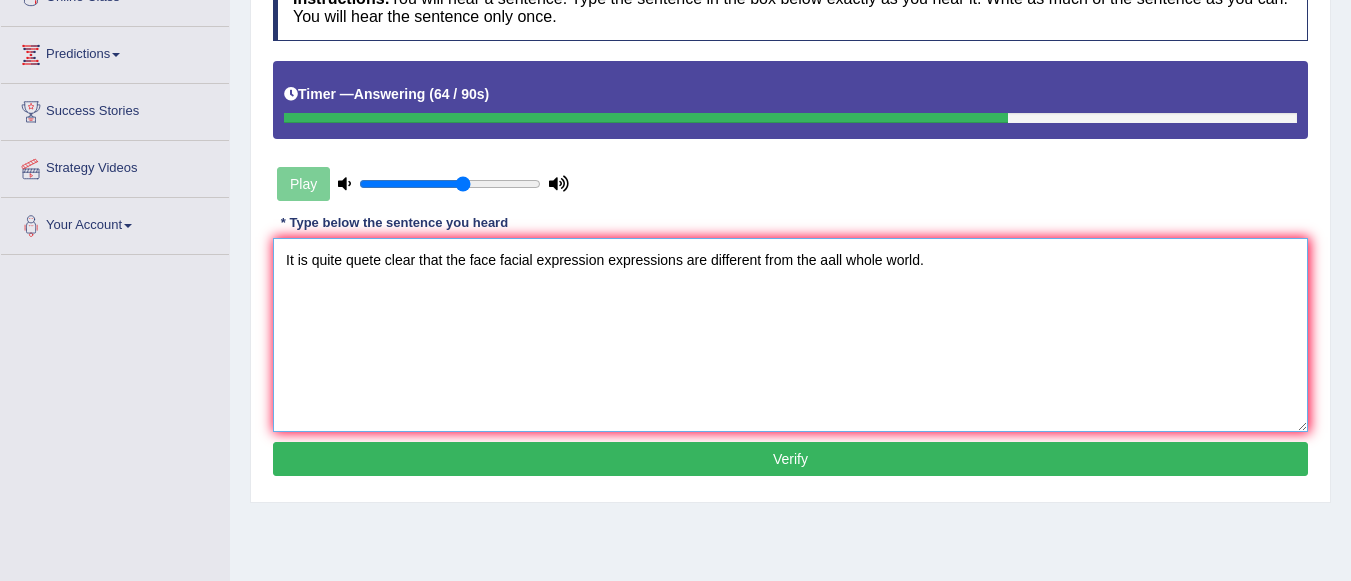 type on "It is quite quete clear that the face facial expression expressions are different from the aall whole world." 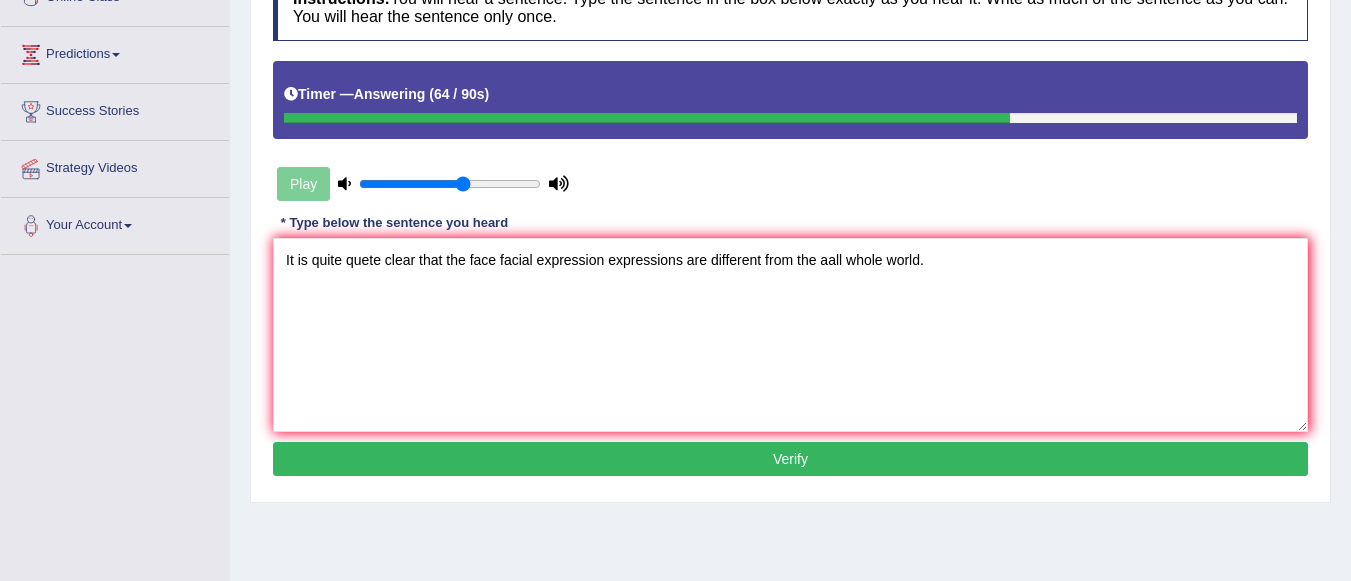 click on "Verify" at bounding box center (790, 459) 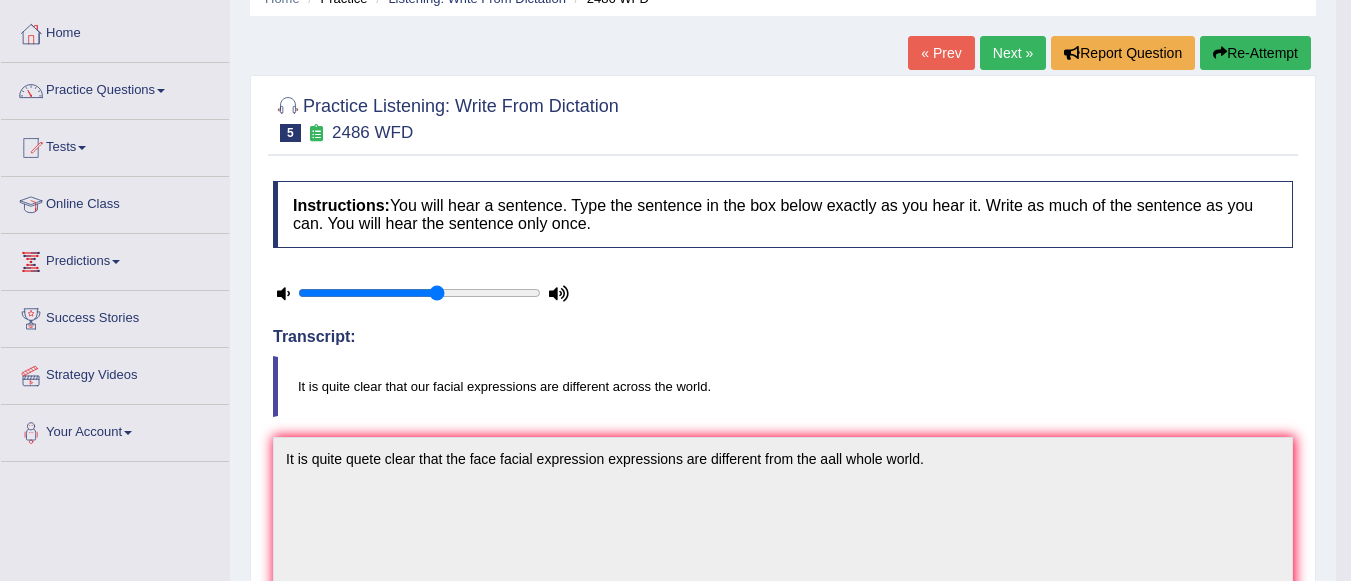 scroll, scrollTop: 0, scrollLeft: 0, axis: both 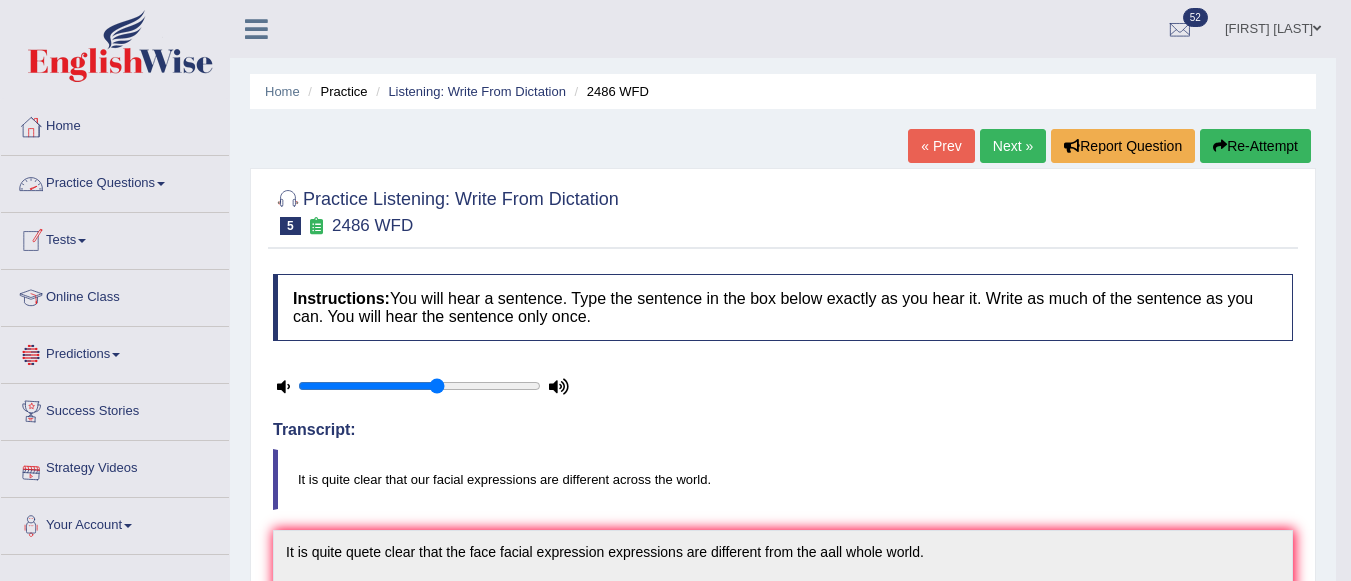click on "Practice Questions" at bounding box center (115, 181) 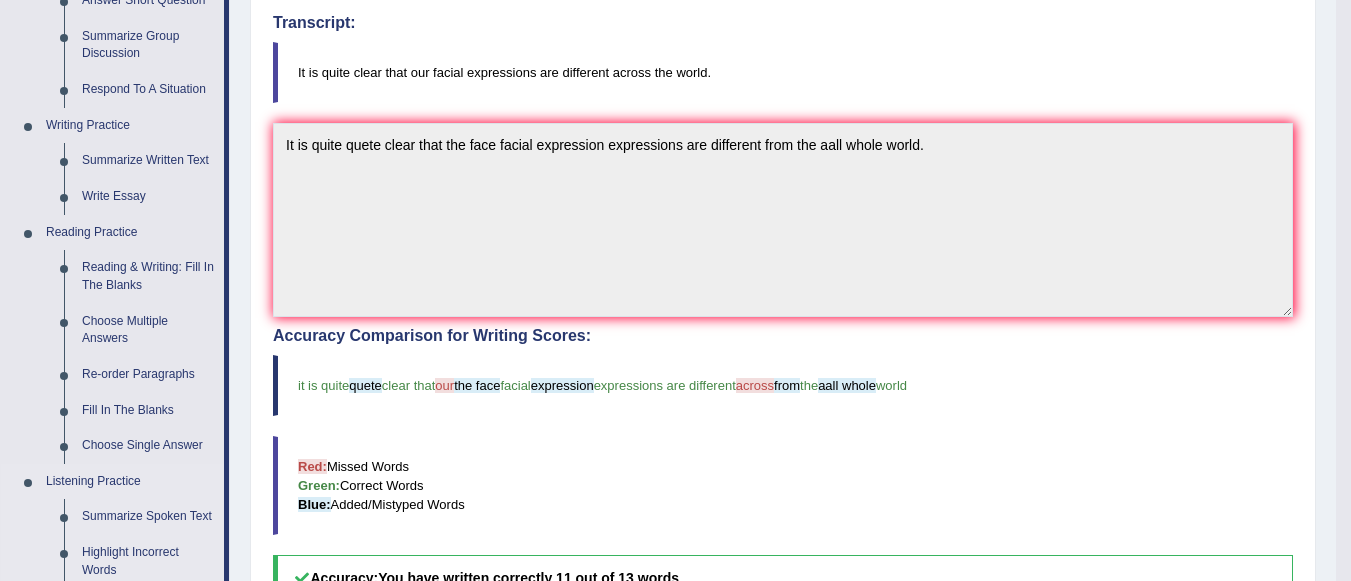 scroll, scrollTop: 400, scrollLeft: 0, axis: vertical 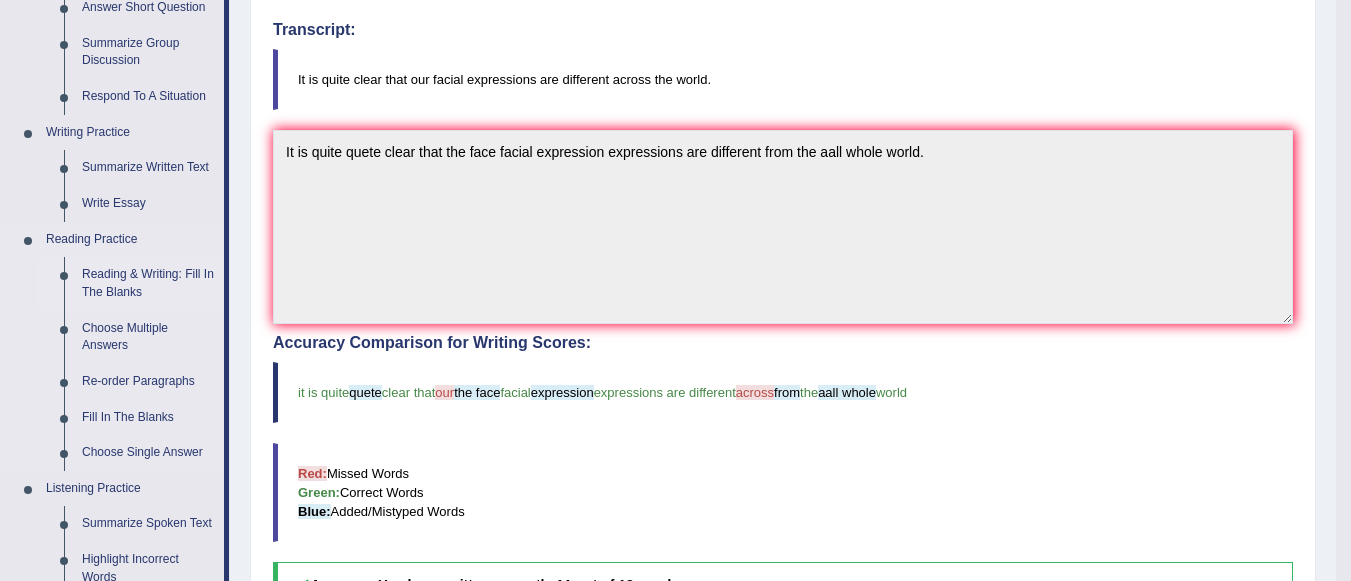 click on "Reading & Writing: Fill In The Blanks" at bounding box center (148, 283) 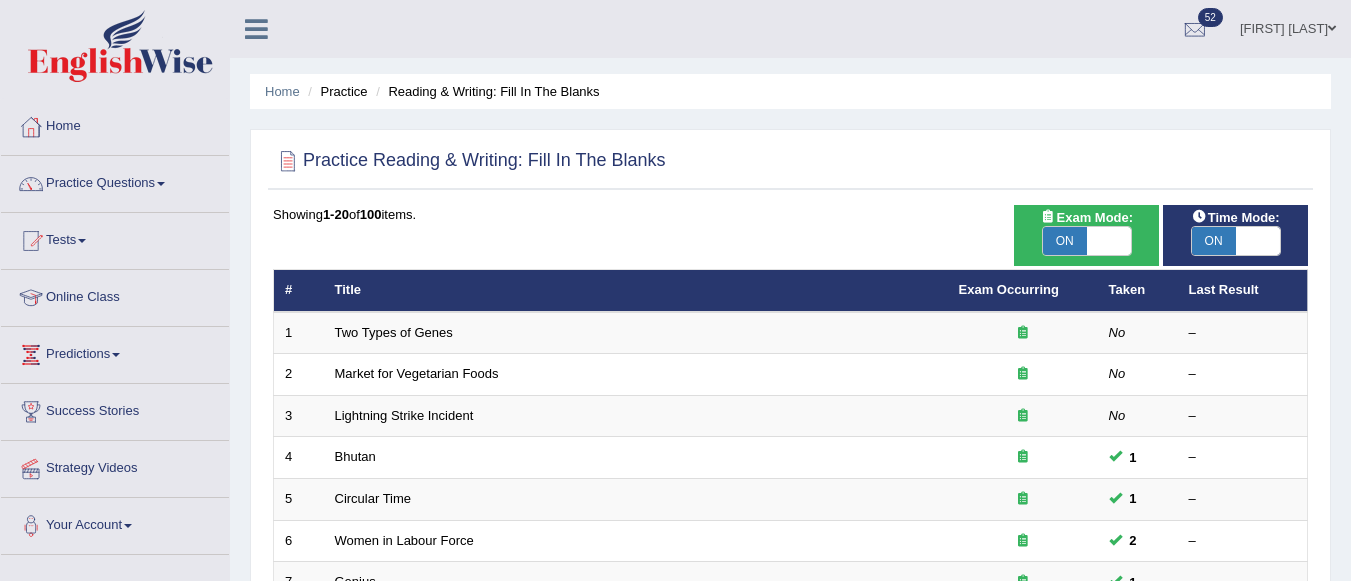 scroll, scrollTop: 400, scrollLeft: 0, axis: vertical 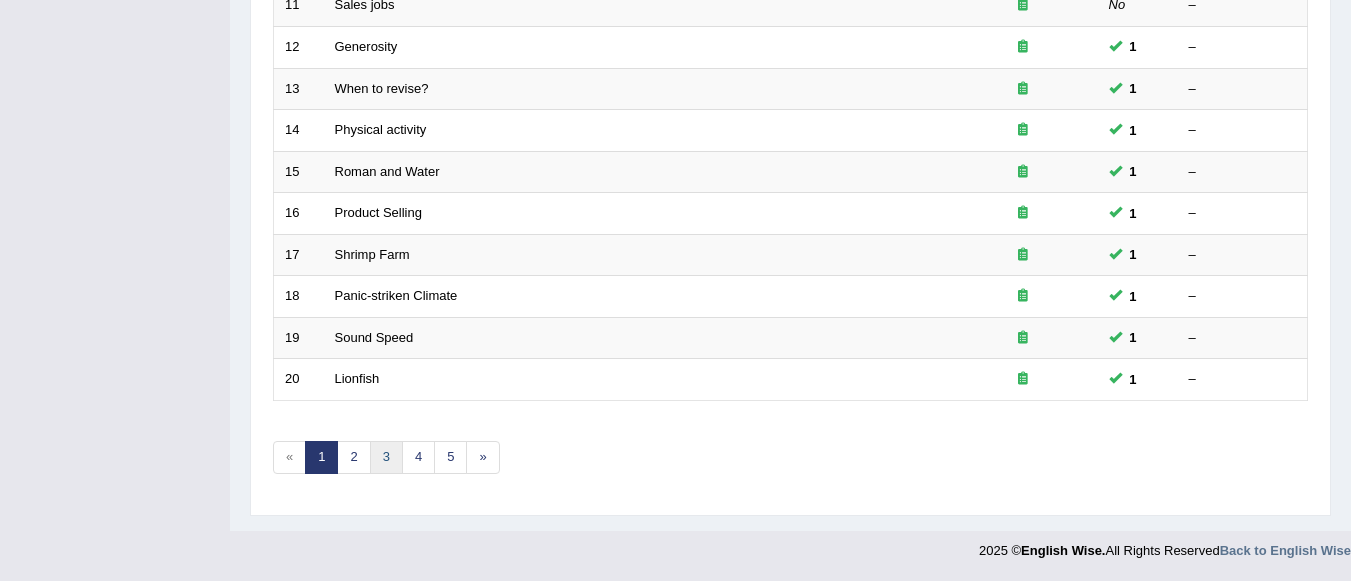 click on "3" at bounding box center (386, 457) 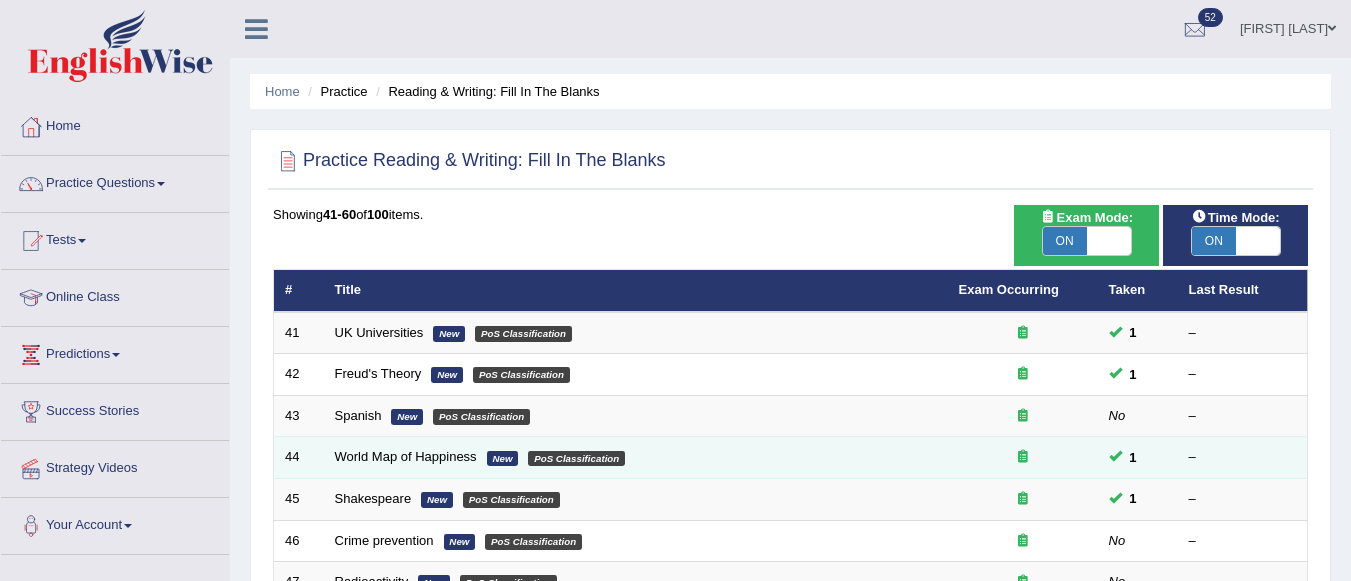 scroll, scrollTop: 0, scrollLeft: 0, axis: both 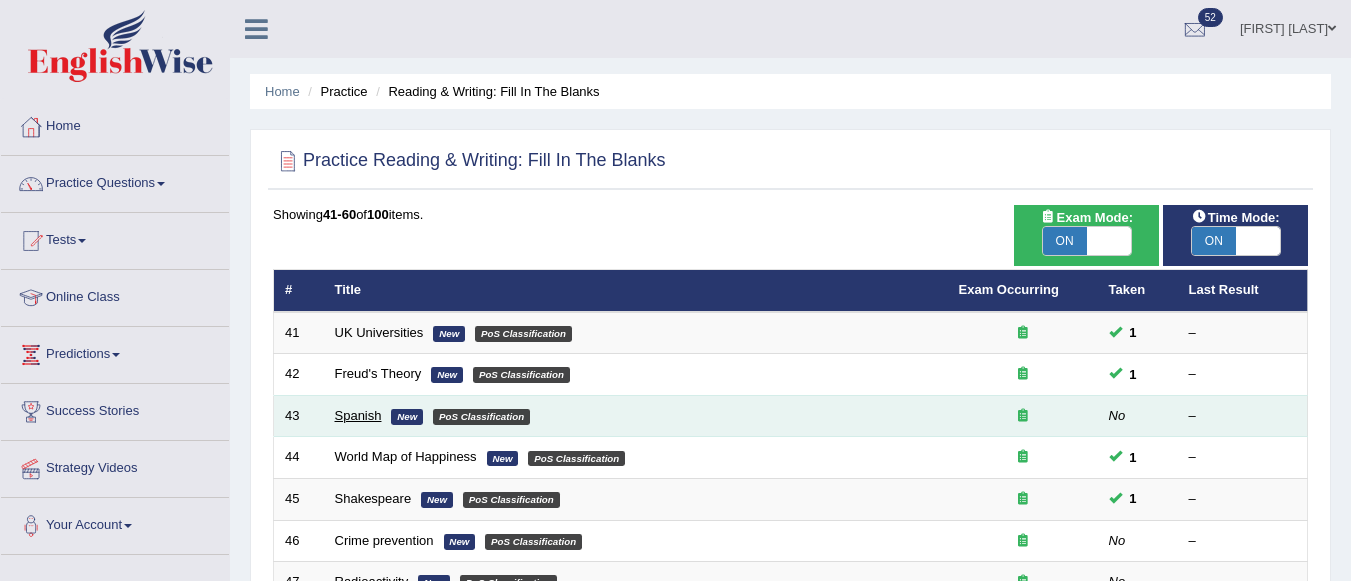 click on "Spanish" at bounding box center (358, 415) 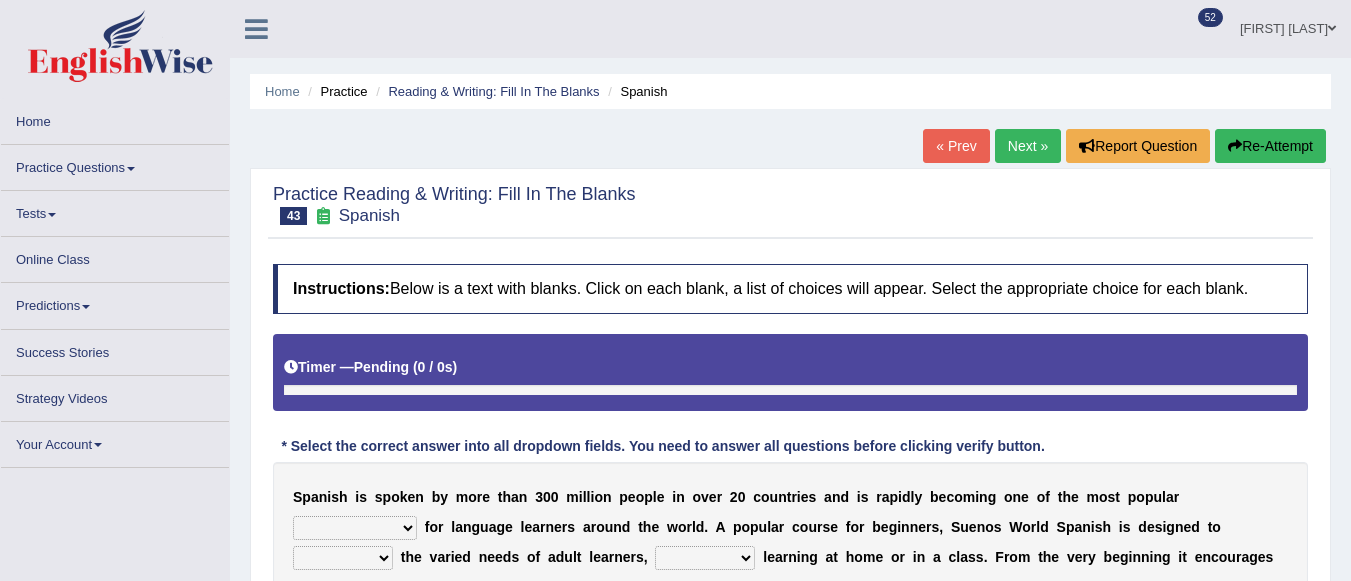 scroll, scrollTop: 0, scrollLeft: 0, axis: both 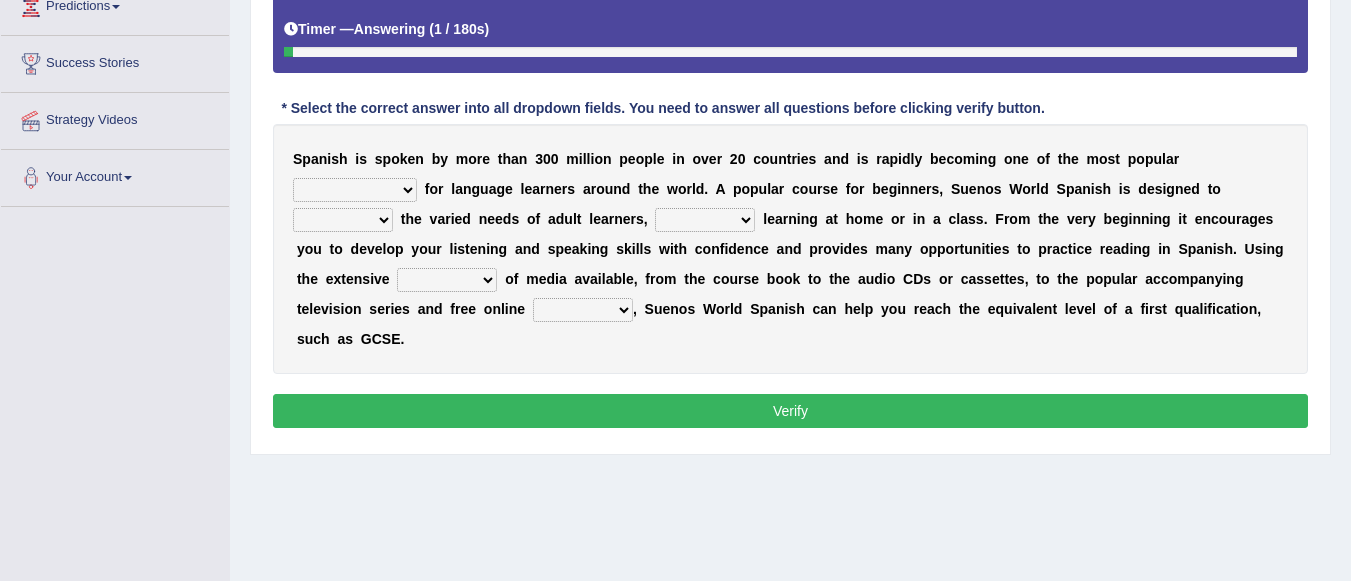 click on "commodities choices records improvements" at bounding box center [355, 190] 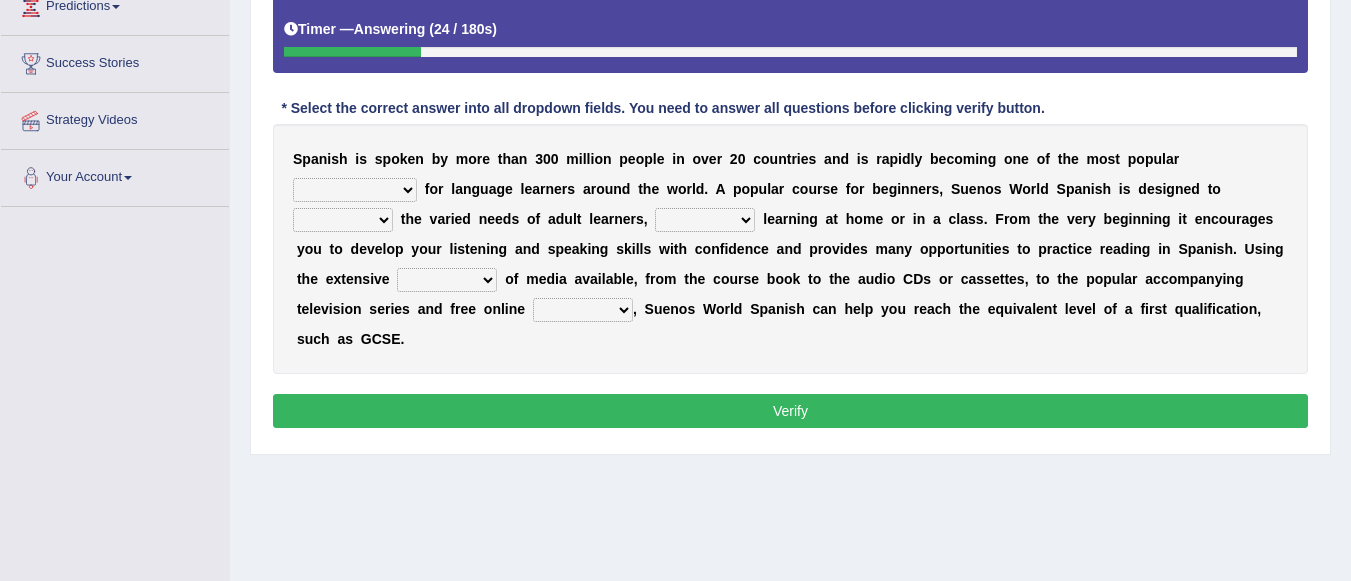 select on "choices" 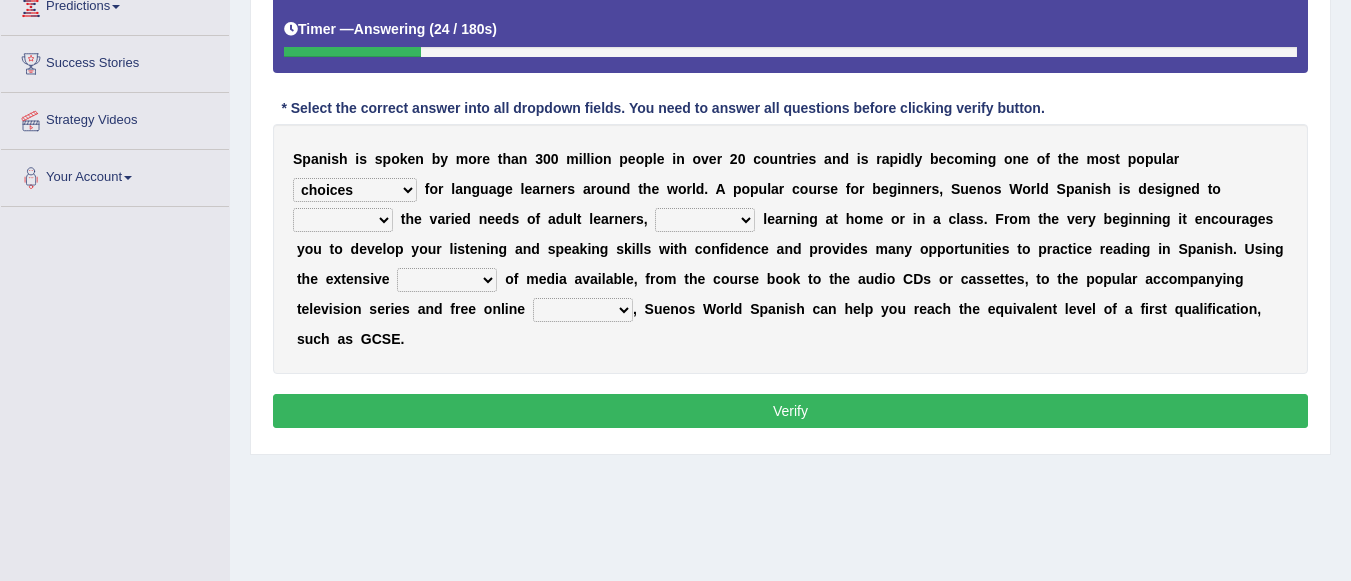 click on "commodities choices records improvements" at bounding box center (355, 190) 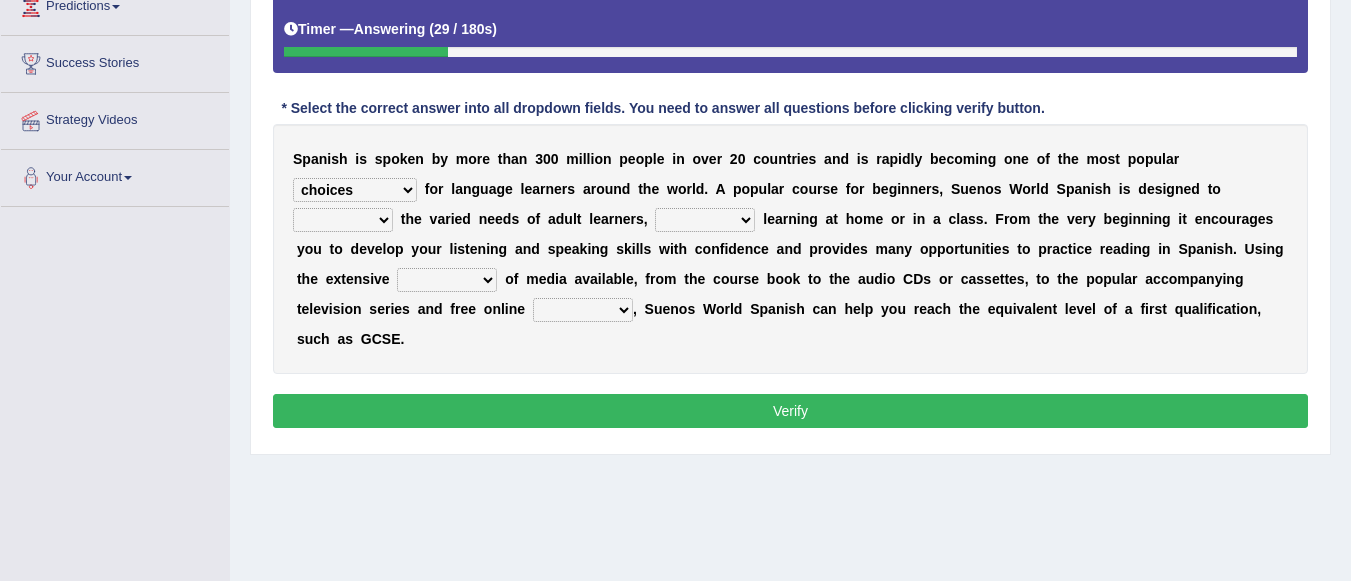 click on "record meet choose satisfies" at bounding box center [343, 220] 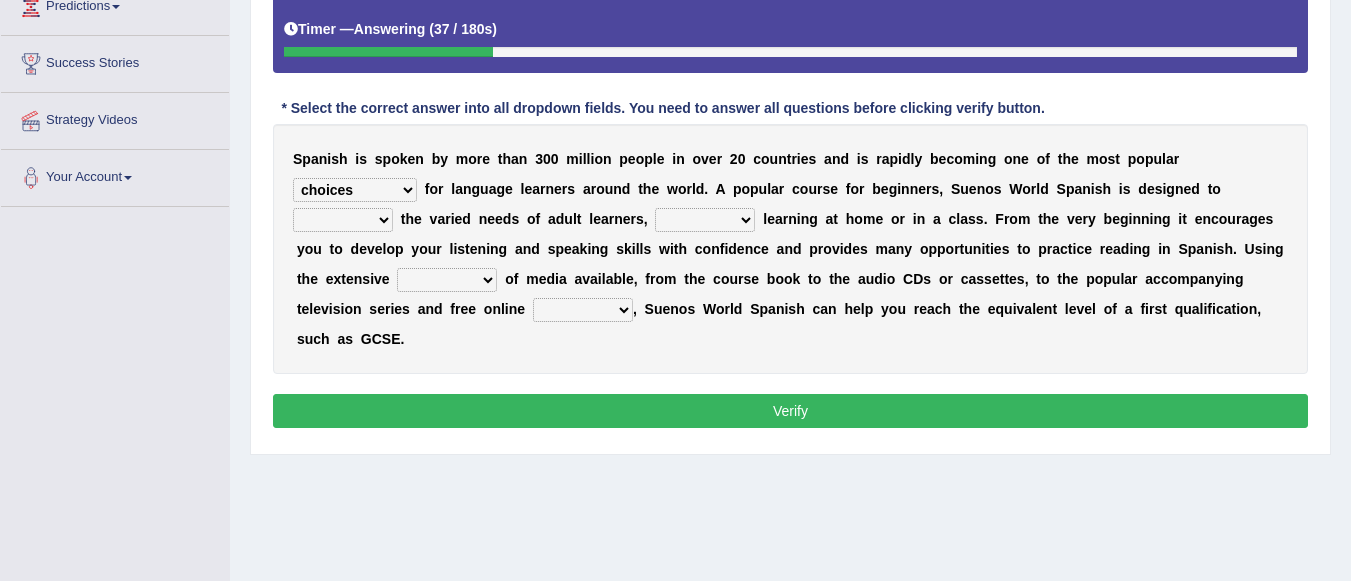 select on "meet" 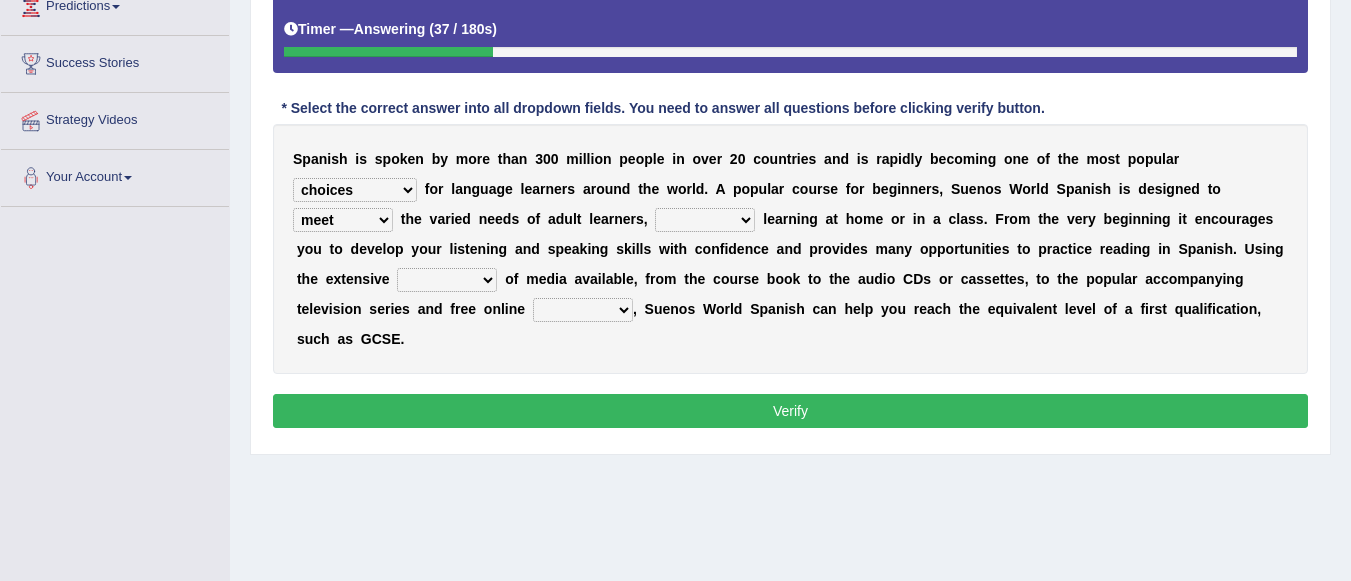 click on "record meet choose satisfies" at bounding box center (343, 220) 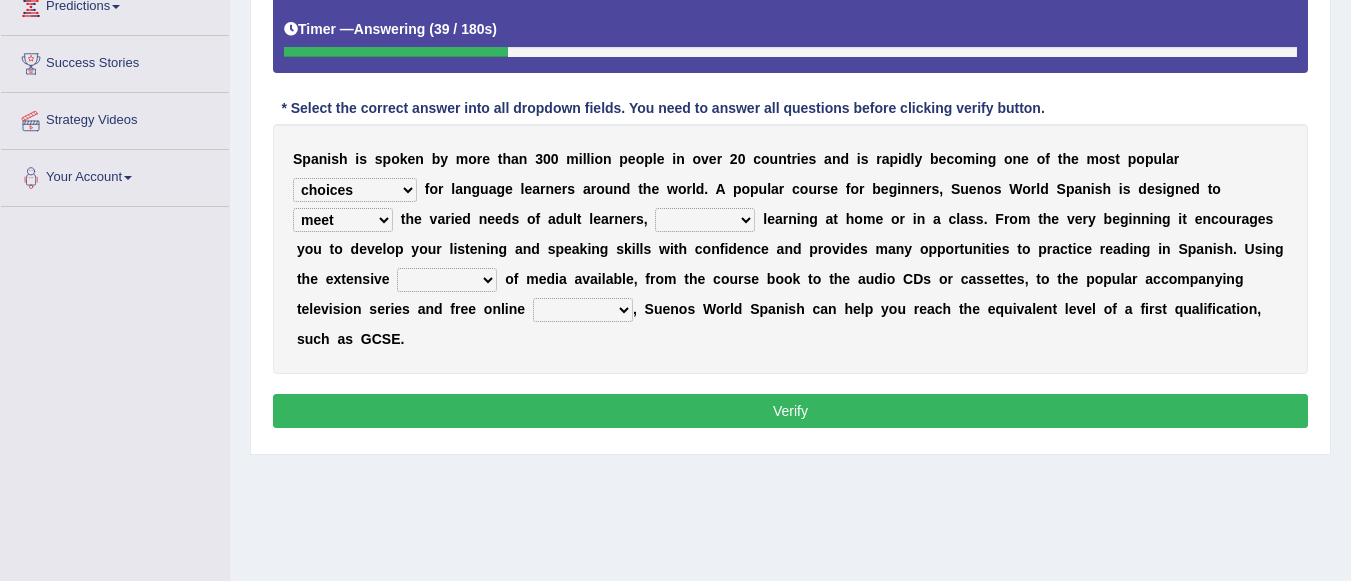 click on "as whether nor not" at bounding box center [705, 220] 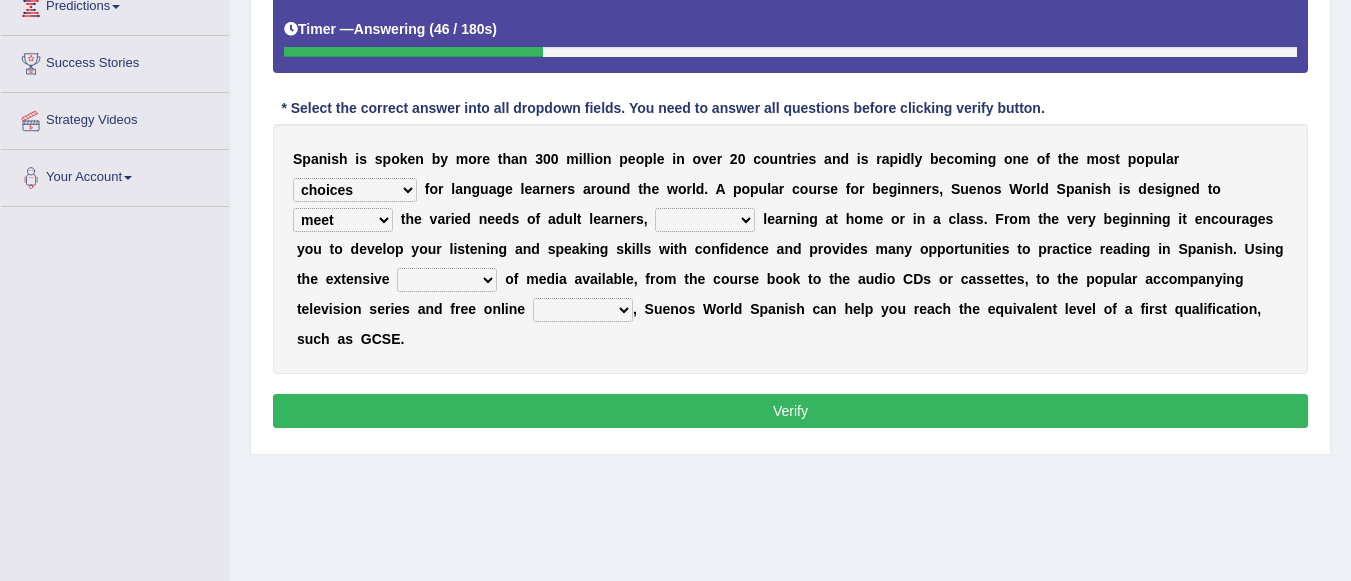 select on "whether" 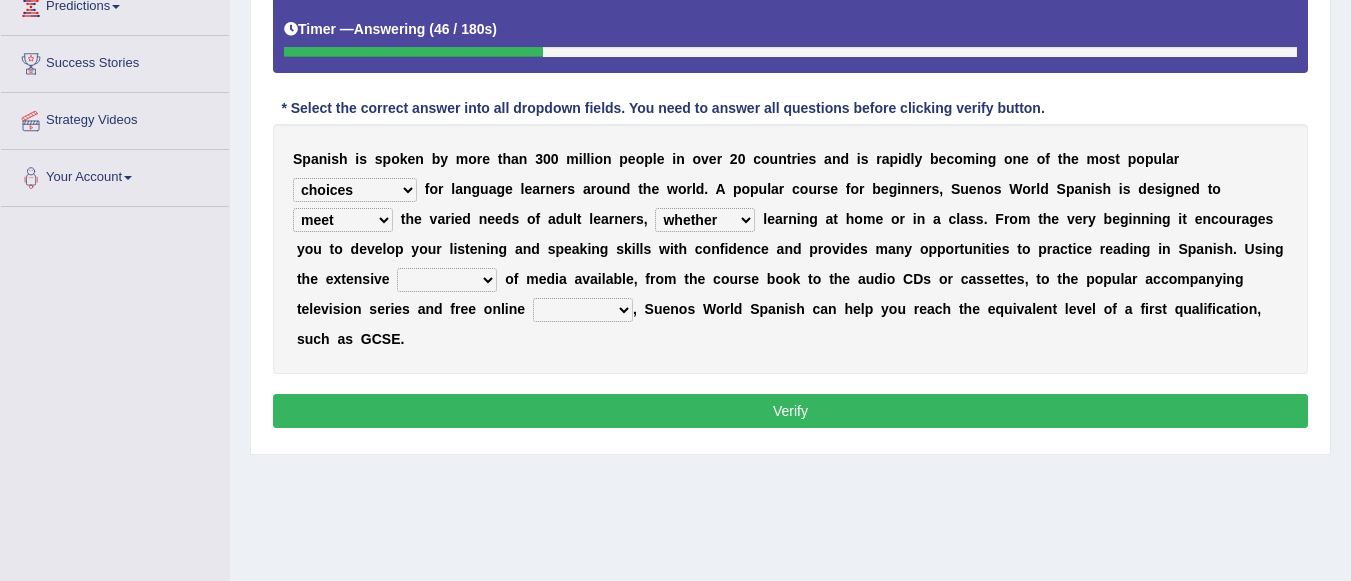 click on "as whether nor not" at bounding box center (705, 220) 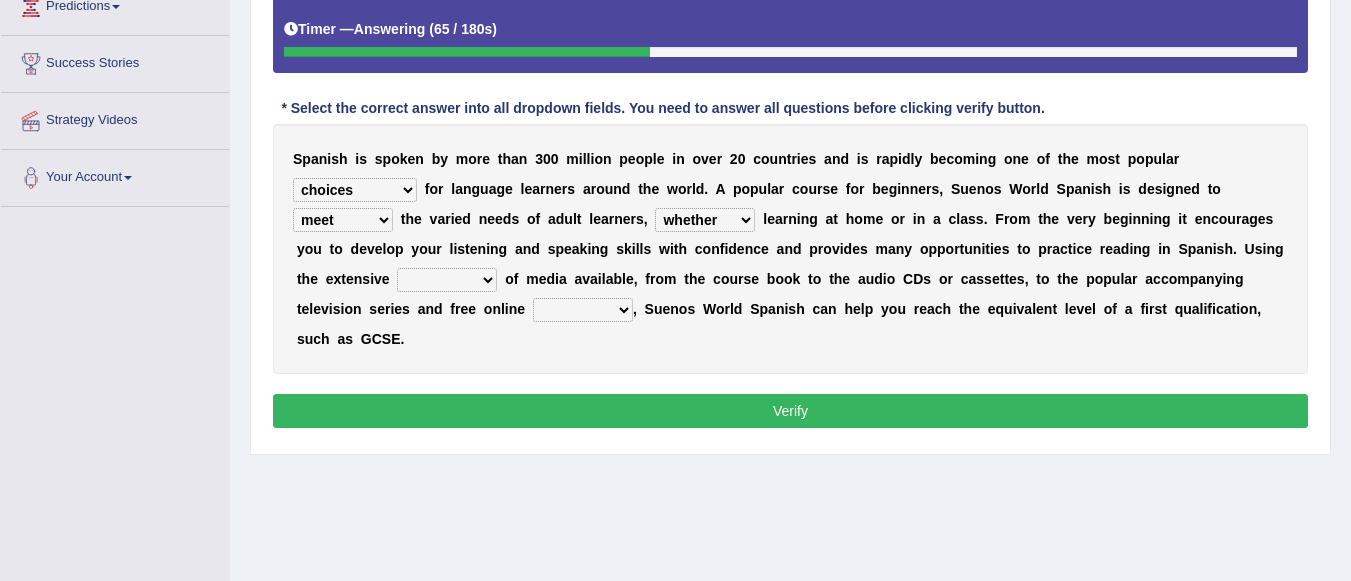 click on "o" at bounding box center [509, 279] 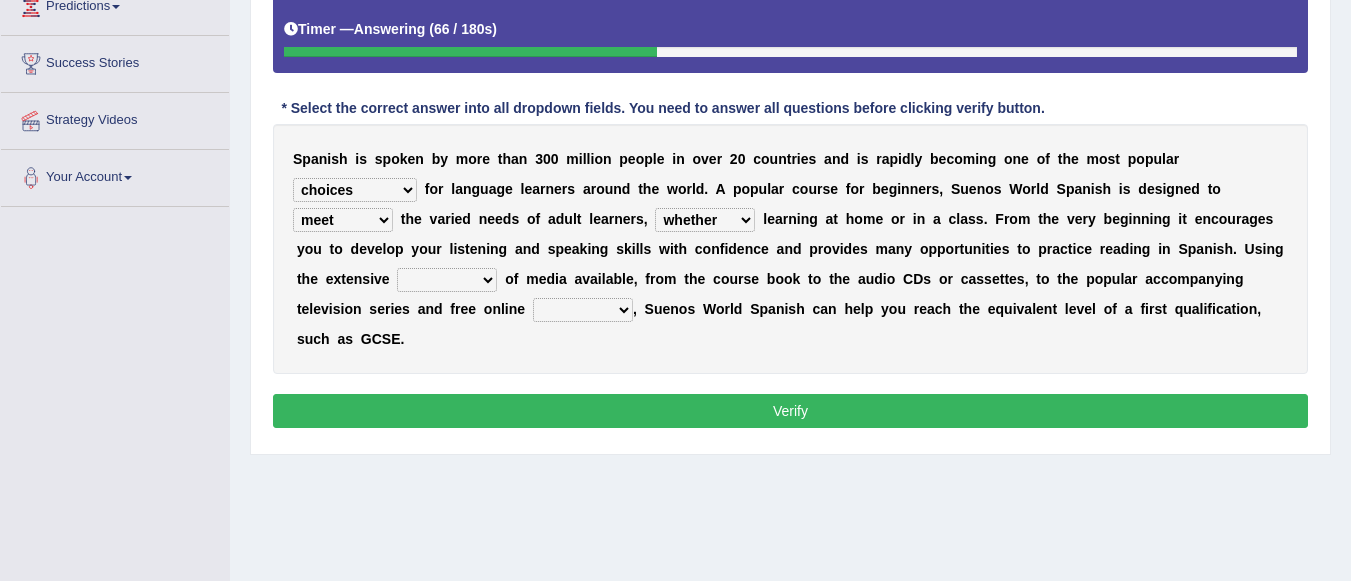 click on "series range rate wisdom" at bounding box center (447, 280) 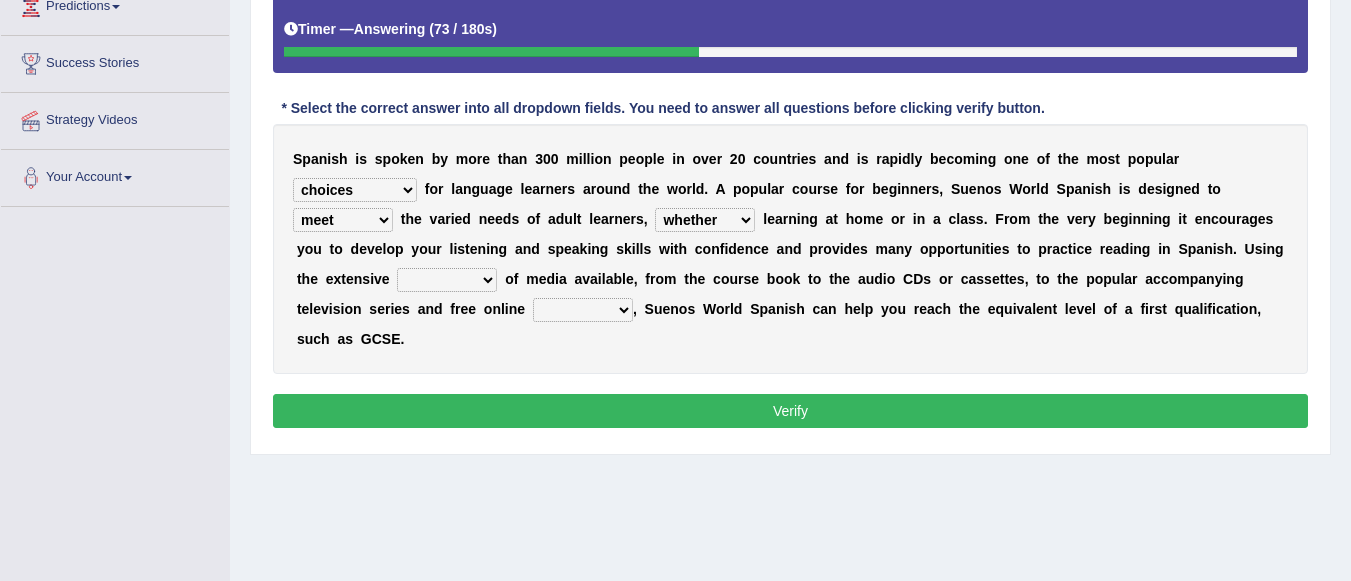 select on "range" 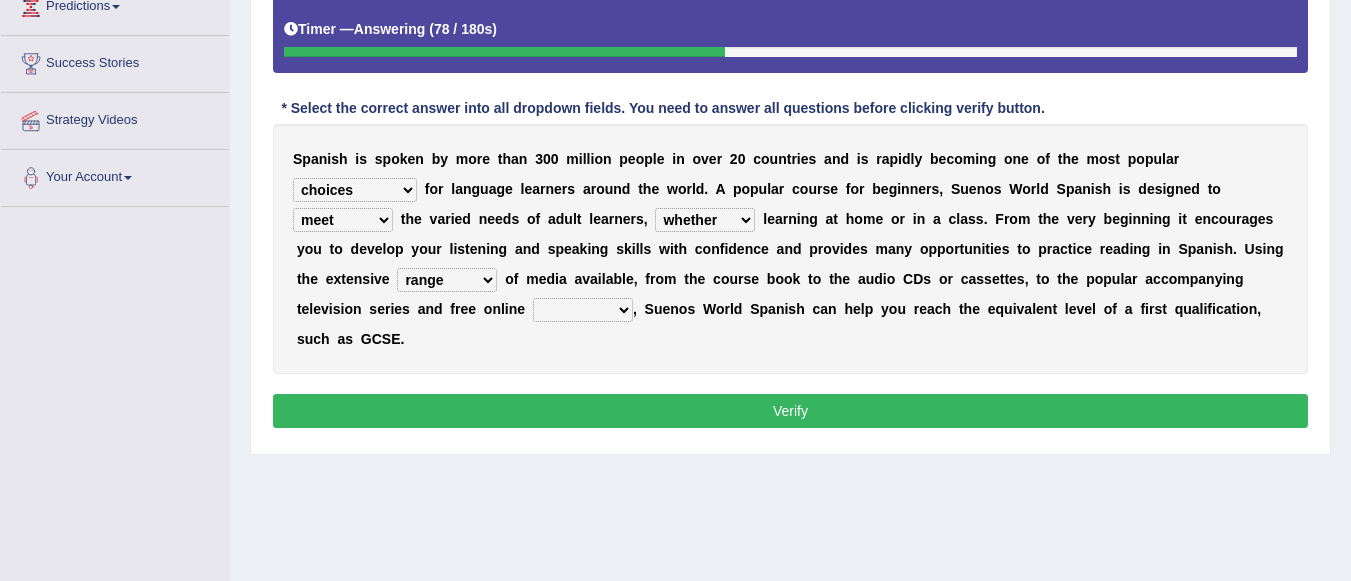 click on "actions activities breaches binge" at bounding box center (583, 310) 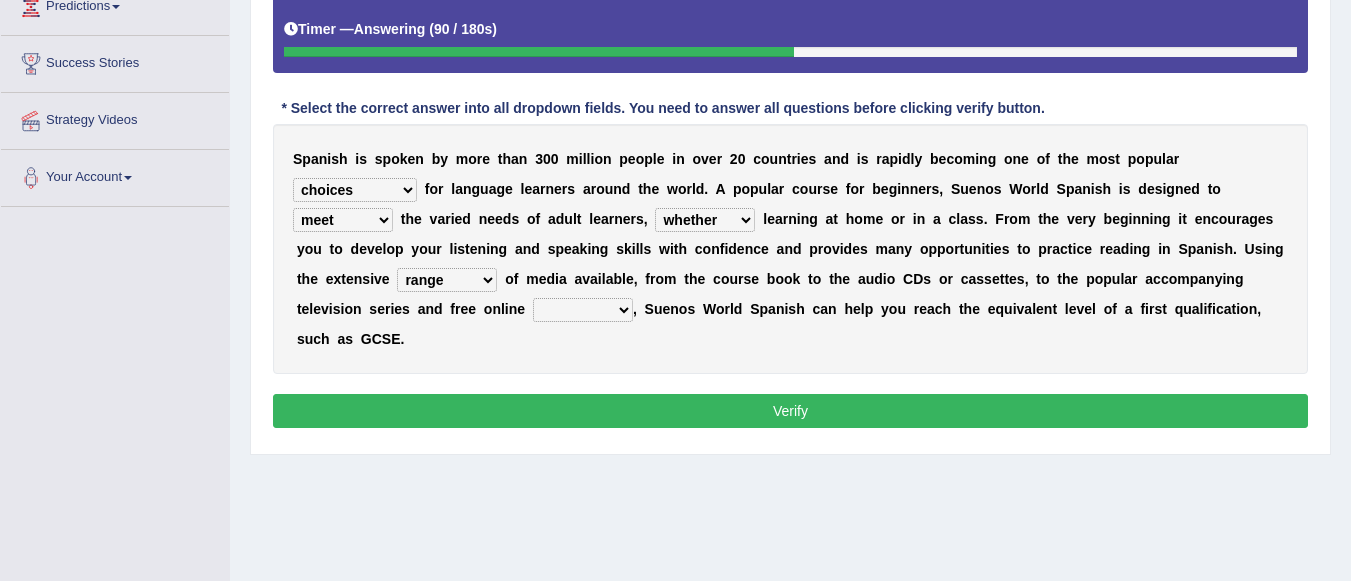 select on "activities" 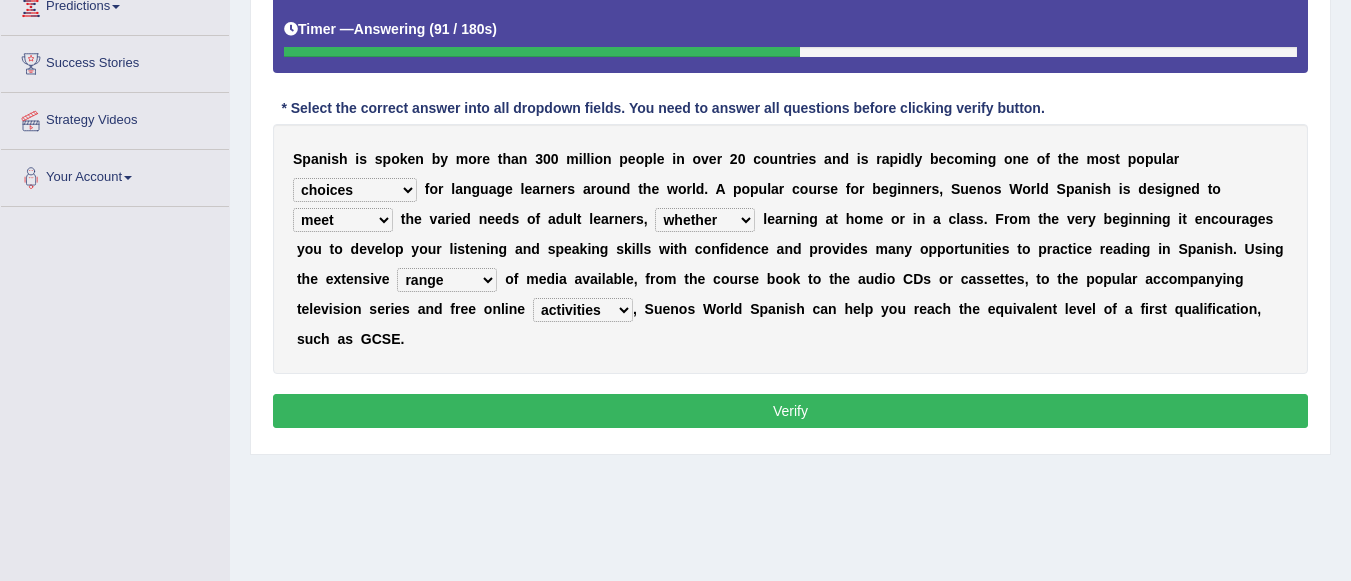 click on "Verify" at bounding box center (790, 411) 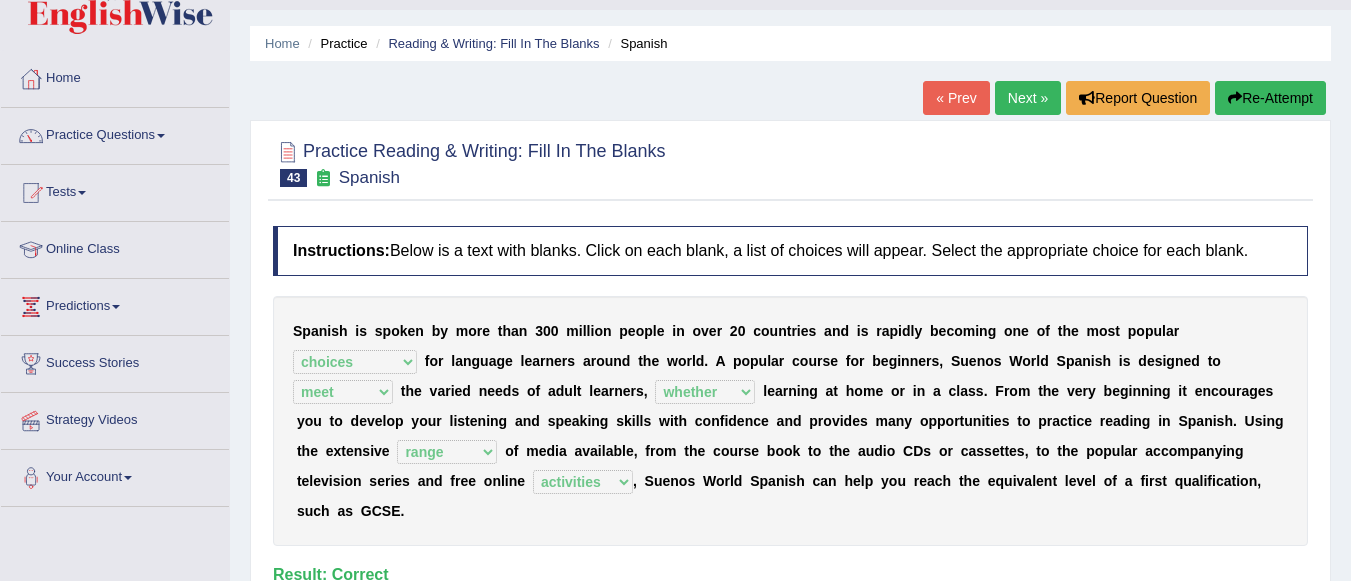 scroll, scrollTop: 0, scrollLeft: 0, axis: both 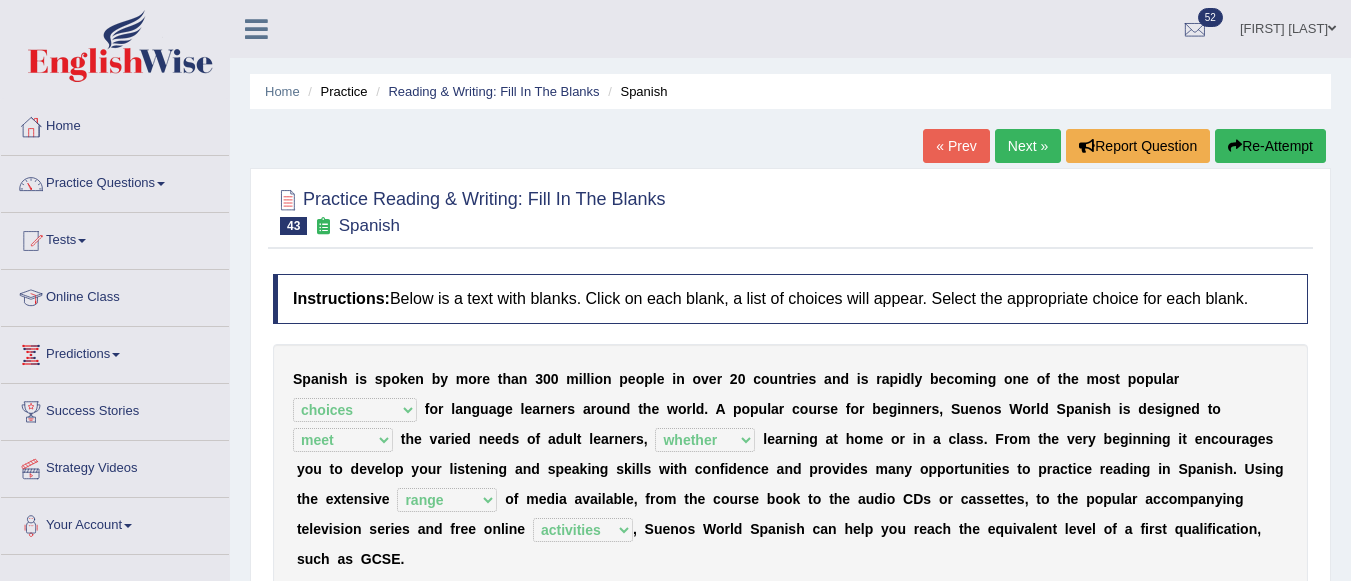 click on "Next »" at bounding box center (1028, 146) 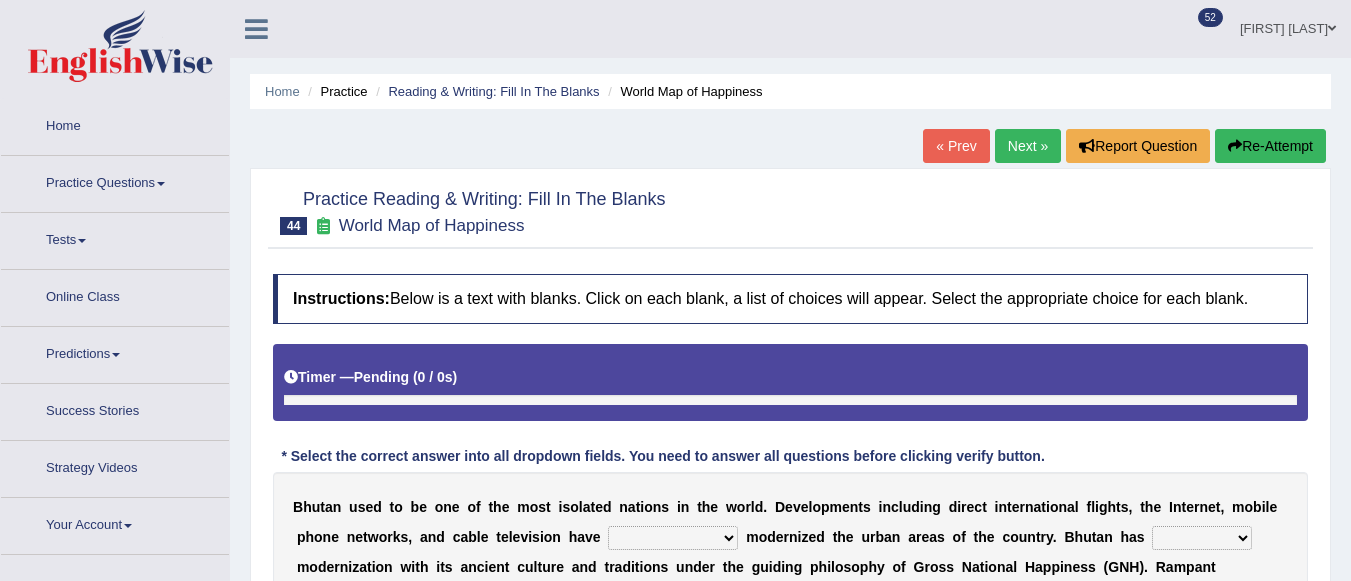 scroll, scrollTop: 0, scrollLeft: 0, axis: both 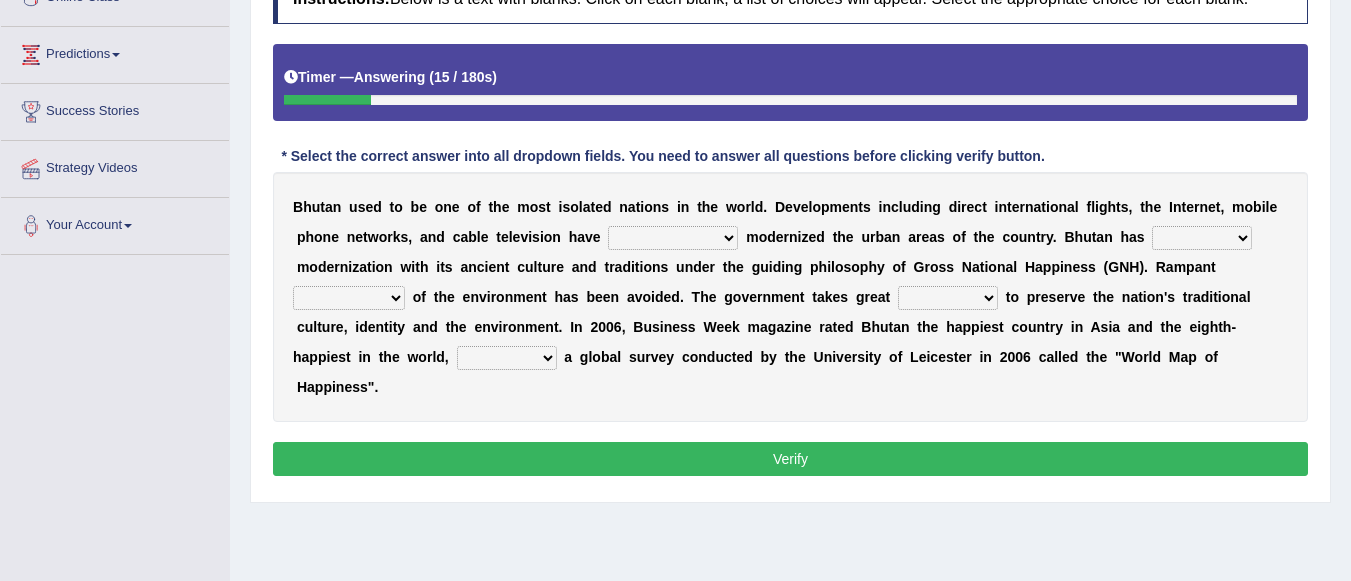 click on "spontaneously increasingly contemporarily mechanically" at bounding box center [673, 238] 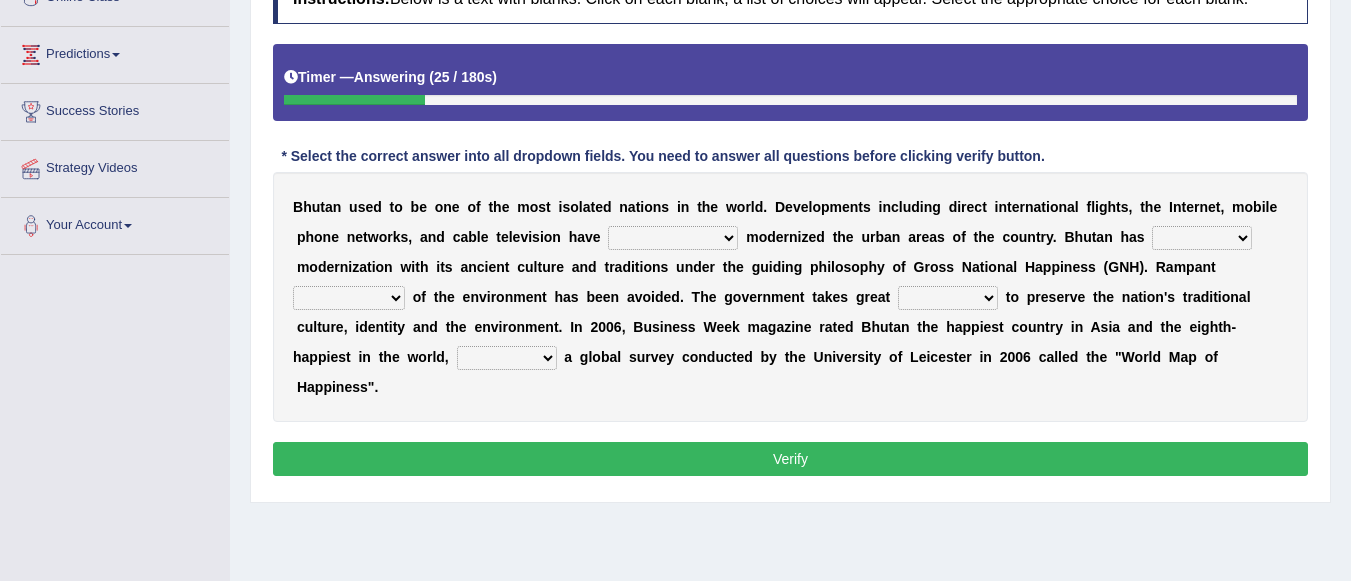 select on "increasingly" 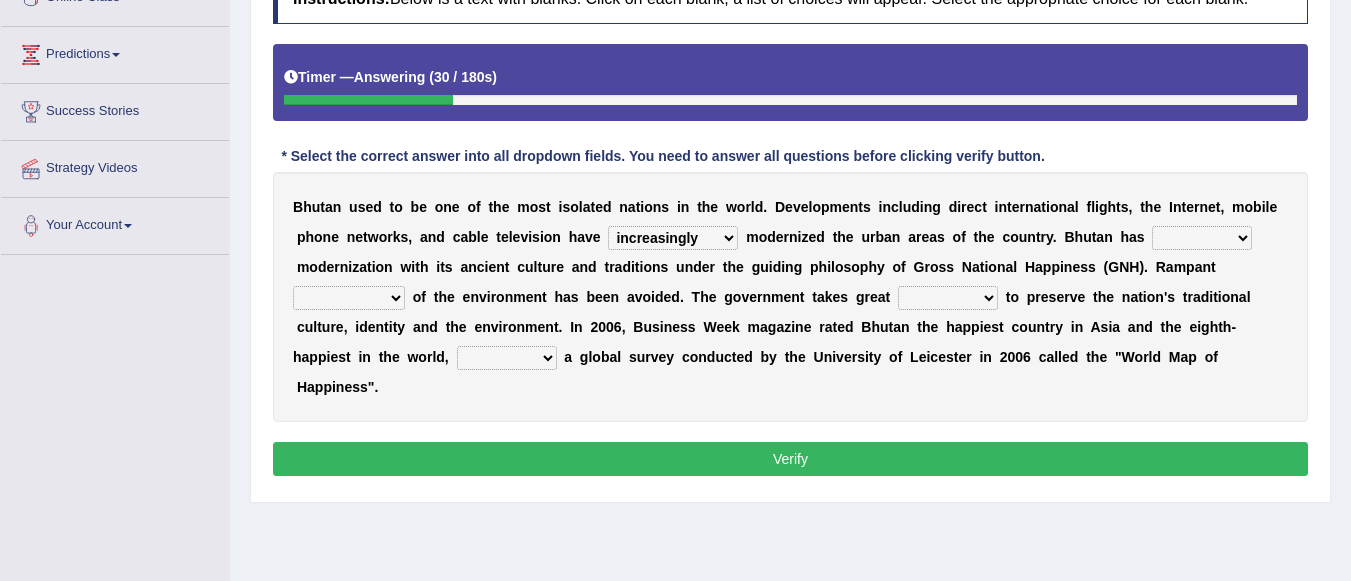 click on "altered balanced opted juggled" at bounding box center (1202, 238) 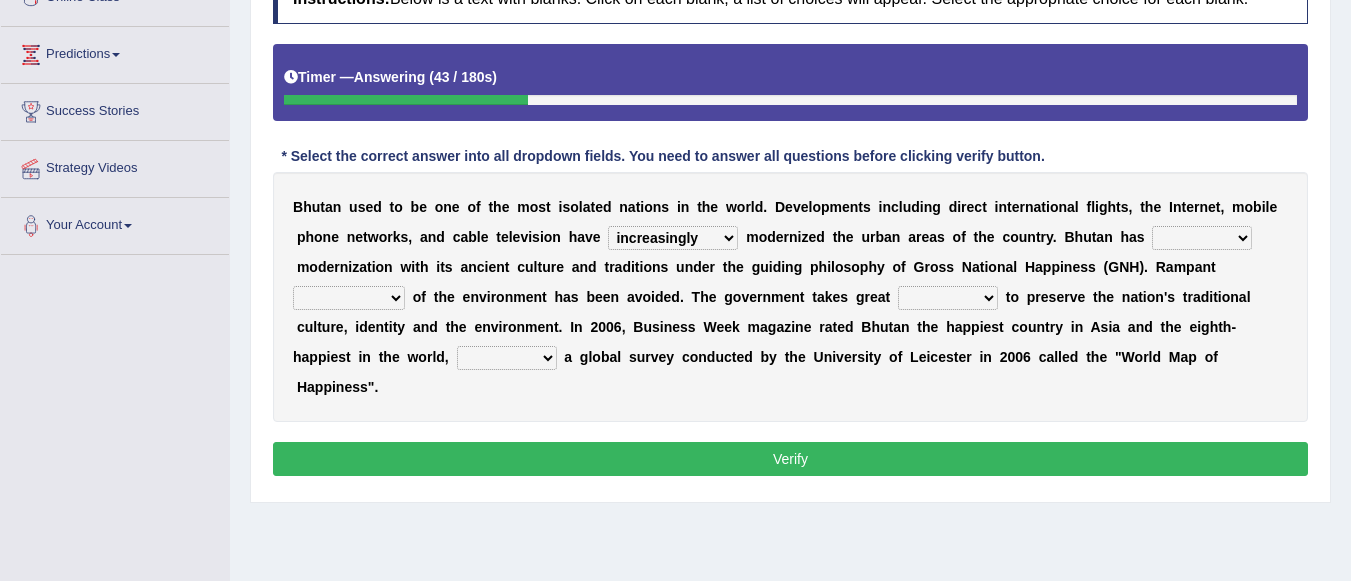select on "balanced" 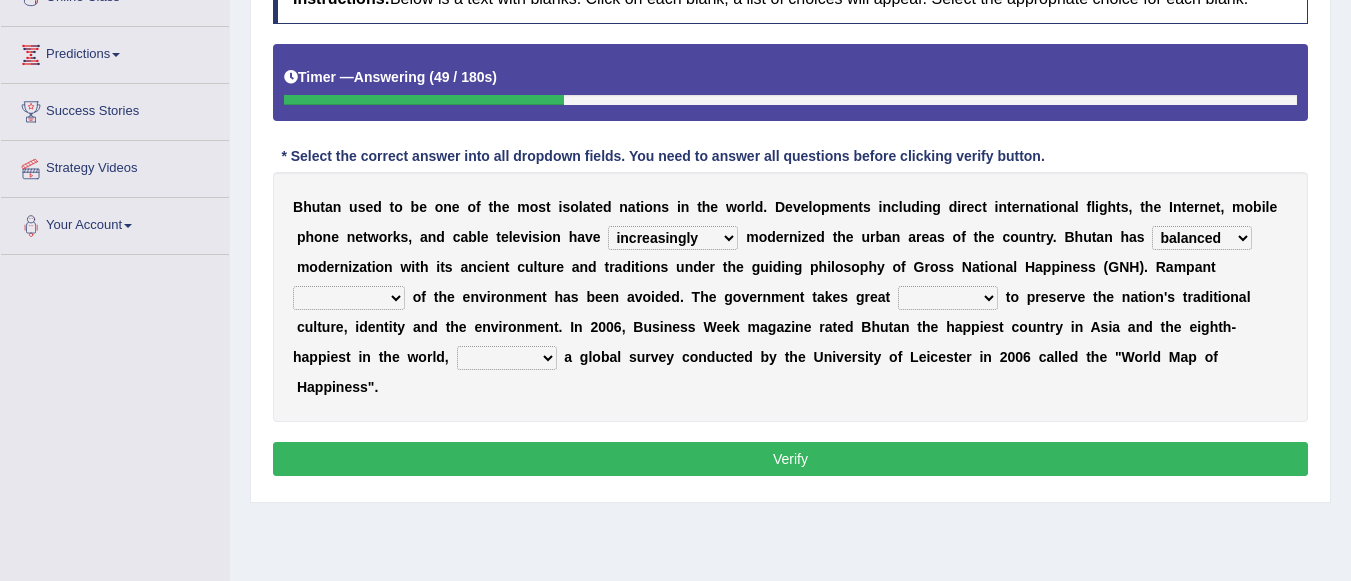 click on "destruction embodiment vanity execution" at bounding box center (349, 298) 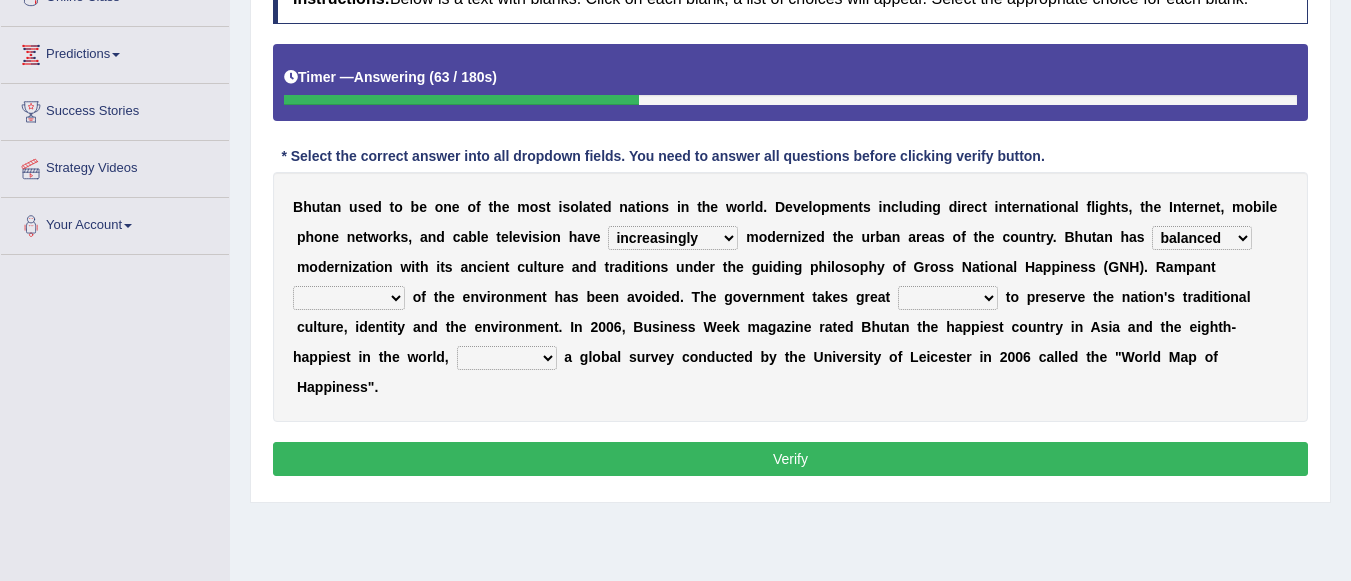 select on "execution" 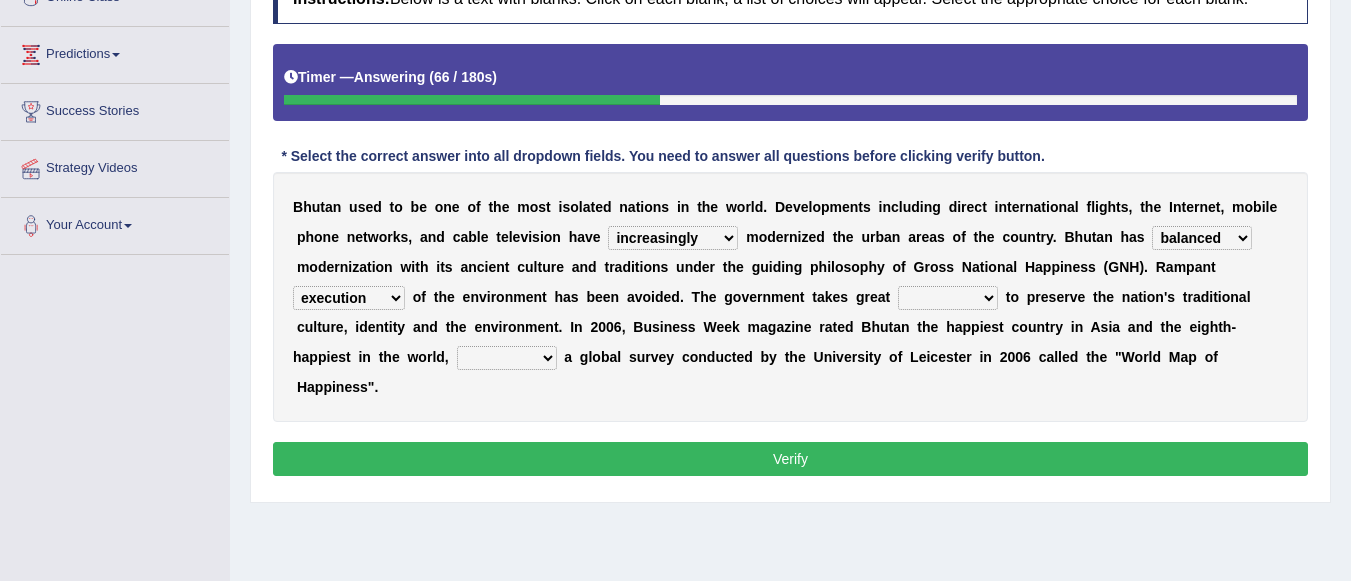 click on "pride measures effects allowance" at bounding box center [948, 298] 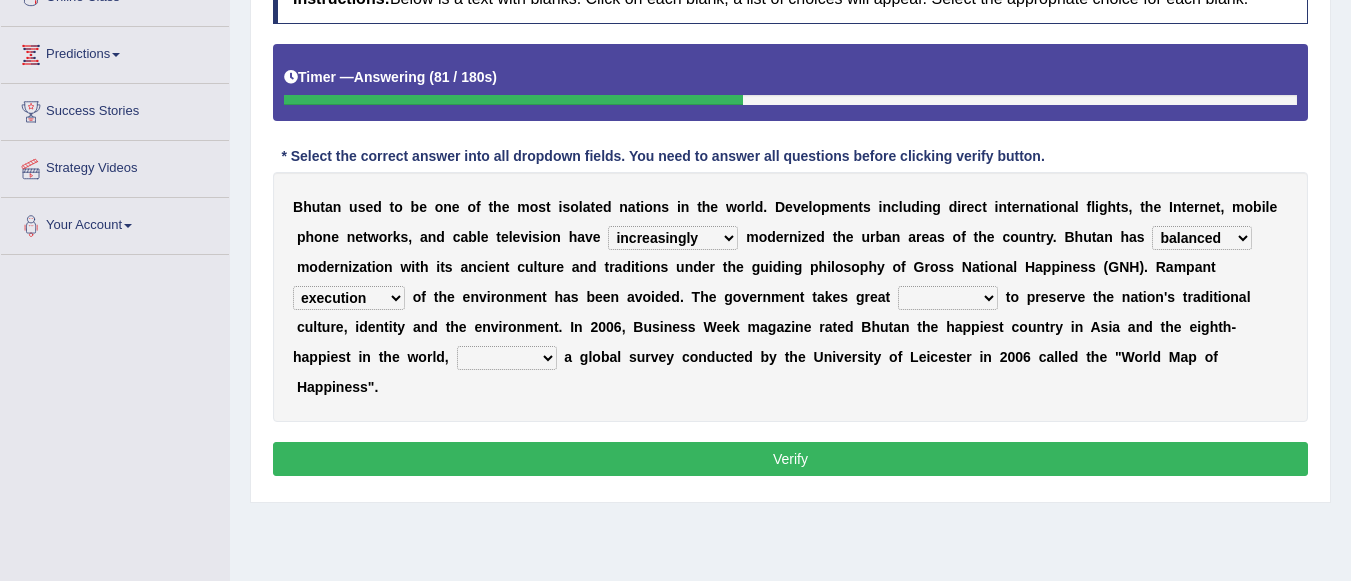 select on "effects" 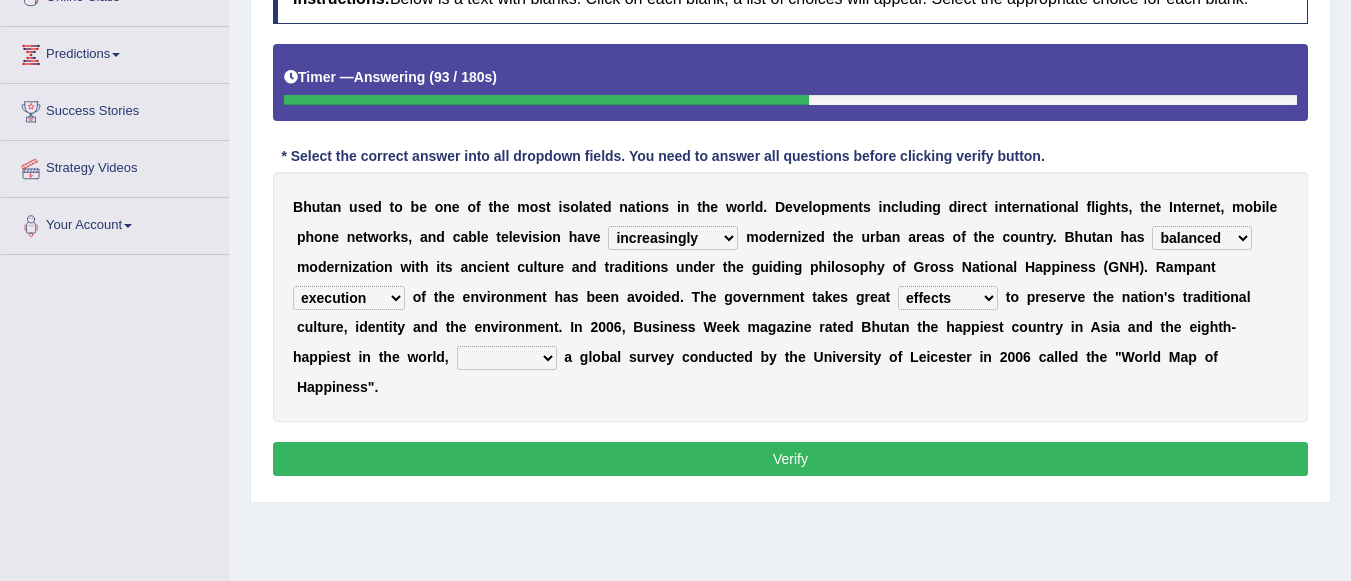click on "submitting citing reviewing proving" at bounding box center (507, 358) 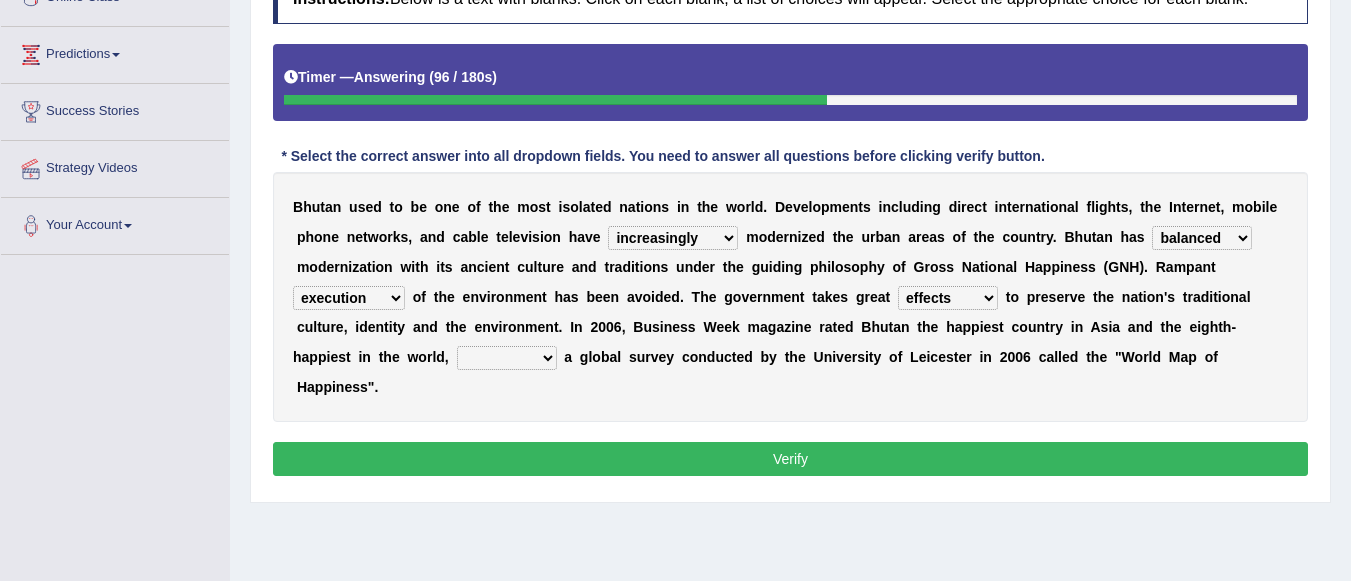 select on "reviewing" 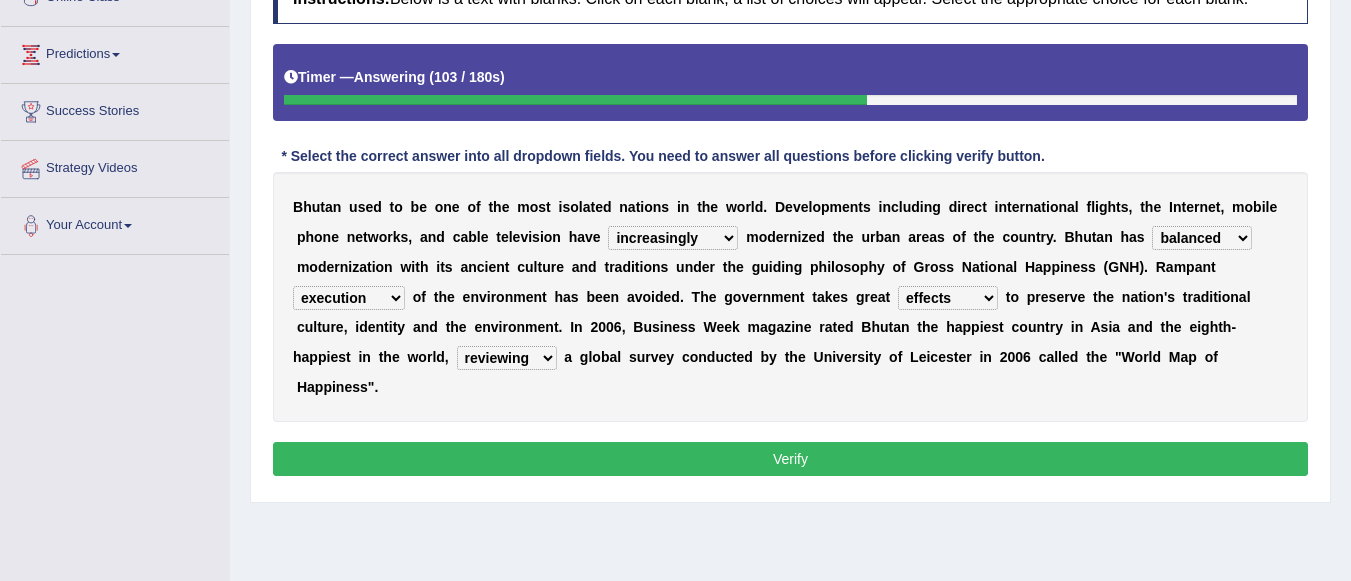 click on "submitting citing reviewing proving" at bounding box center (507, 358) 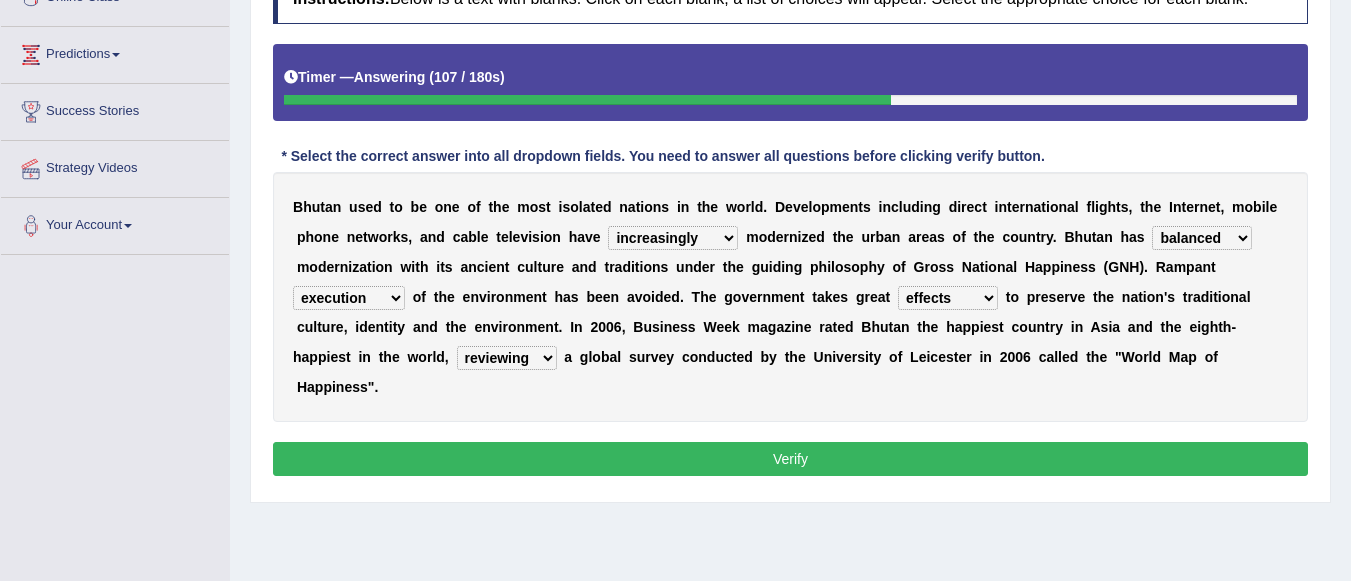 click on "Verify" at bounding box center (790, 459) 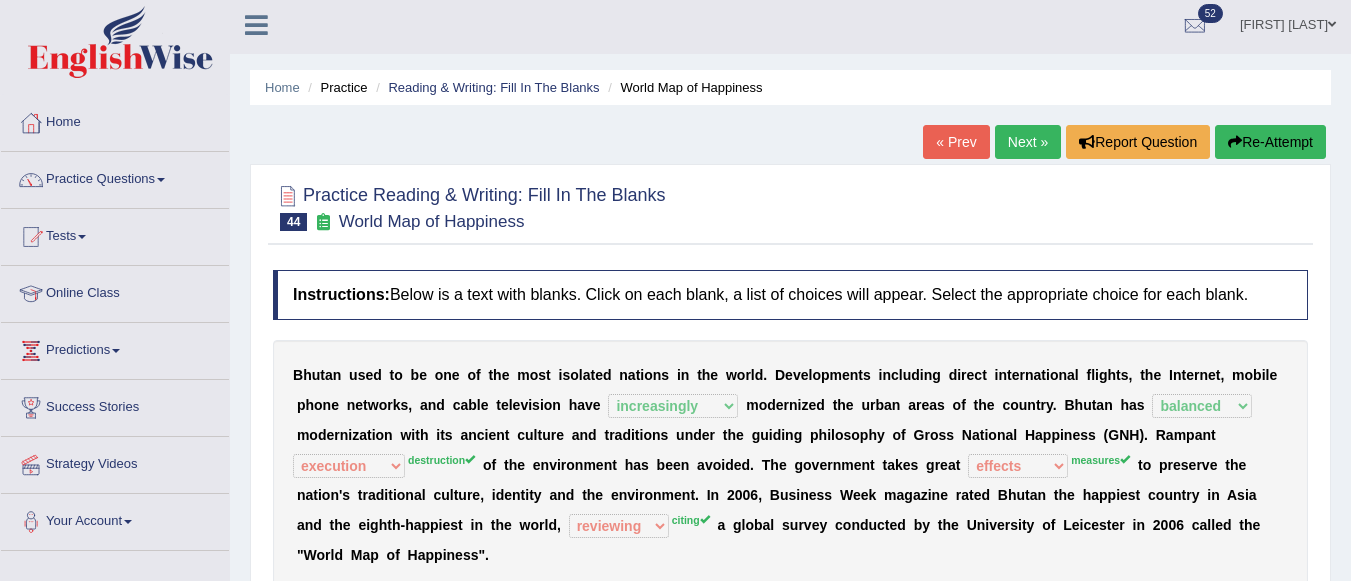 scroll, scrollTop: 0, scrollLeft: 0, axis: both 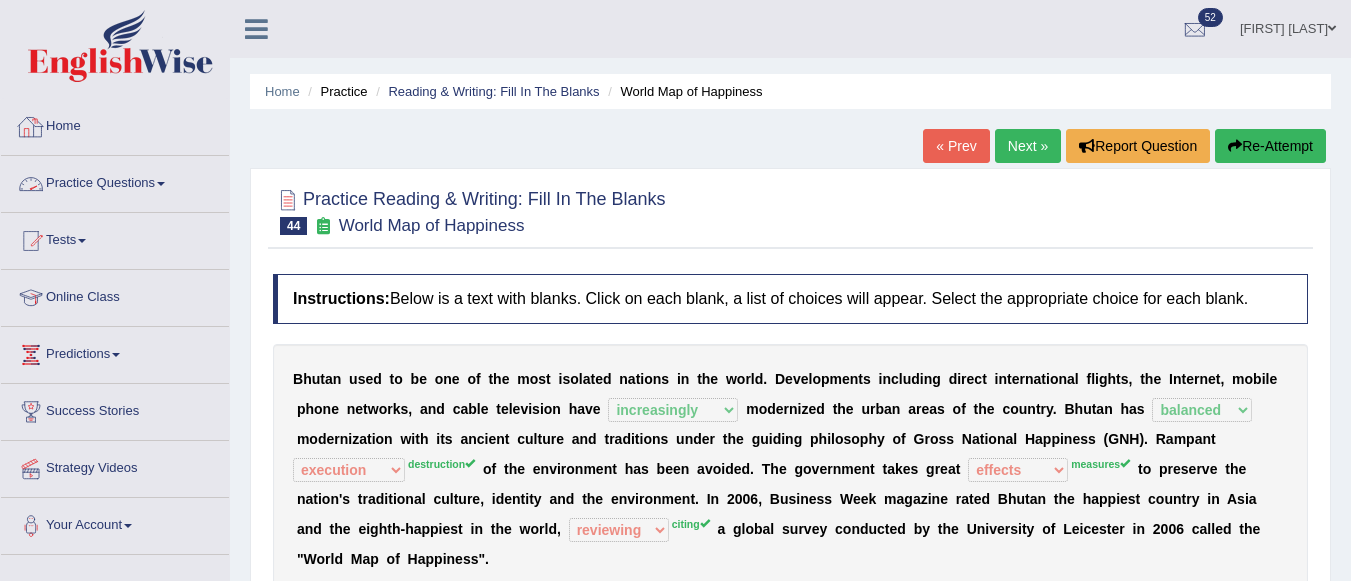 click on "Practice Questions" at bounding box center (115, 181) 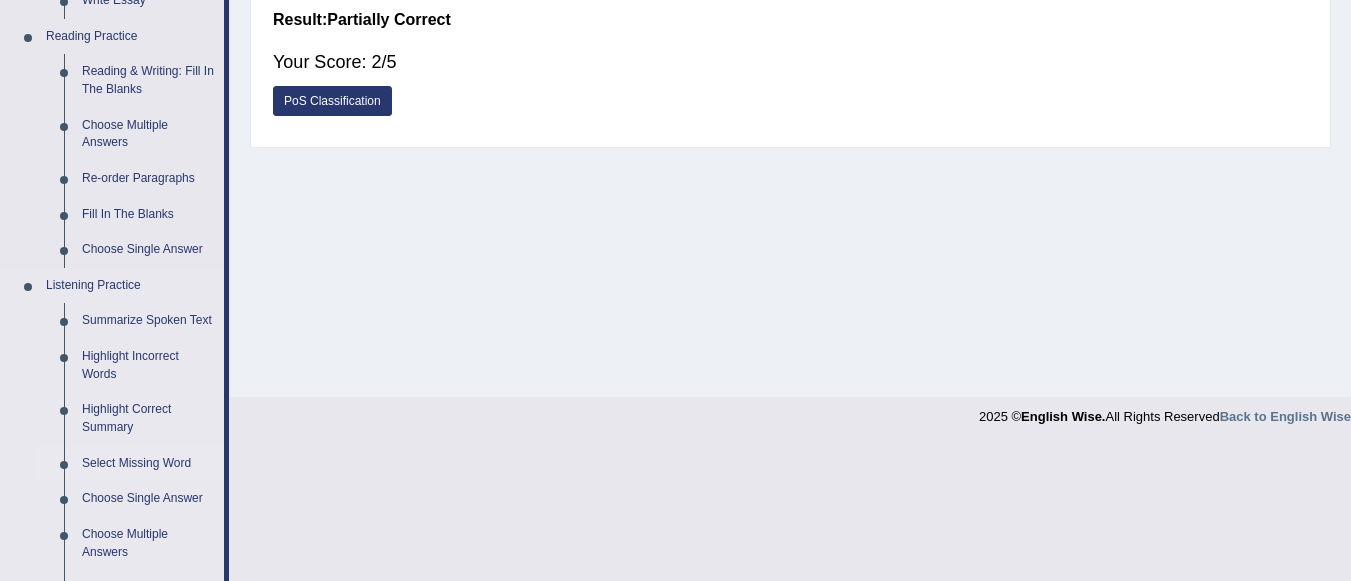 scroll, scrollTop: 500, scrollLeft: 0, axis: vertical 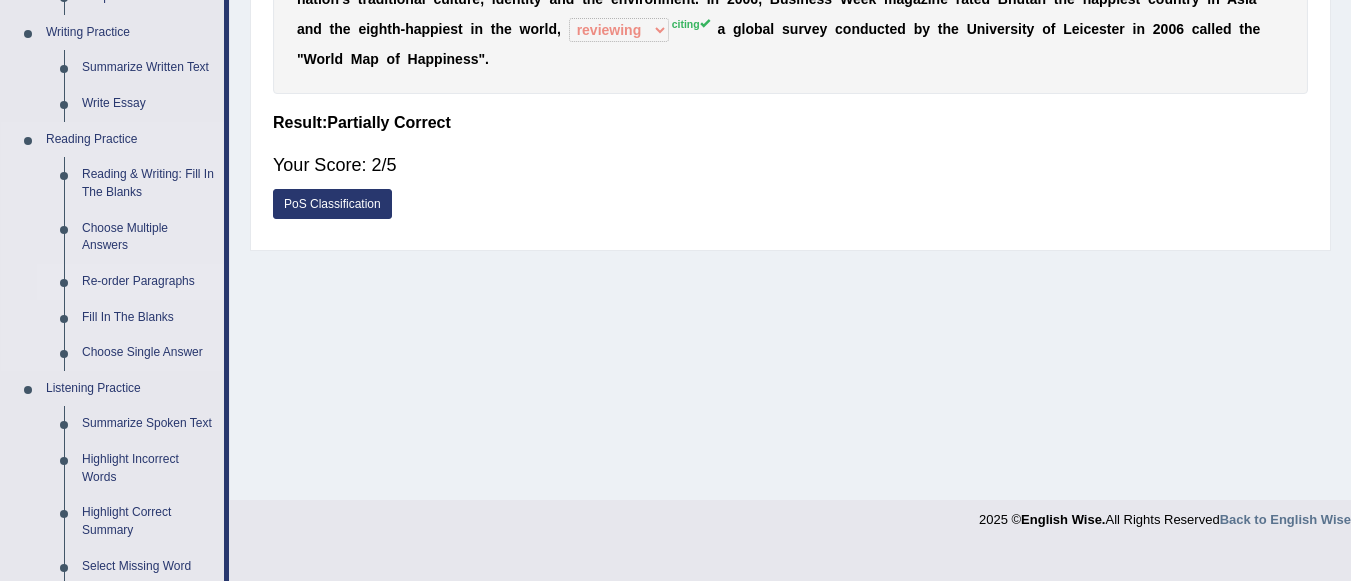 click on "Re-order Paragraphs" at bounding box center (148, 282) 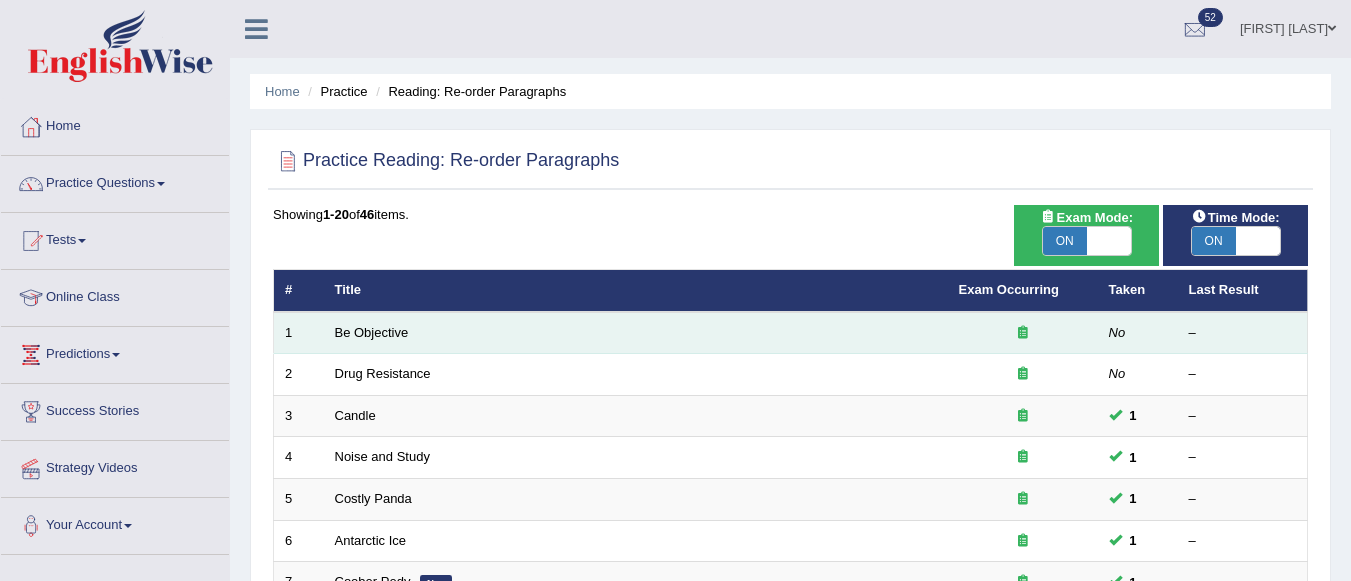 scroll, scrollTop: 600, scrollLeft: 0, axis: vertical 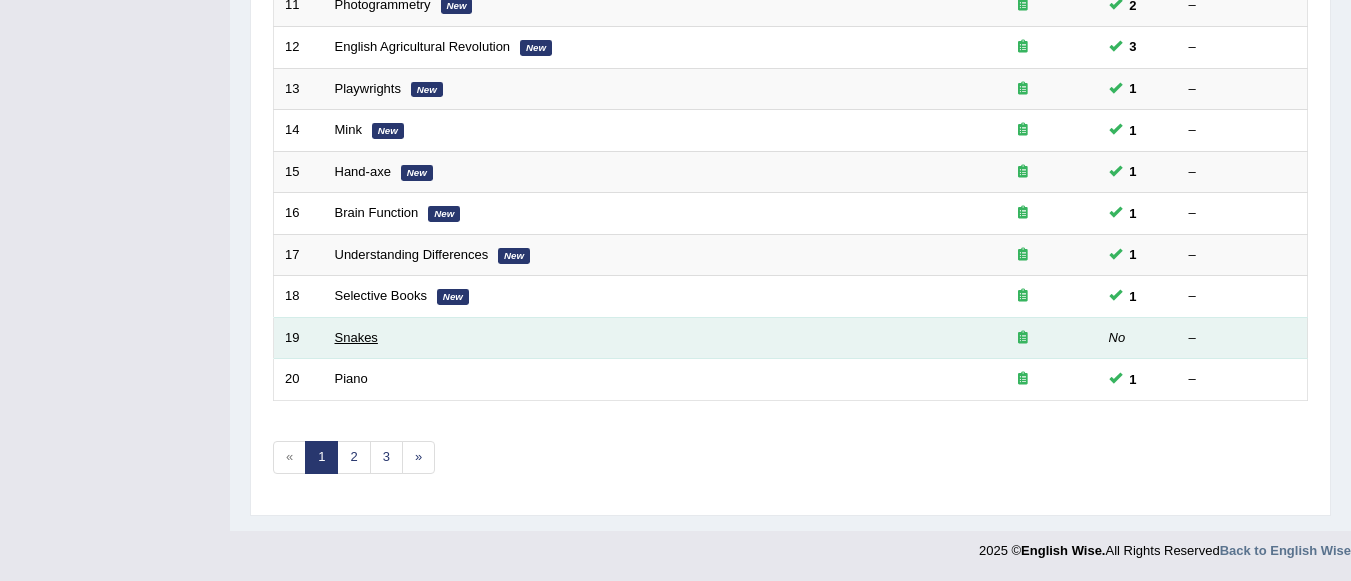 click on "Snakes" at bounding box center [356, 337] 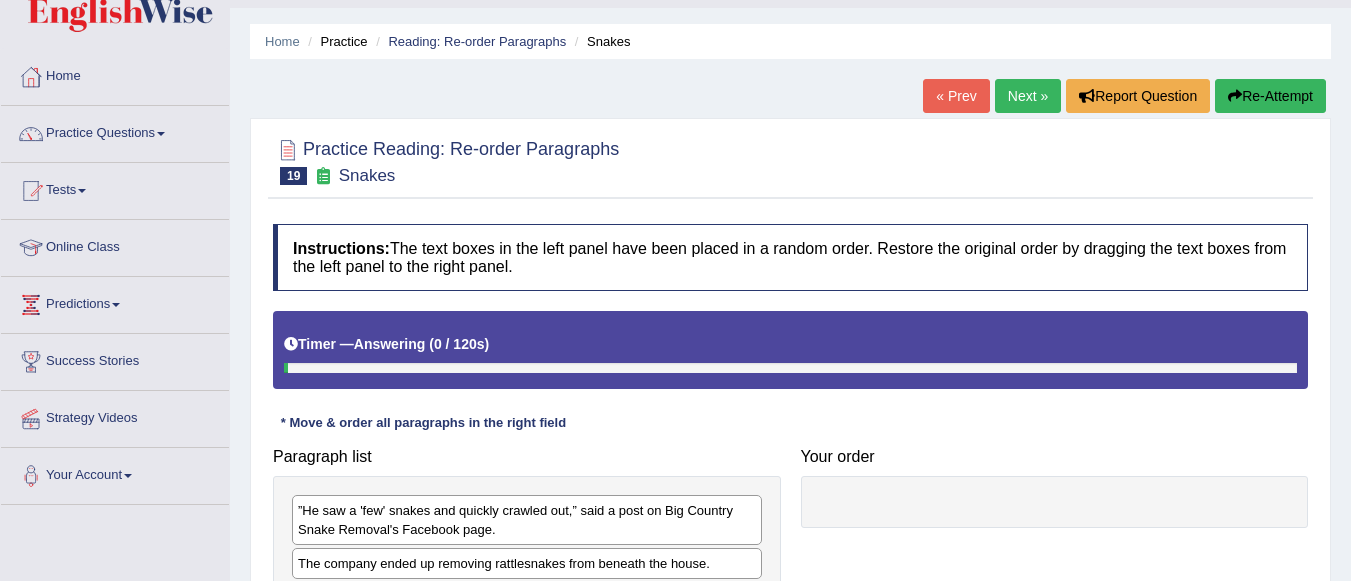 scroll, scrollTop: 300, scrollLeft: 0, axis: vertical 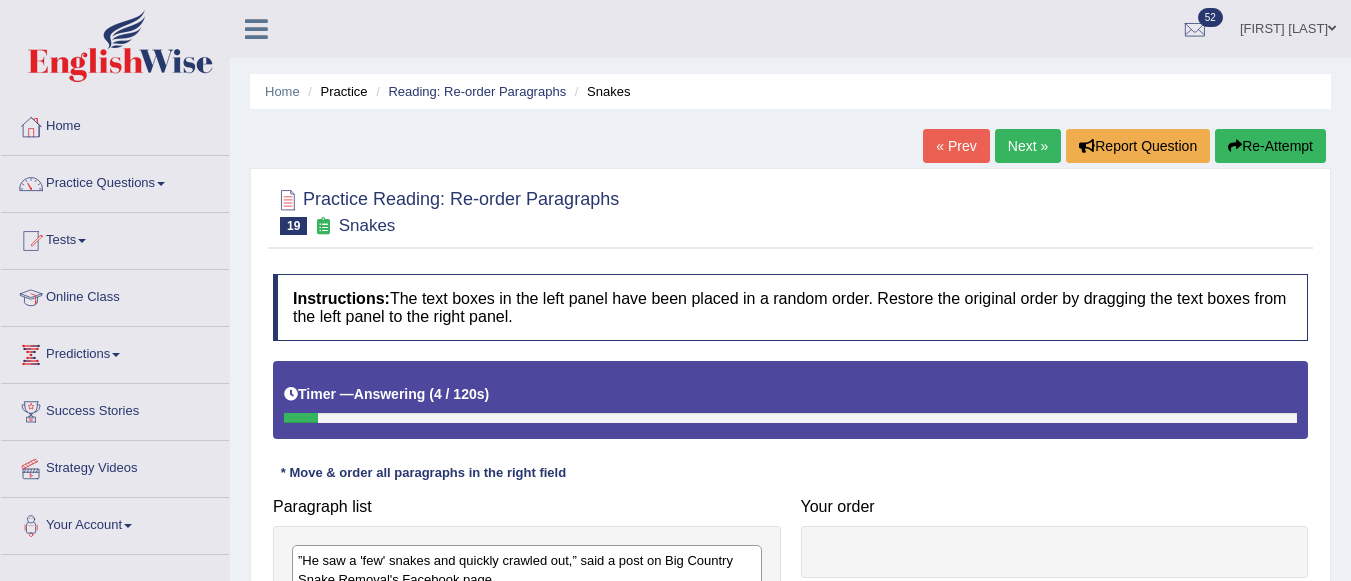 click on "Next »" at bounding box center [1028, 146] 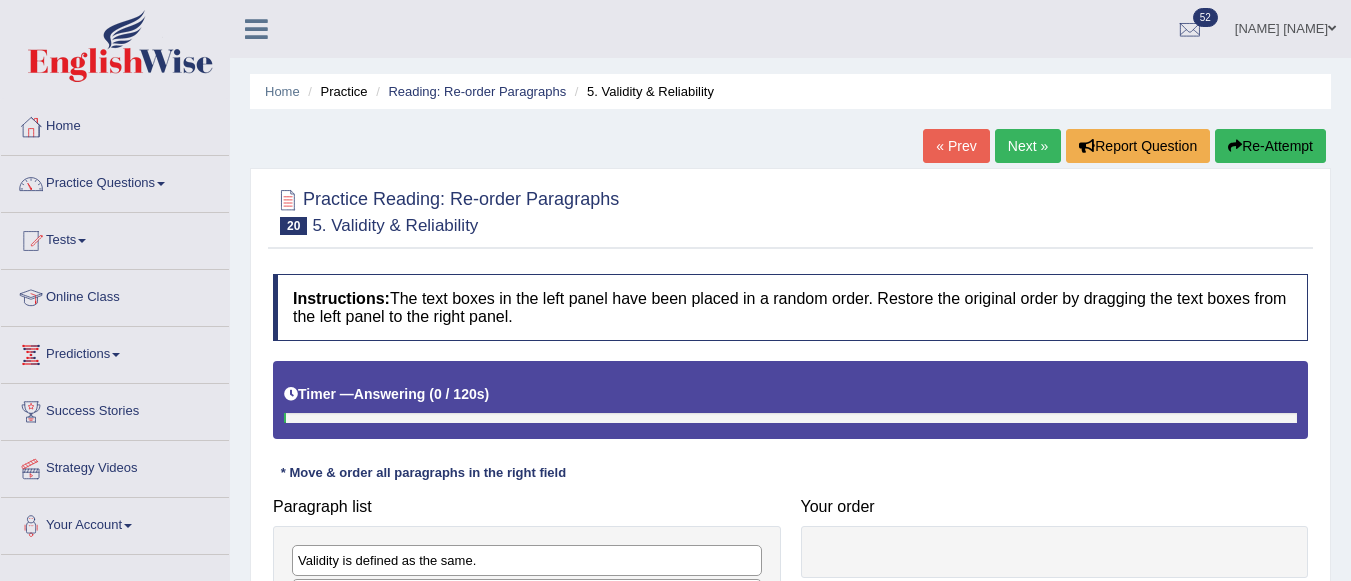 scroll, scrollTop: 0, scrollLeft: 0, axis: both 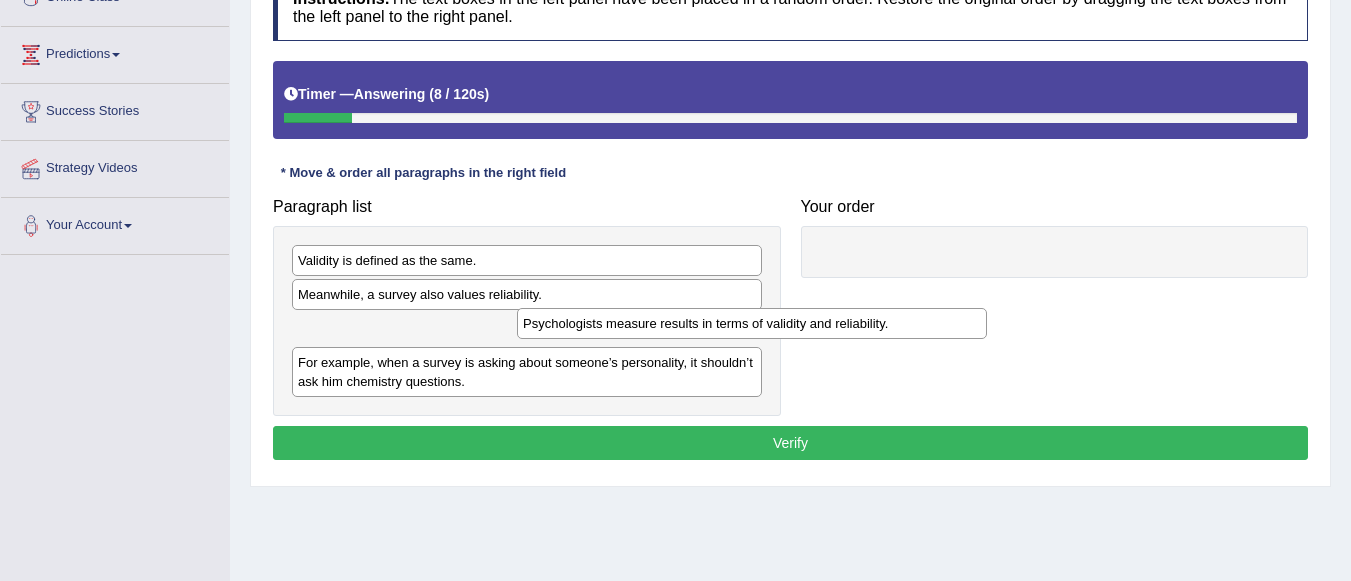 drag, startPoint x: 393, startPoint y: 388, endPoint x: 680, endPoint y: 282, distance: 305.94934 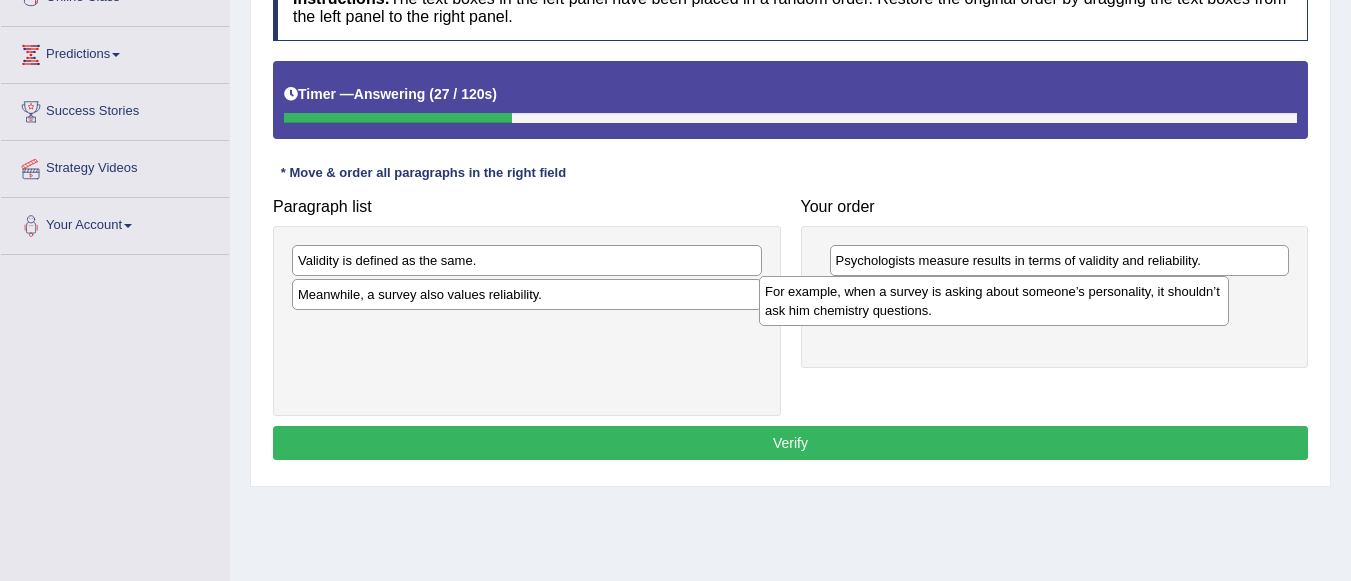 drag, startPoint x: 442, startPoint y: 345, endPoint x: 909, endPoint y: 308, distance: 468.46344 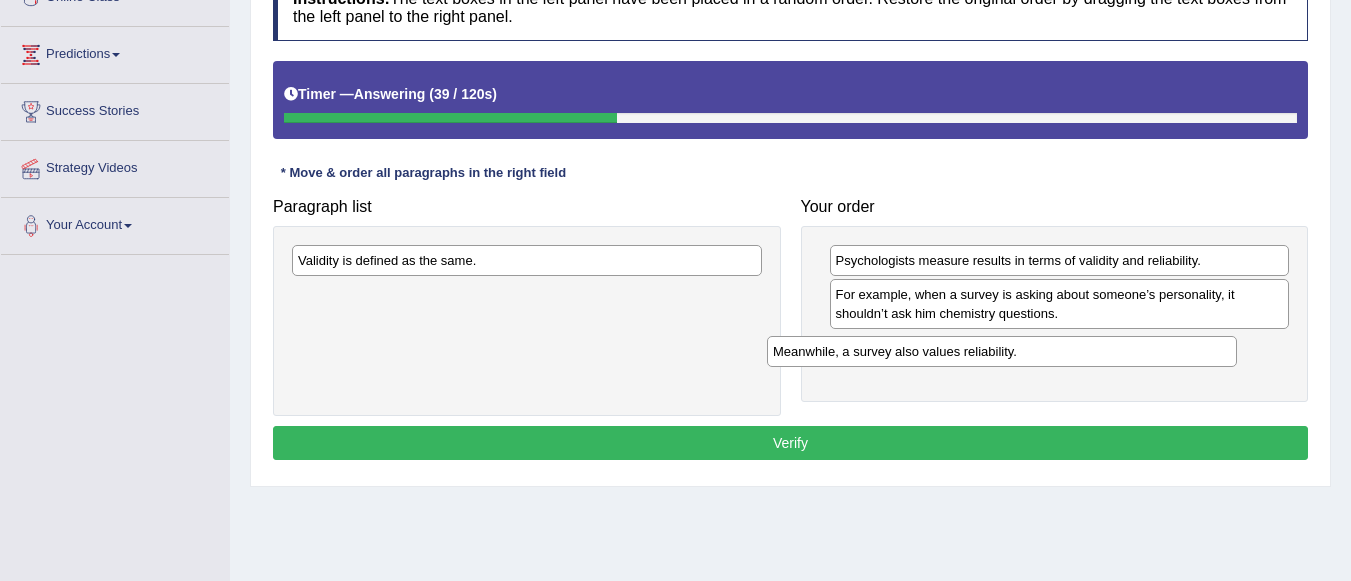 drag, startPoint x: 441, startPoint y: 302, endPoint x: 916, endPoint y: 359, distance: 478.40778 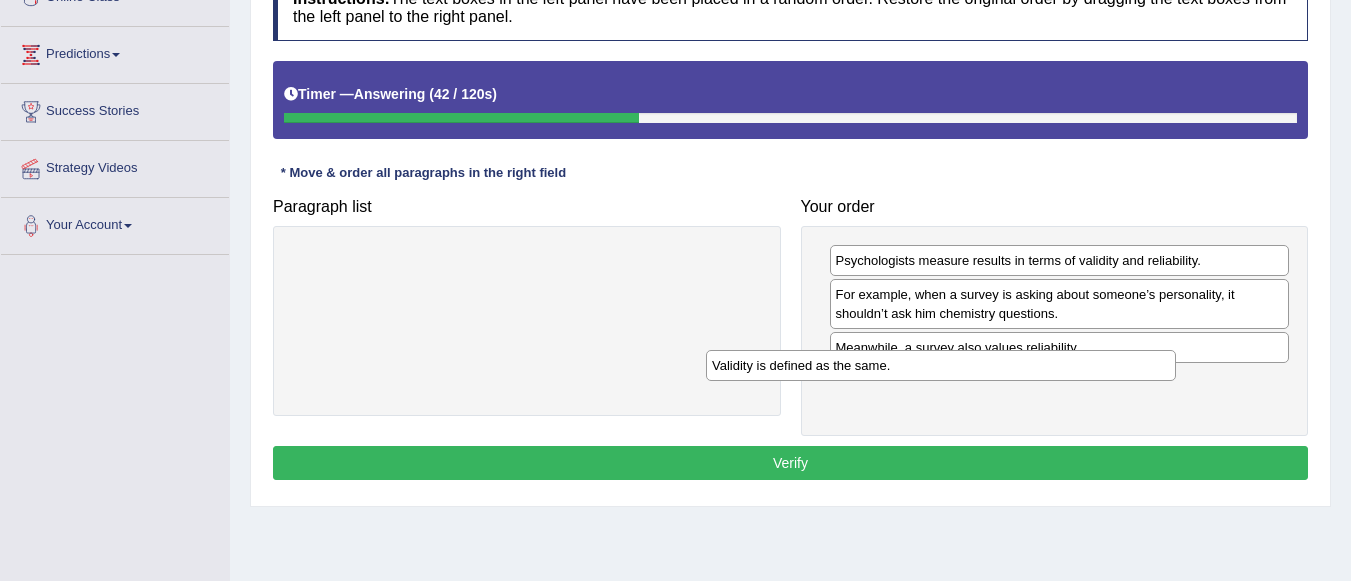 drag, startPoint x: 543, startPoint y: 297, endPoint x: 926, endPoint y: 384, distance: 392.75693 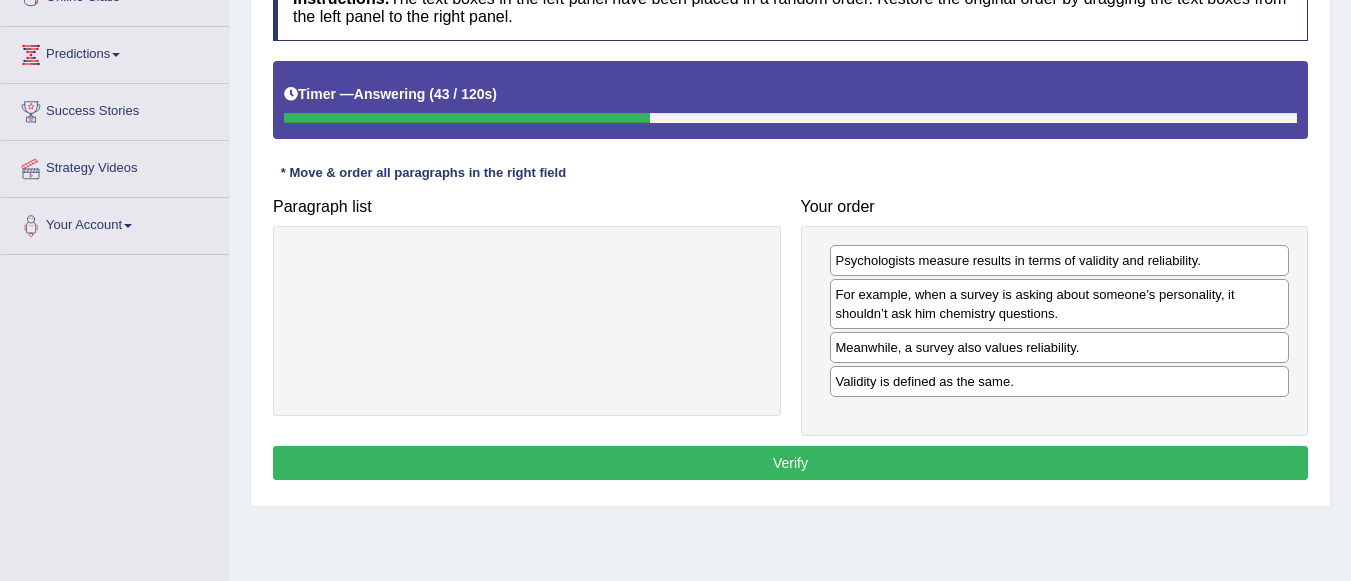 click on "Verify" at bounding box center (790, 463) 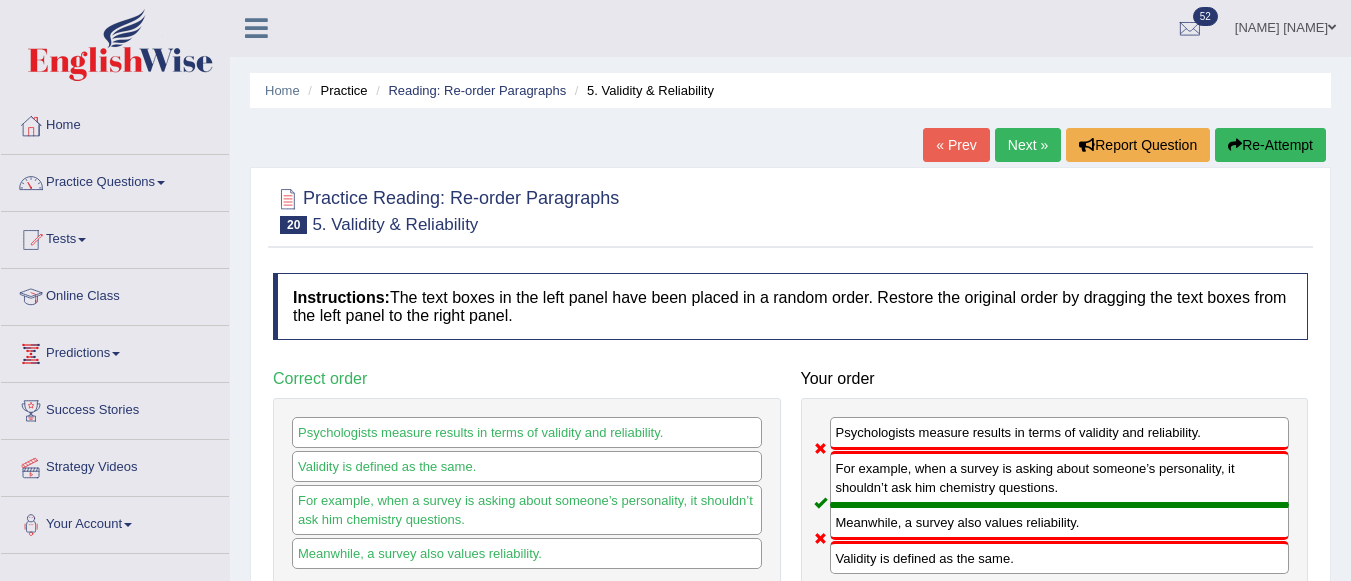 scroll, scrollTop: 0, scrollLeft: 0, axis: both 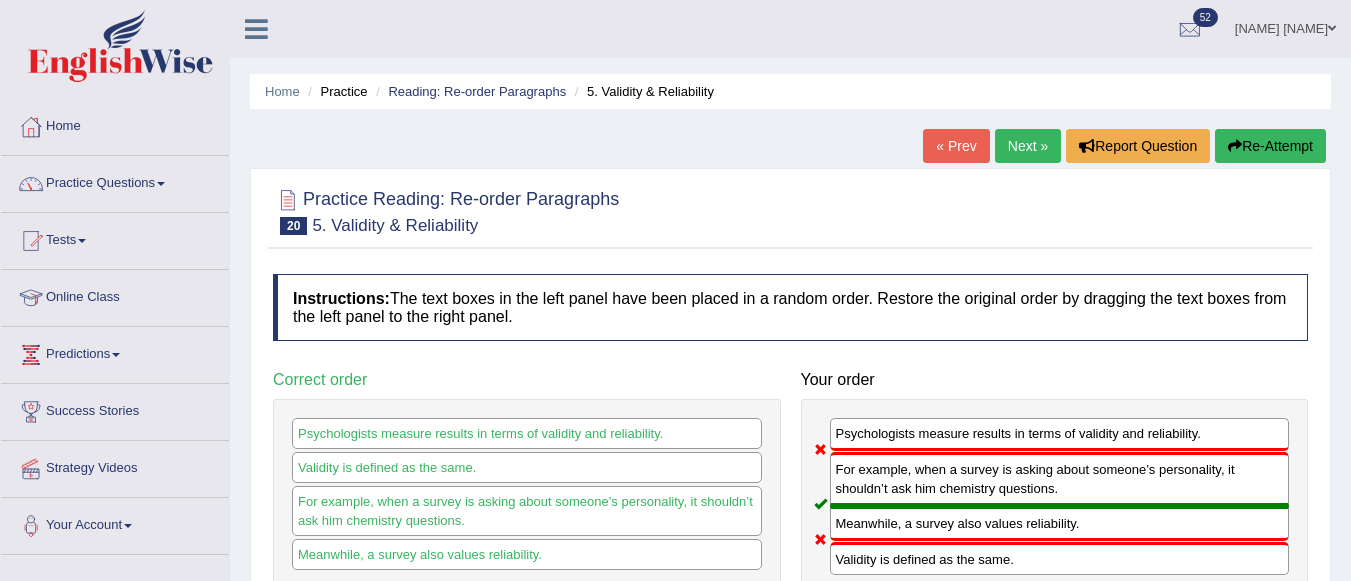 click on "Practice Questions" at bounding box center [115, 181] 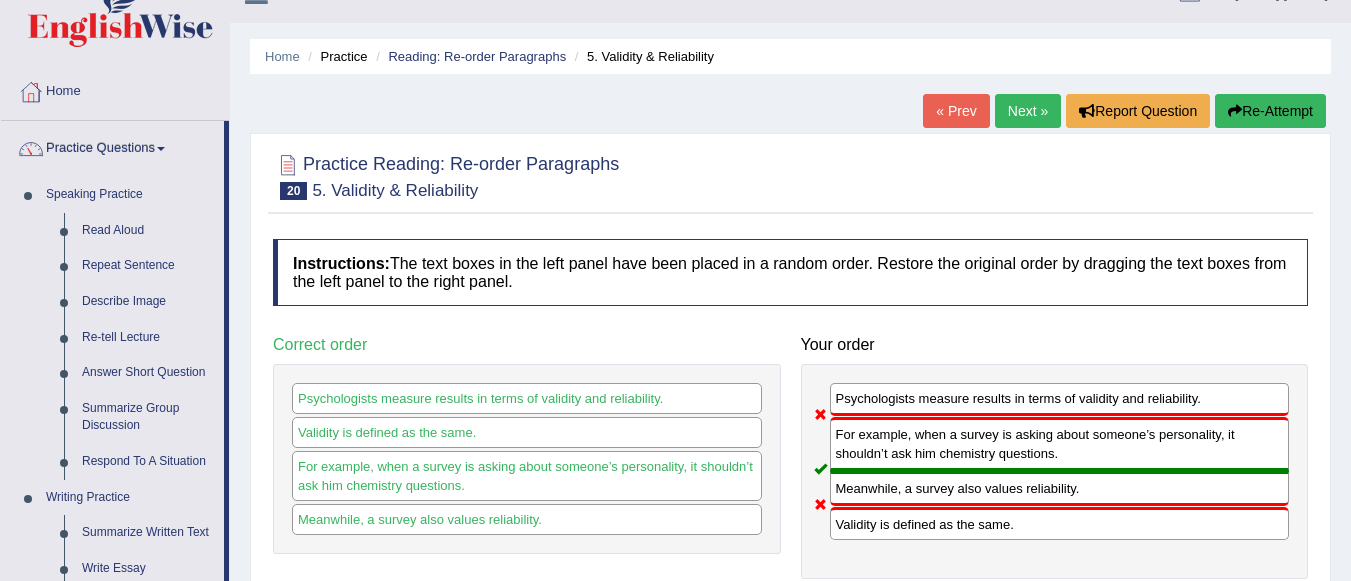 scroll, scrollTop: 0, scrollLeft: 0, axis: both 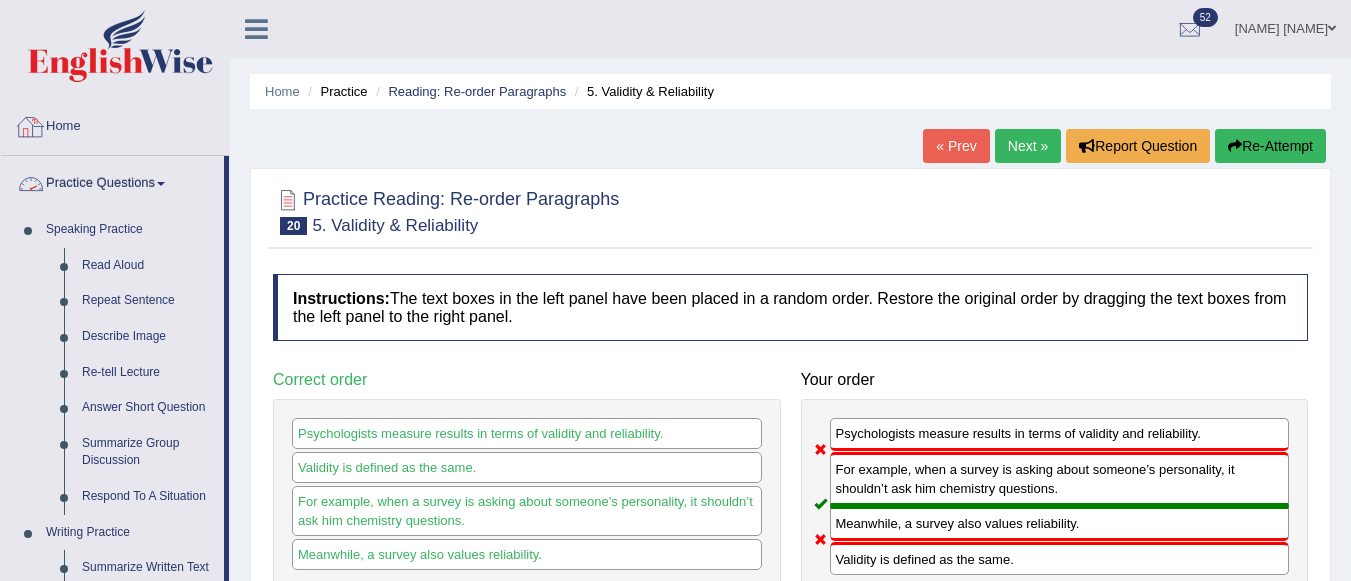 click on "Home" at bounding box center (115, 124) 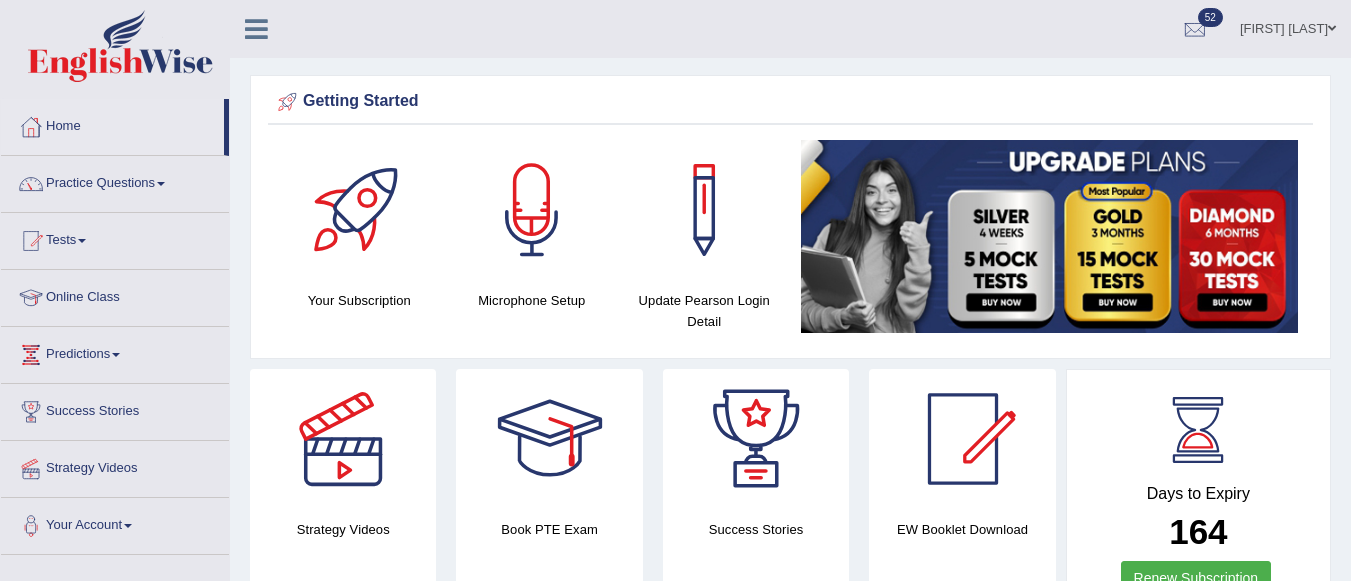 scroll, scrollTop: 0, scrollLeft: 0, axis: both 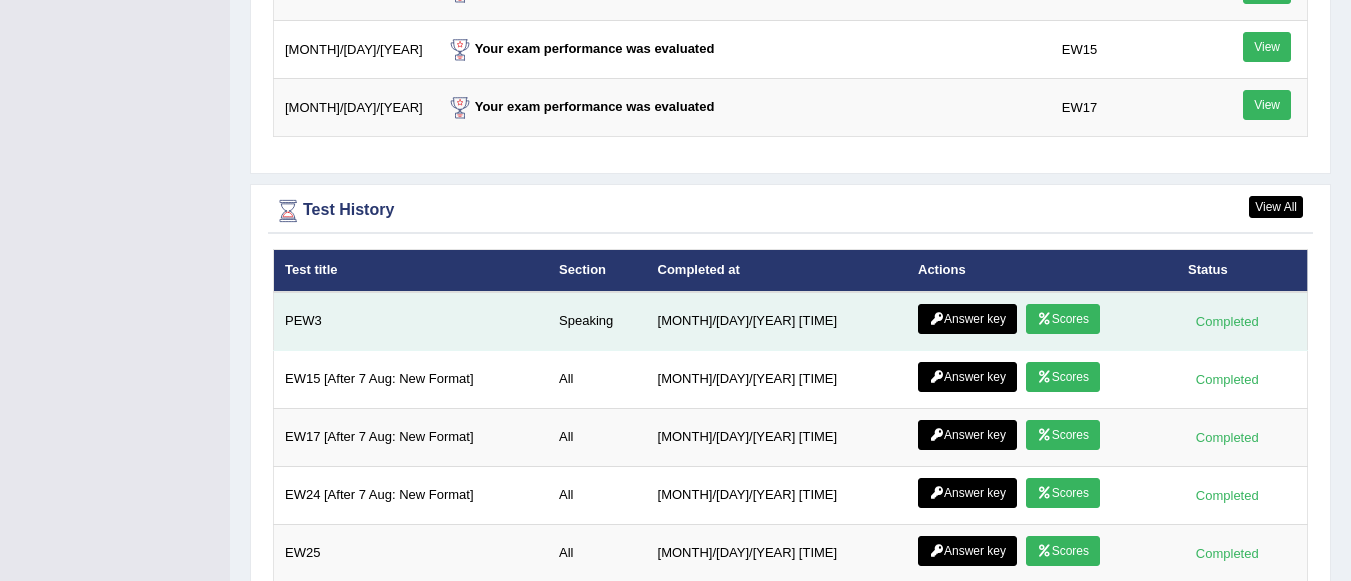 click on "Scores" at bounding box center (1063, 319) 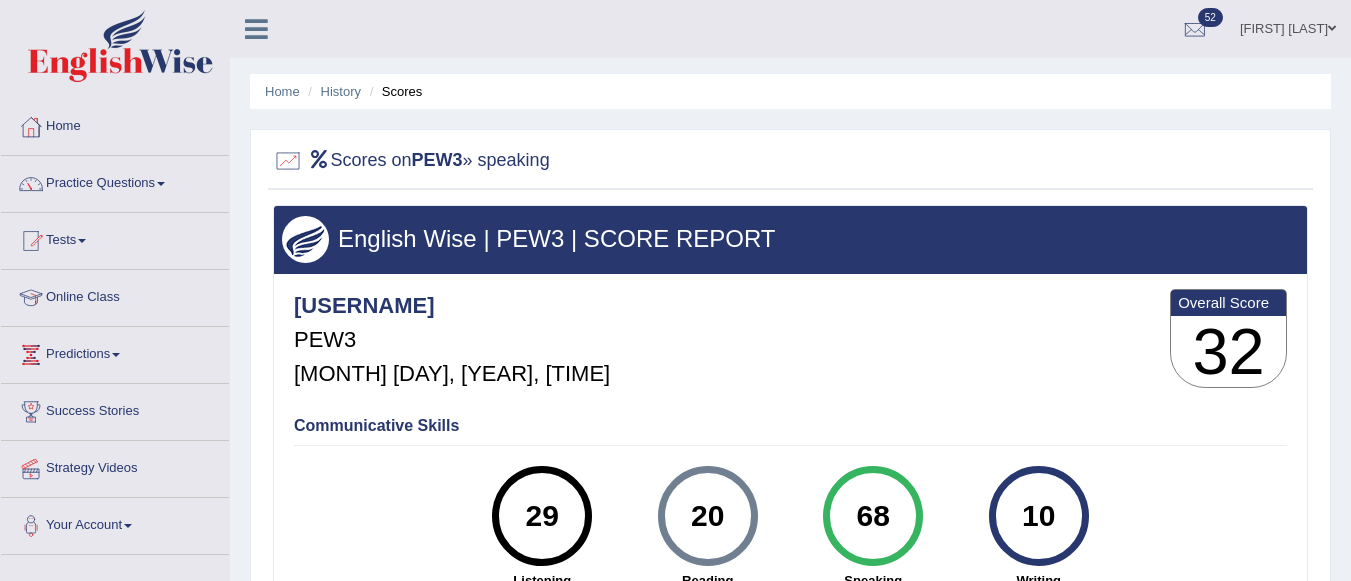 scroll, scrollTop: 0, scrollLeft: 0, axis: both 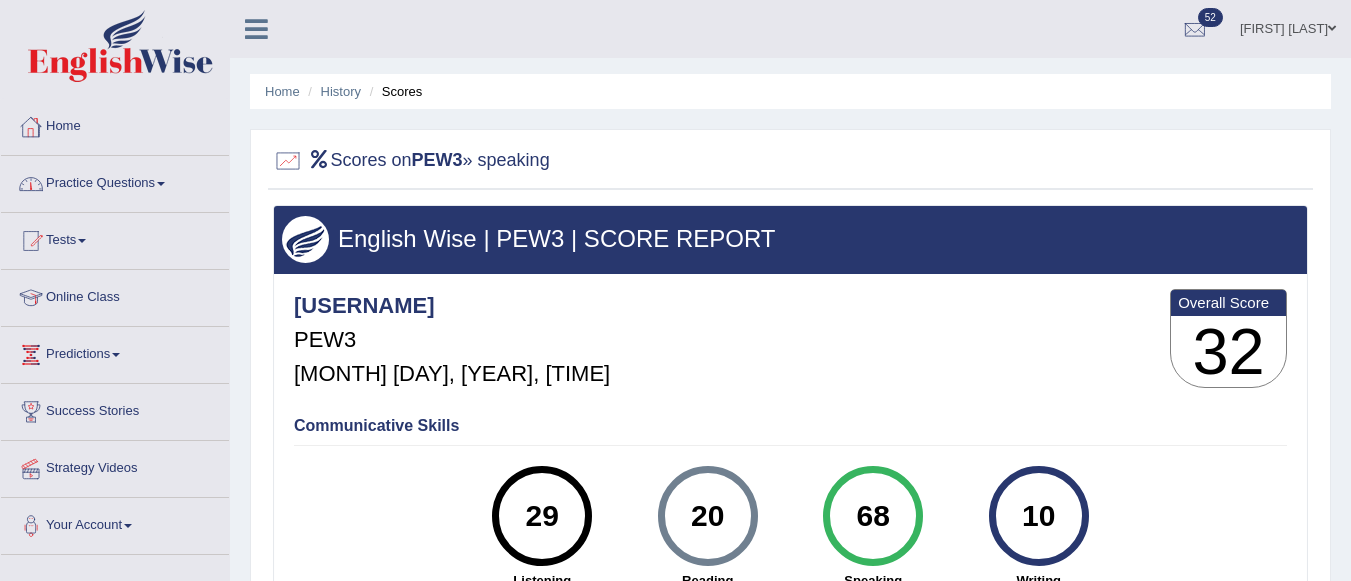 click on "Home" at bounding box center (115, 124) 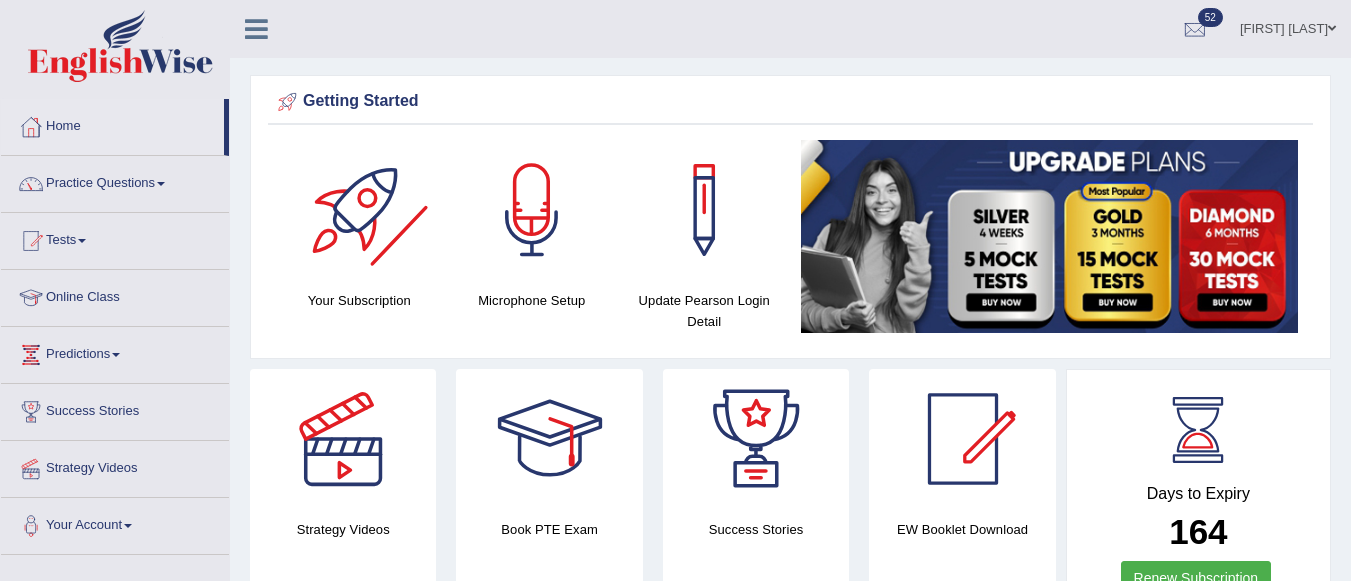 scroll, scrollTop: 0, scrollLeft: 0, axis: both 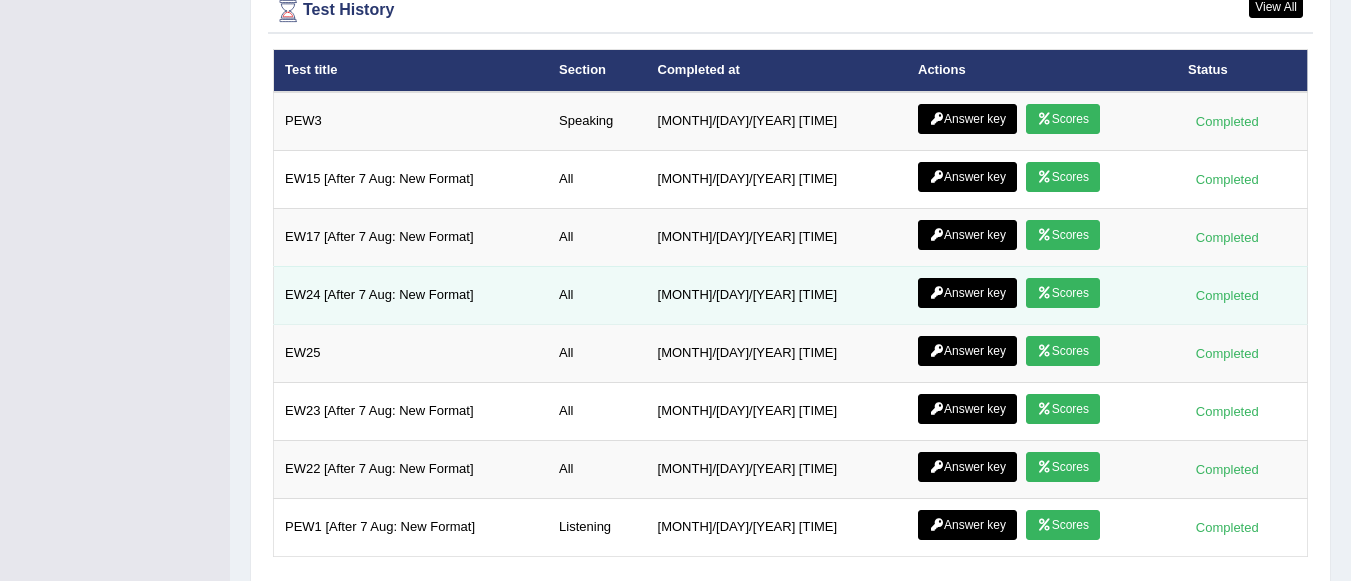 click on "EW24 [After 7 Aug: New Format]" at bounding box center [411, 295] 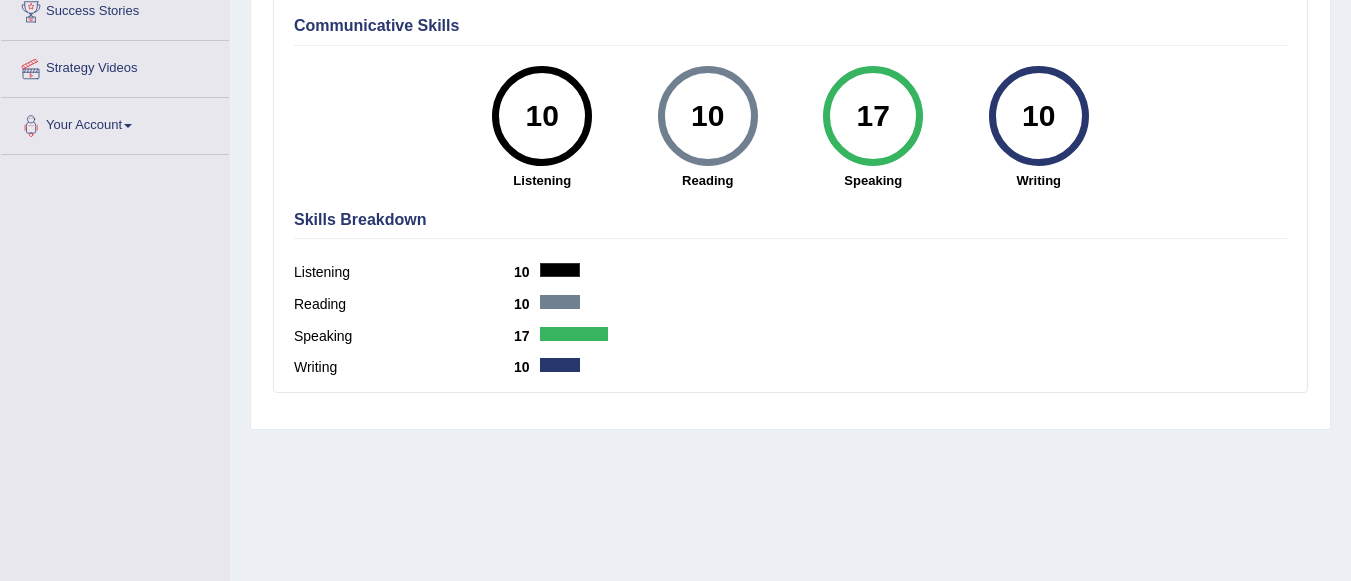 scroll, scrollTop: 400, scrollLeft: 0, axis: vertical 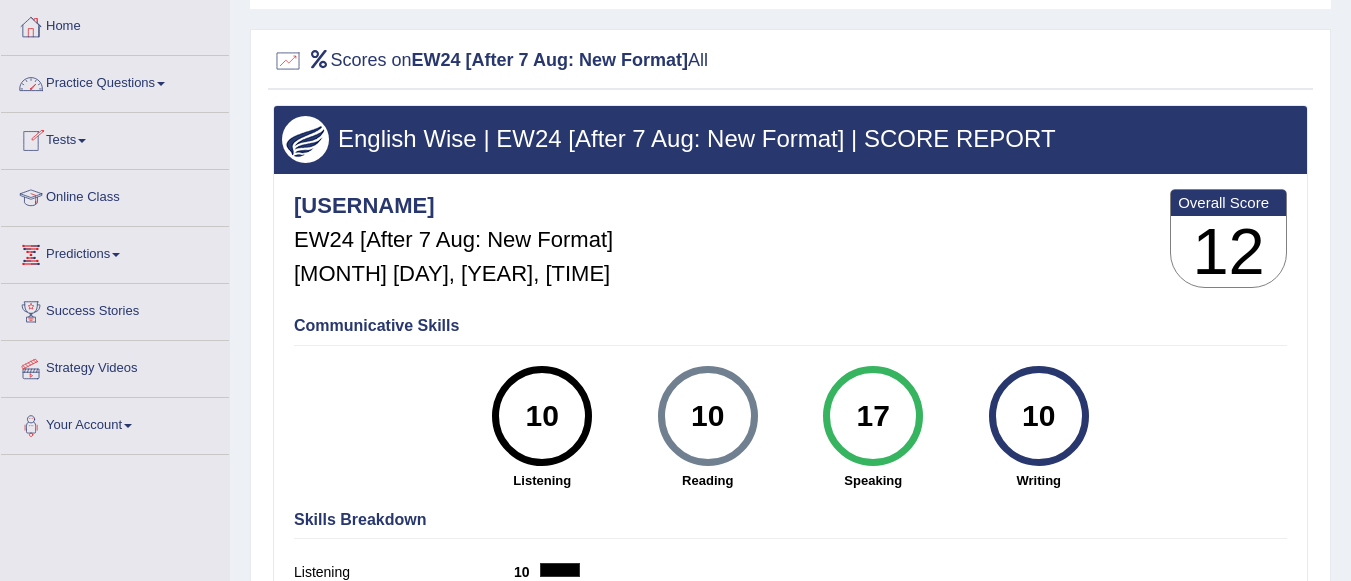 click on "Home" at bounding box center (115, 24) 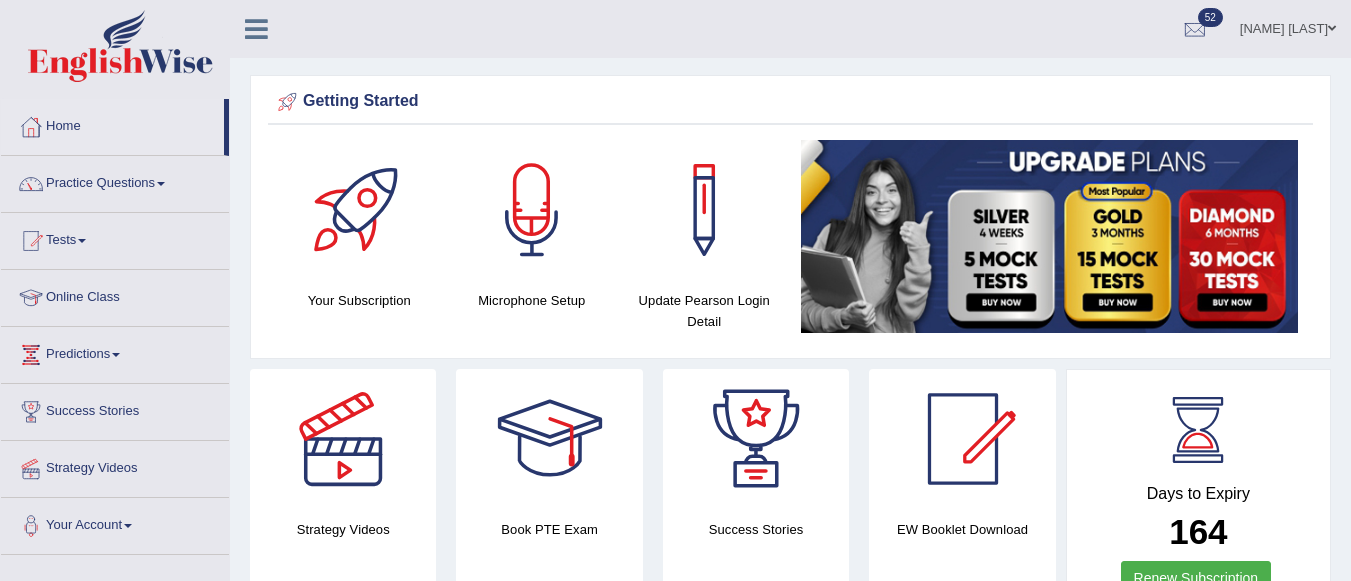 scroll, scrollTop: 0, scrollLeft: 0, axis: both 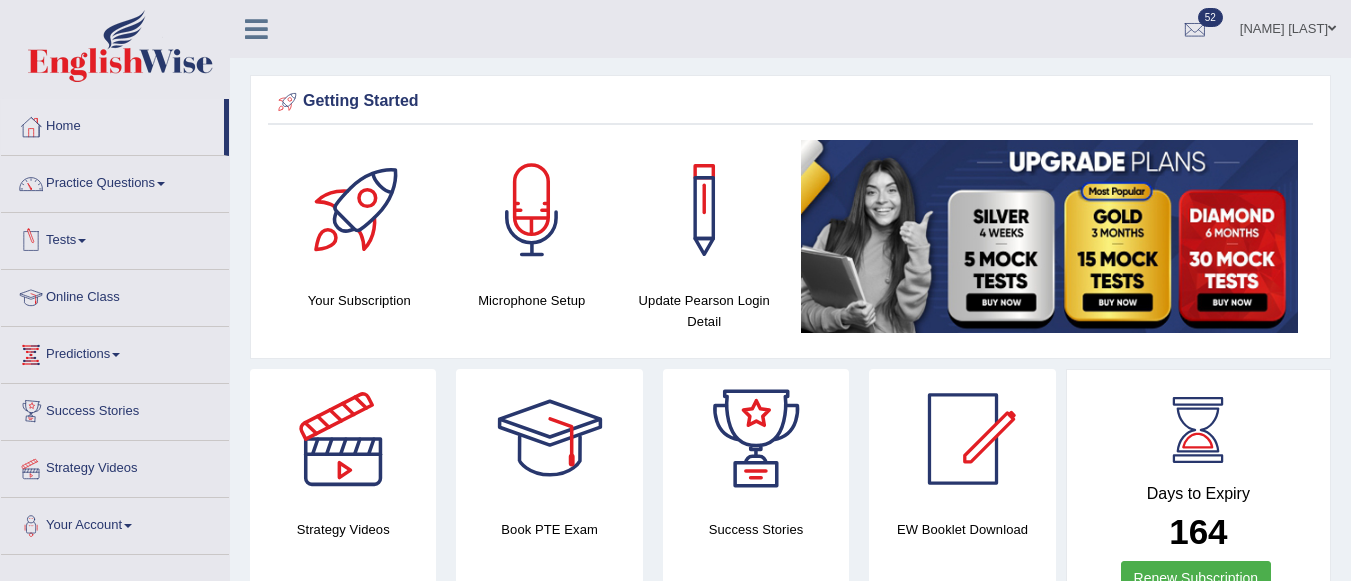 click on "Tests" at bounding box center (115, 238) 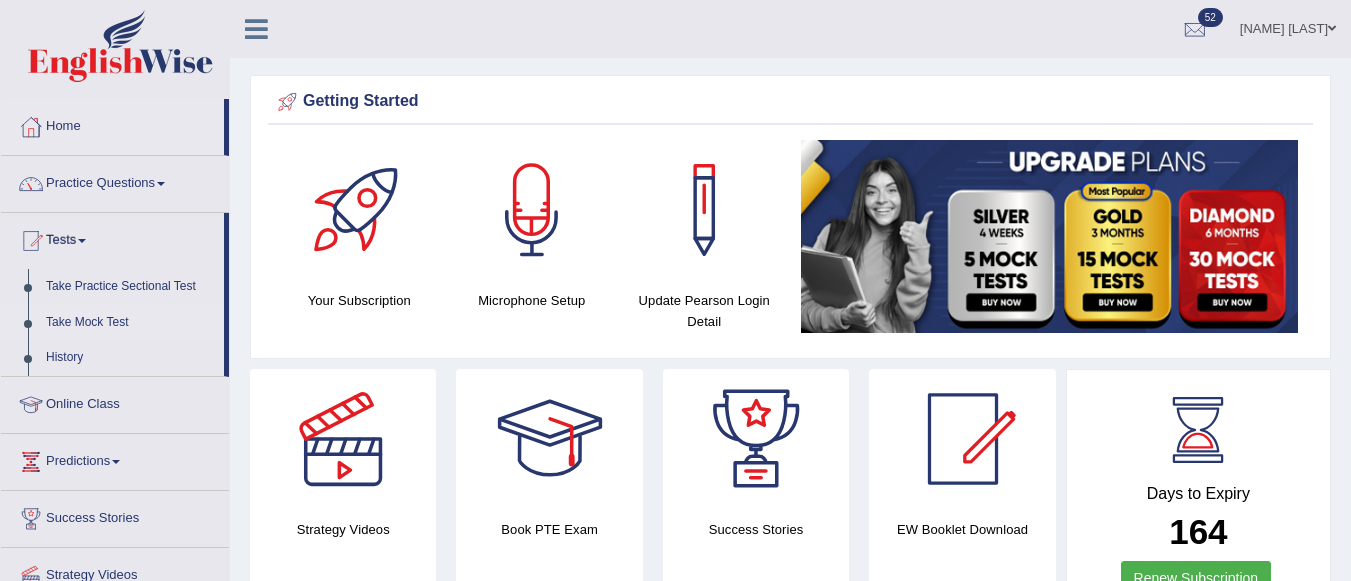 click on "Take Mock Test" at bounding box center (130, 323) 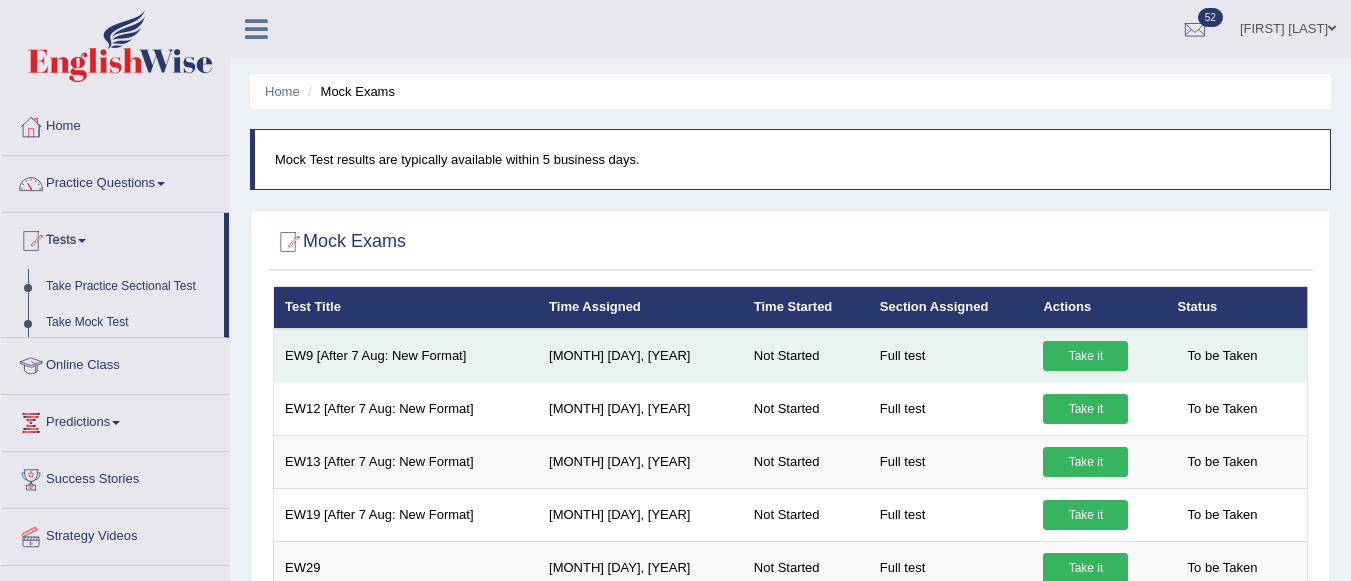 scroll, scrollTop: 0, scrollLeft: 0, axis: both 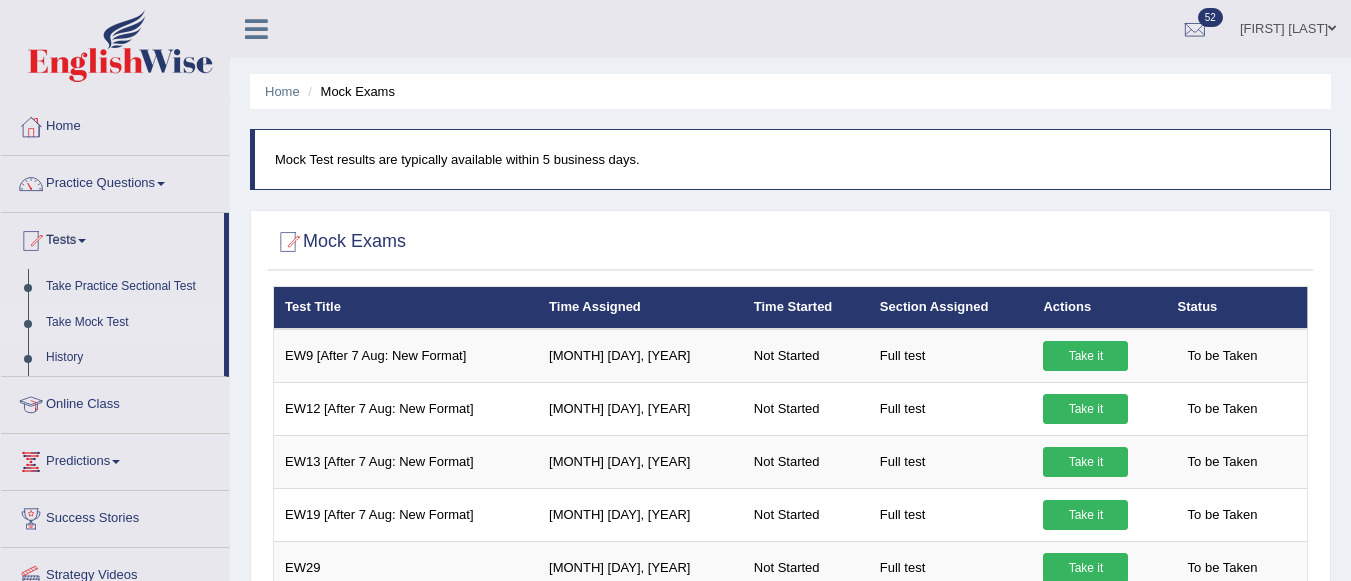 click on "Home" at bounding box center [115, 124] 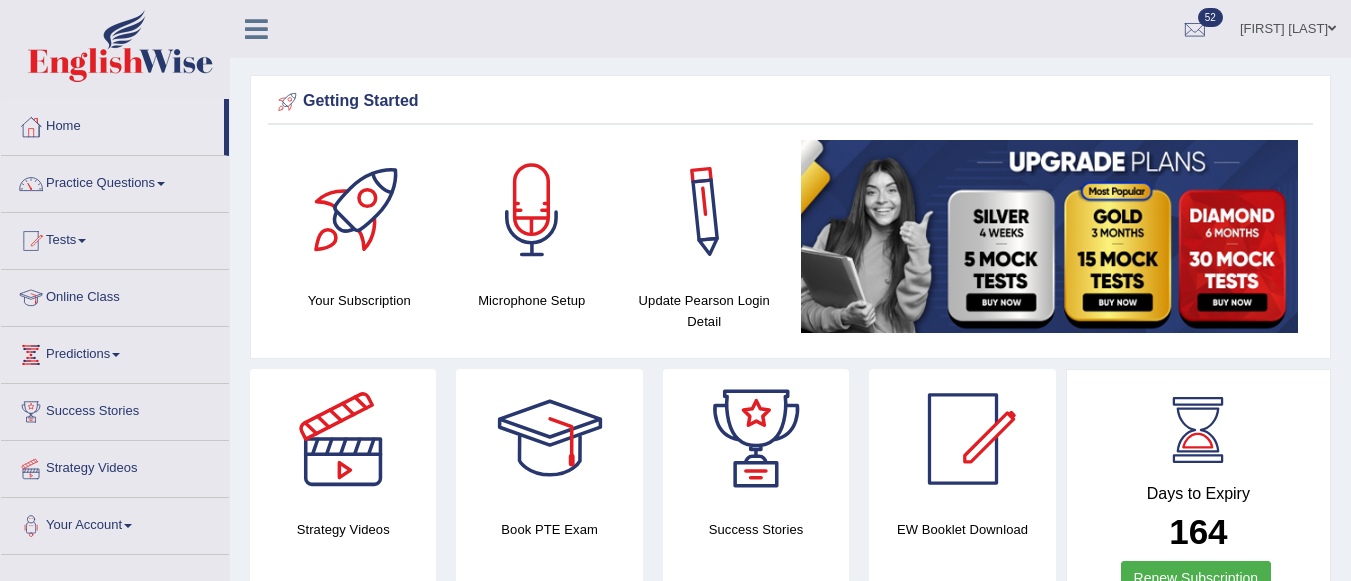 scroll, scrollTop: 0, scrollLeft: 0, axis: both 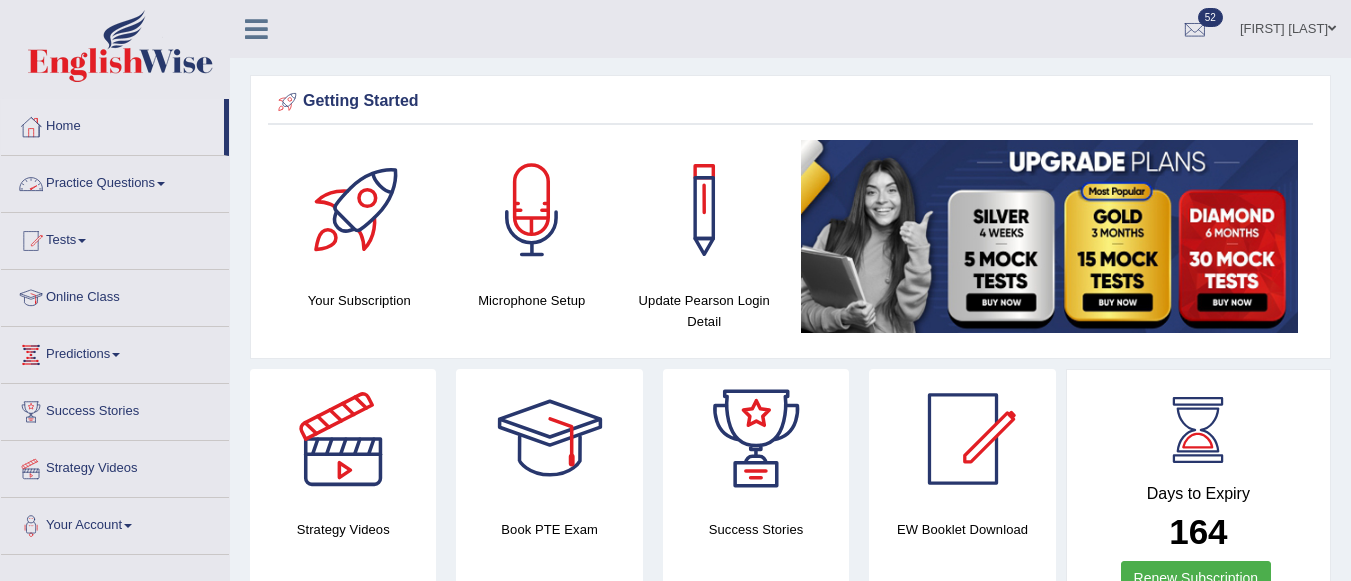 click on "Practice Questions" at bounding box center [115, 181] 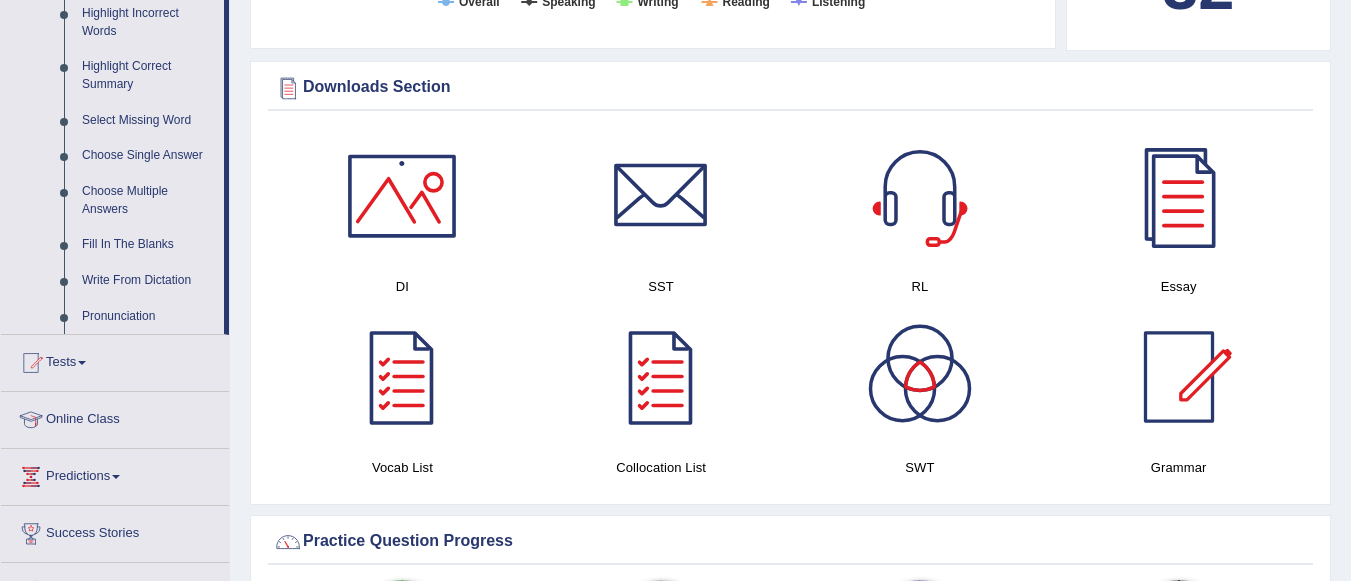 scroll, scrollTop: 1000, scrollLeft: 0, axis: vertical 